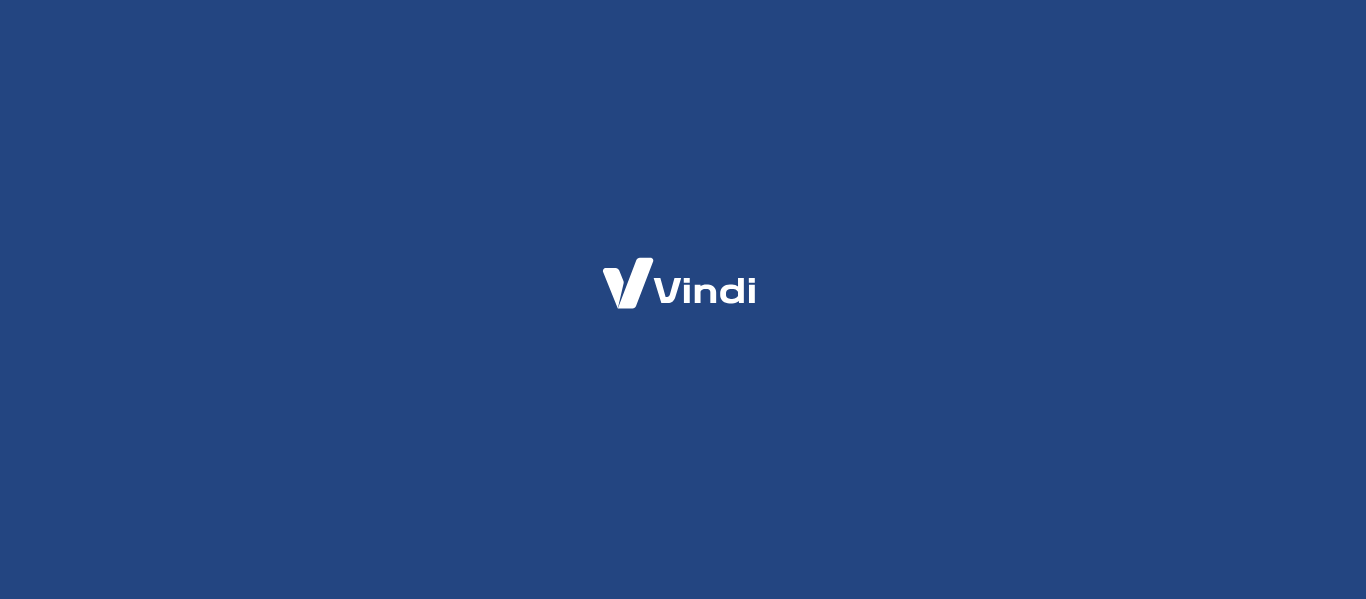 scroll, scrollTop: 0, scrollLeft: 0, axis: both 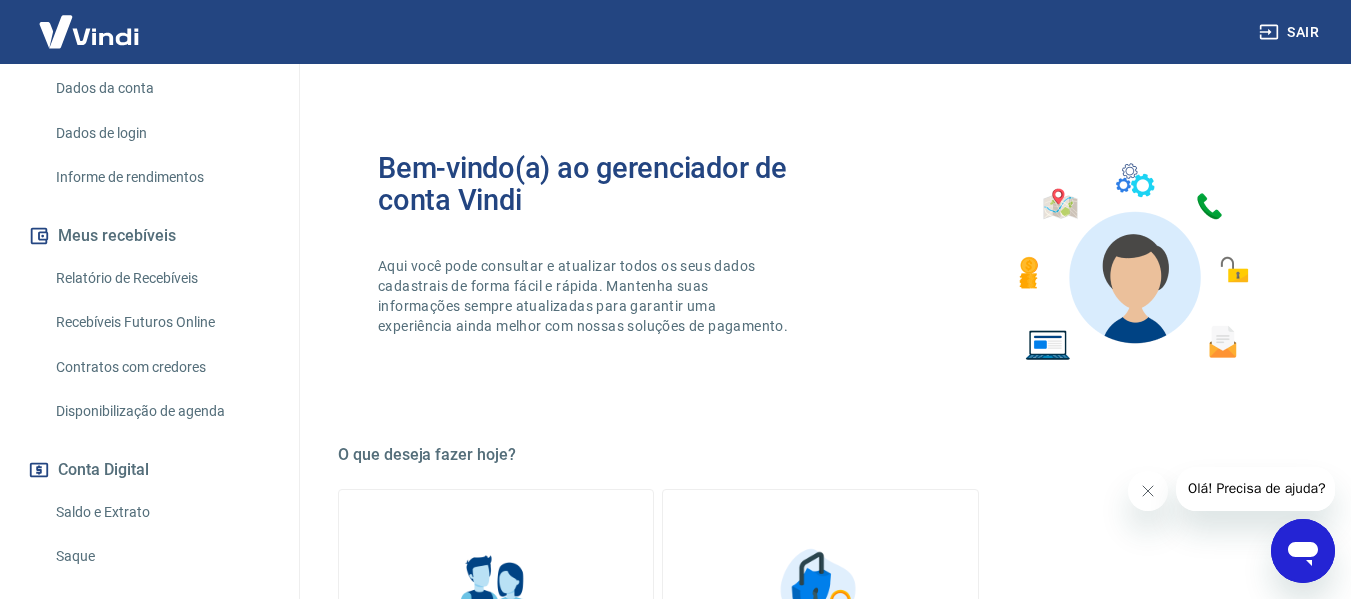 click on "Relatório de Recebíveis" at bounding box center (161, 278) 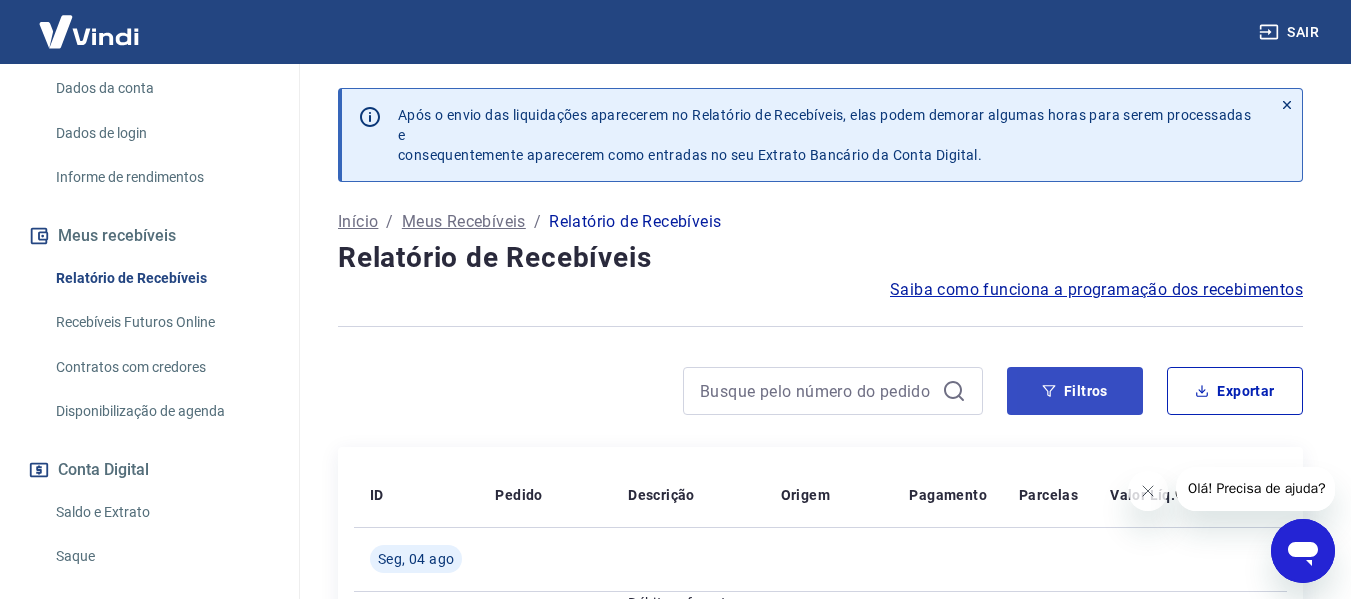 scroll, scrollTop: 100, scrollLeft: 0, axis: vertical 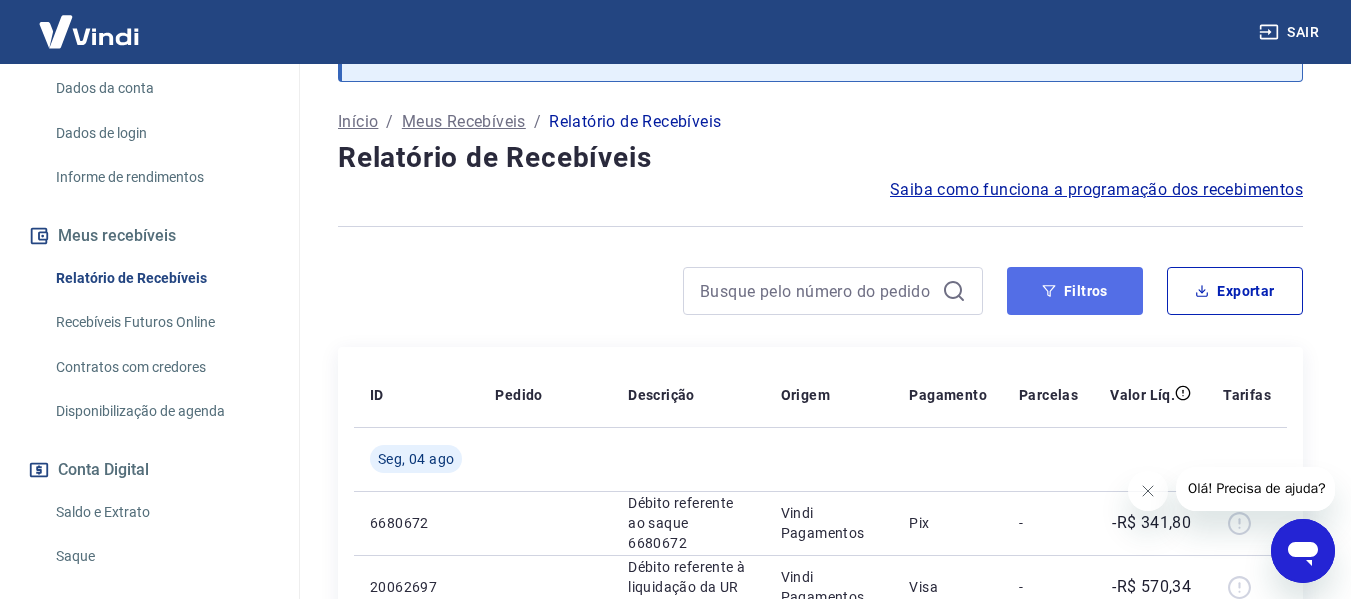 click on "Filtros" at bounding box center (1075, 291) 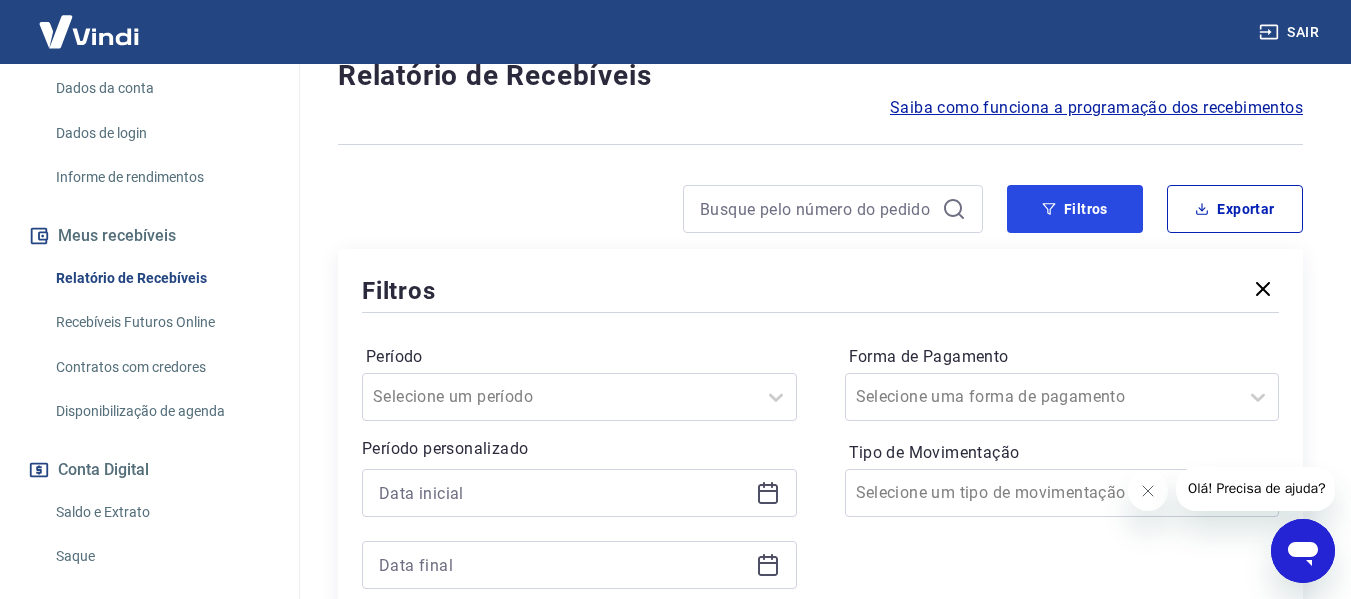 scroll, scrollTop: 300, scrollLeft: 0, axis: vertical 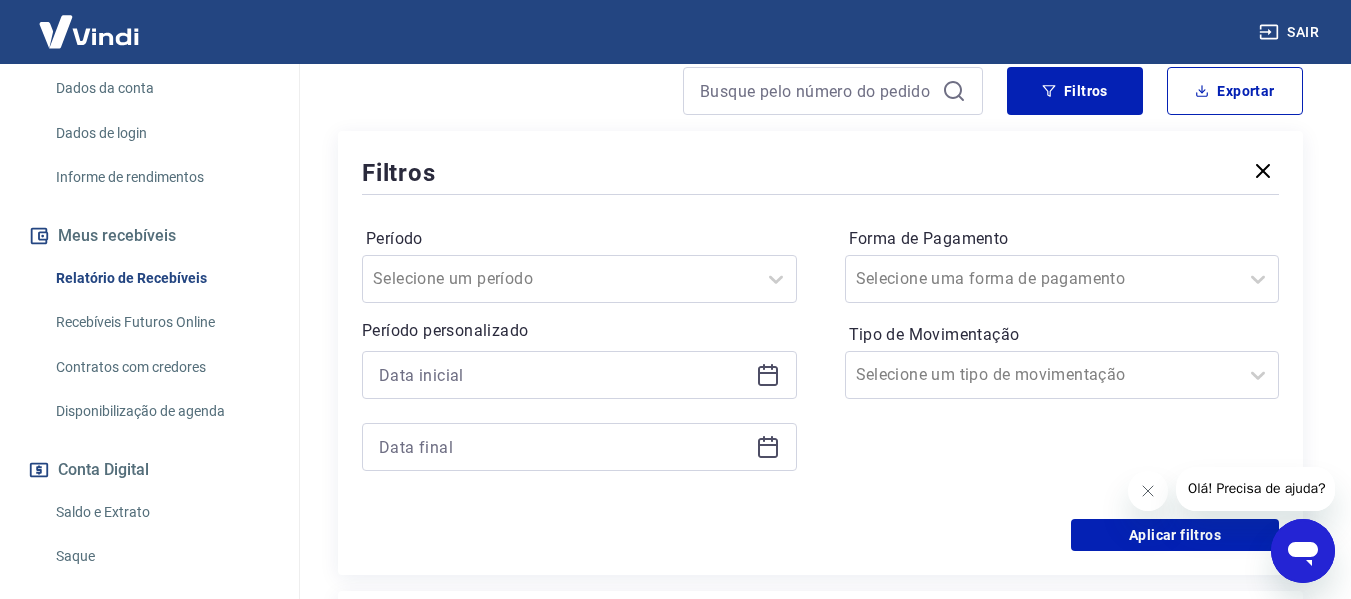 click 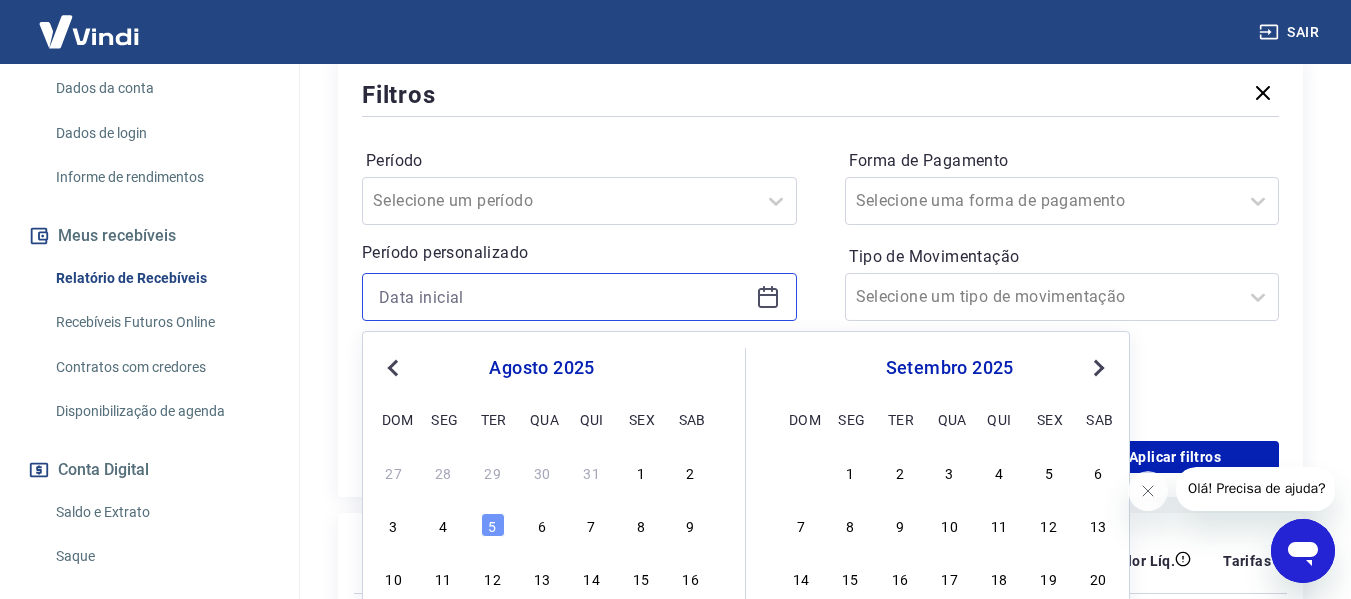 scroll, scrollTop: 400, scrollLeft: 0, axis: vertical 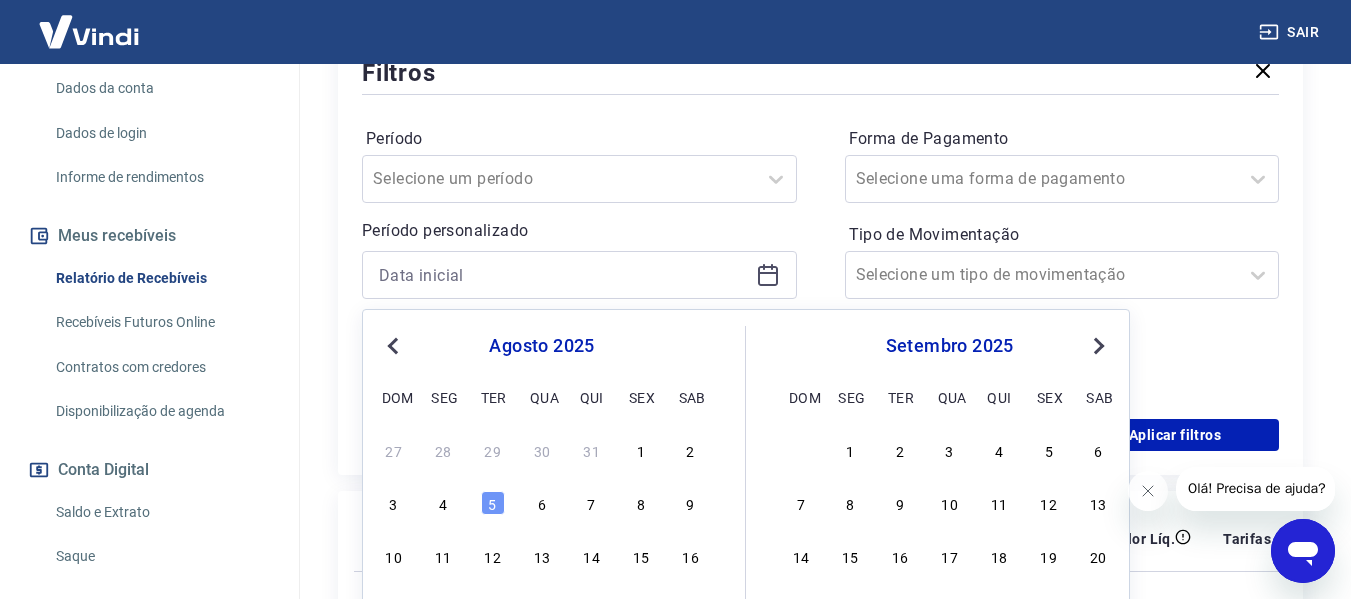 click on "Previous Month" at bounding box center [395, 345] 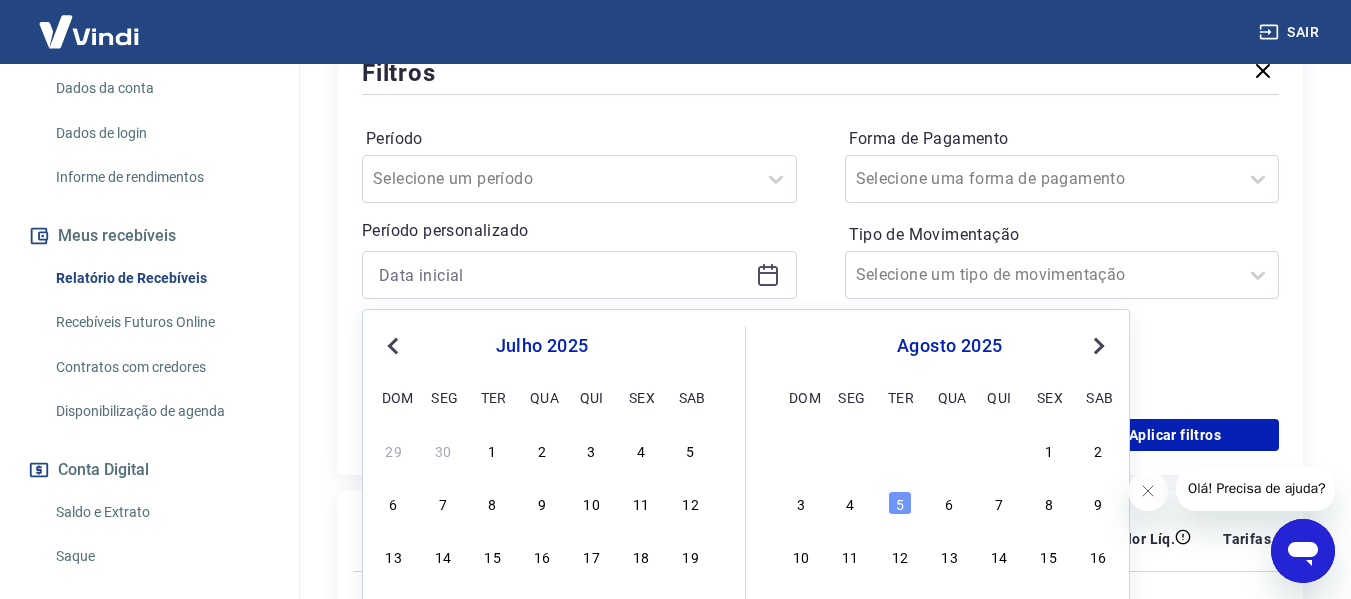 click on "Previous Month" at bounding box center (395, 345) 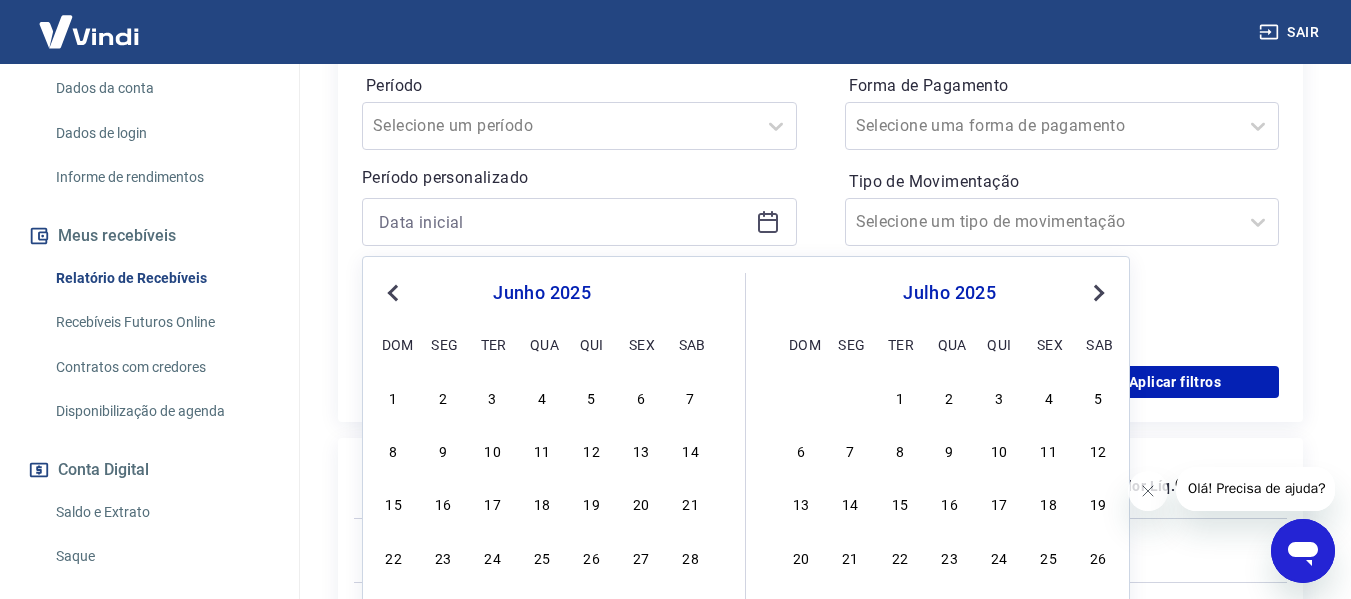 scroll, scrollTop: 600, scrollLeft: 0, axis: vertical 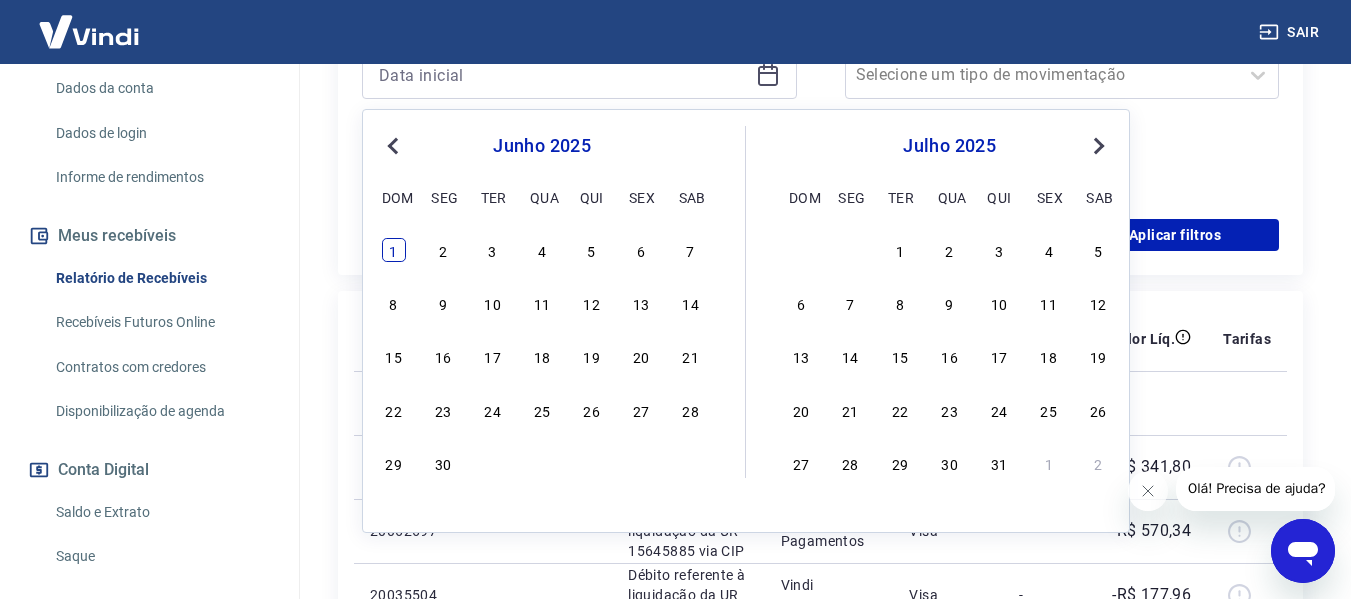 click on "1" at bounding box center (394, 250) 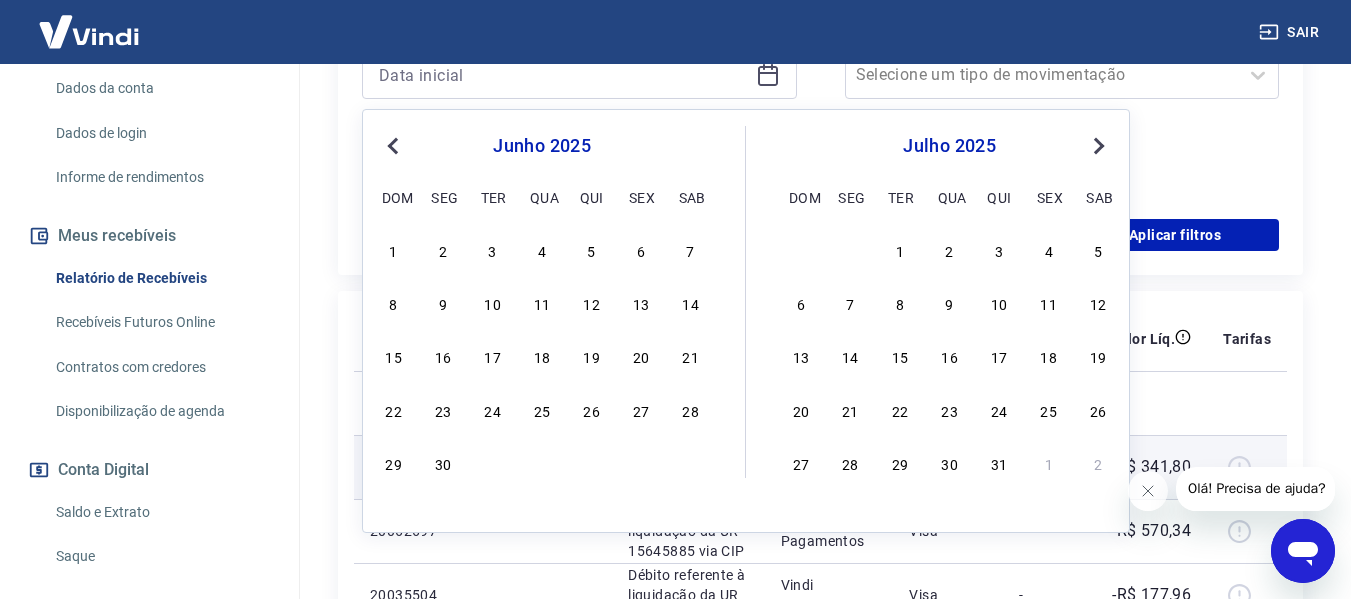 type on "01/06/2025" 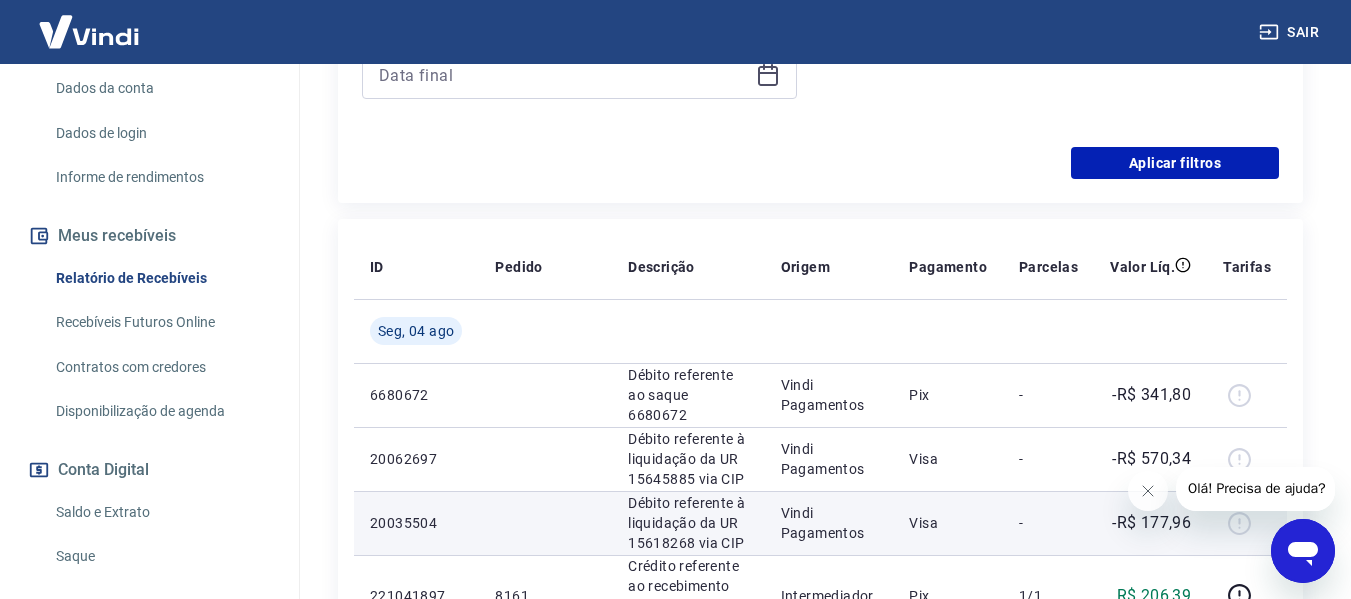 scroll, scrollTop: 500, scrollLeft: 0, axis: vertical 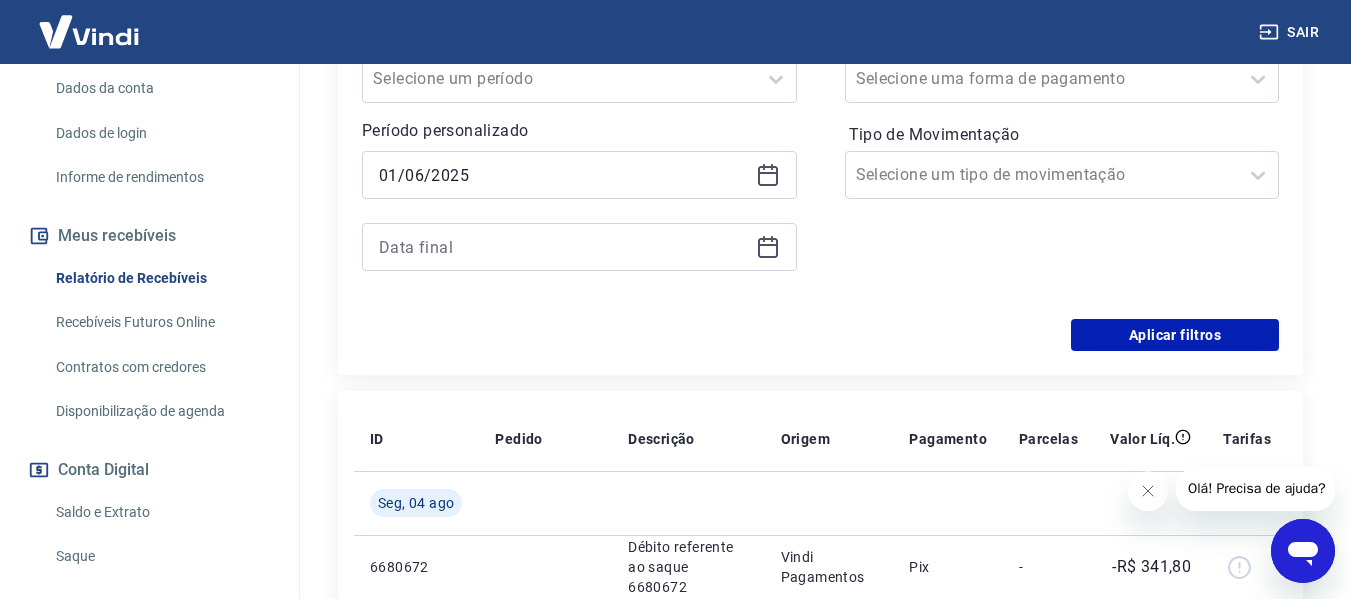 click 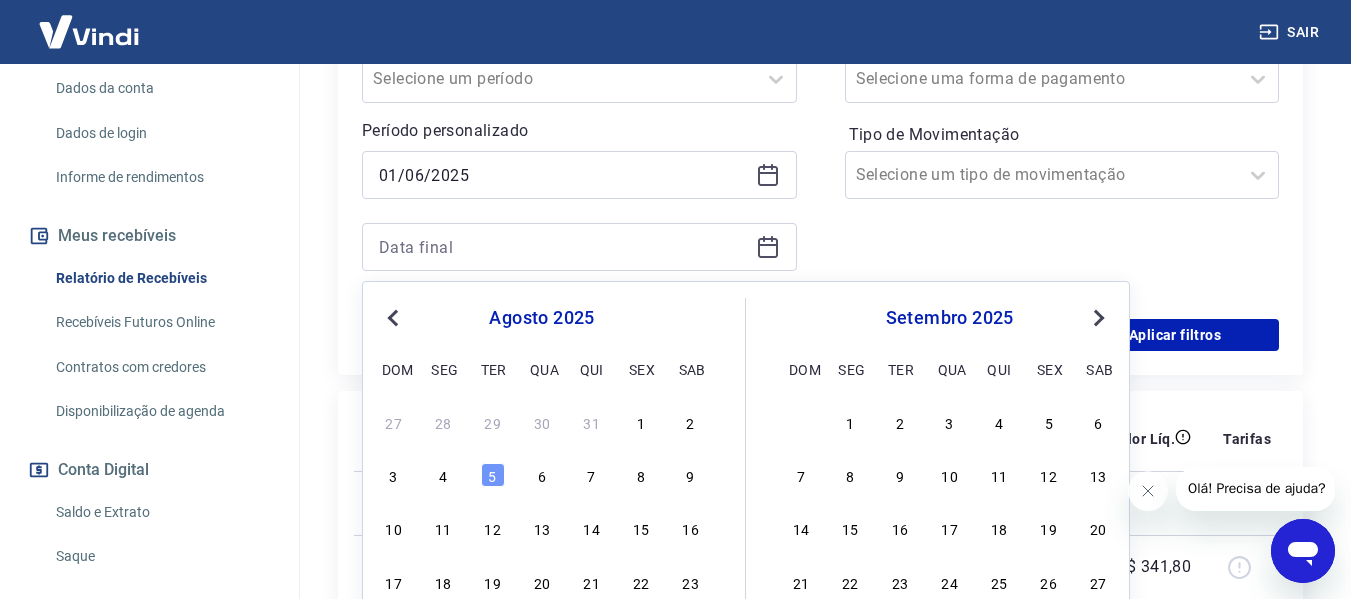 click on "Previous Month" at bounding box center [395, 317] 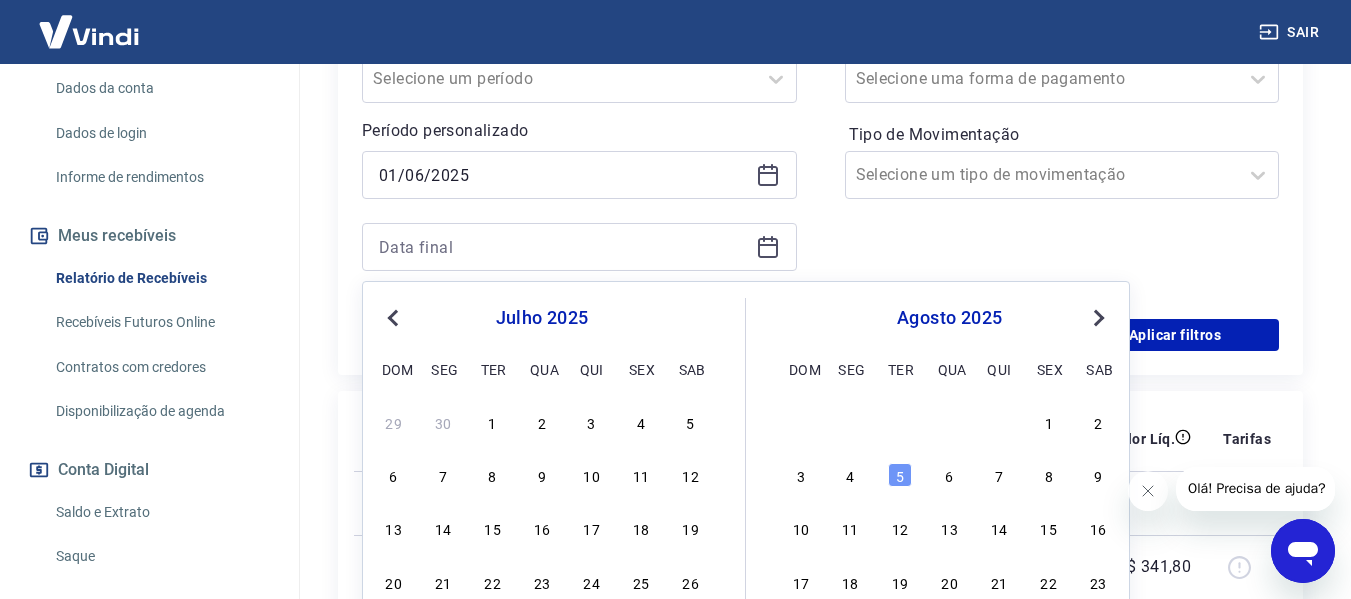 click on "Previous Month" at bounding box center (395, 317) 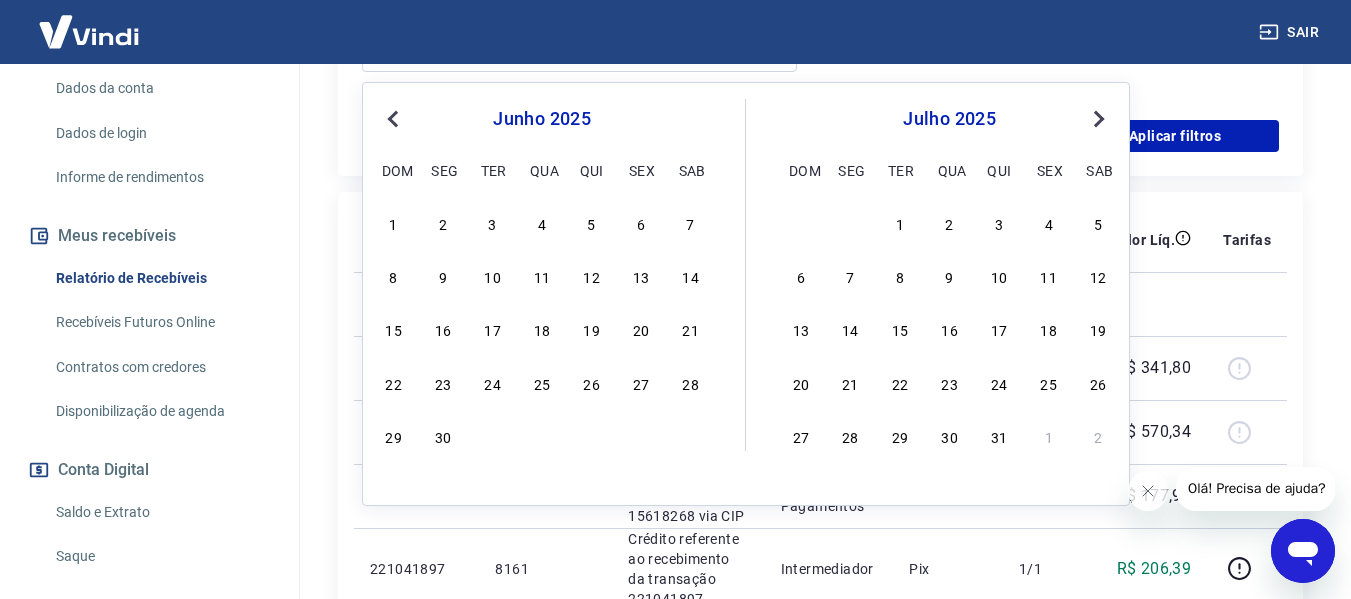 scroll, scrollTop: 700, scrollLeft: 0, axis: vertical 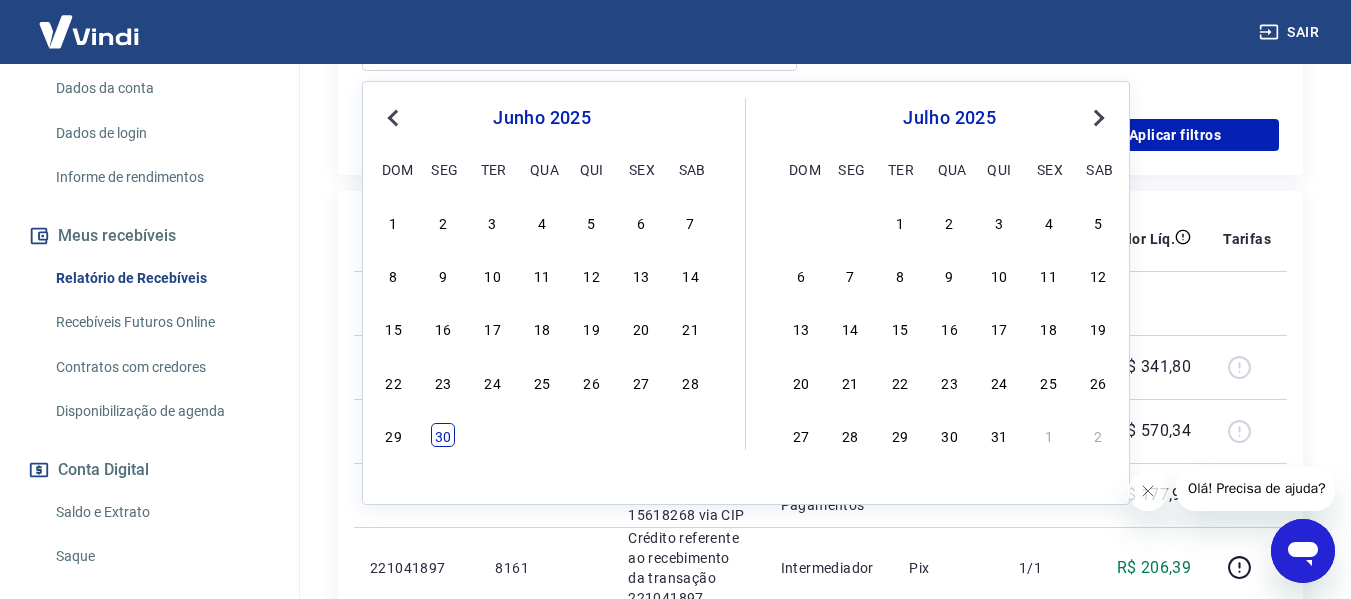click on "30" at bounding box center [443, 435] 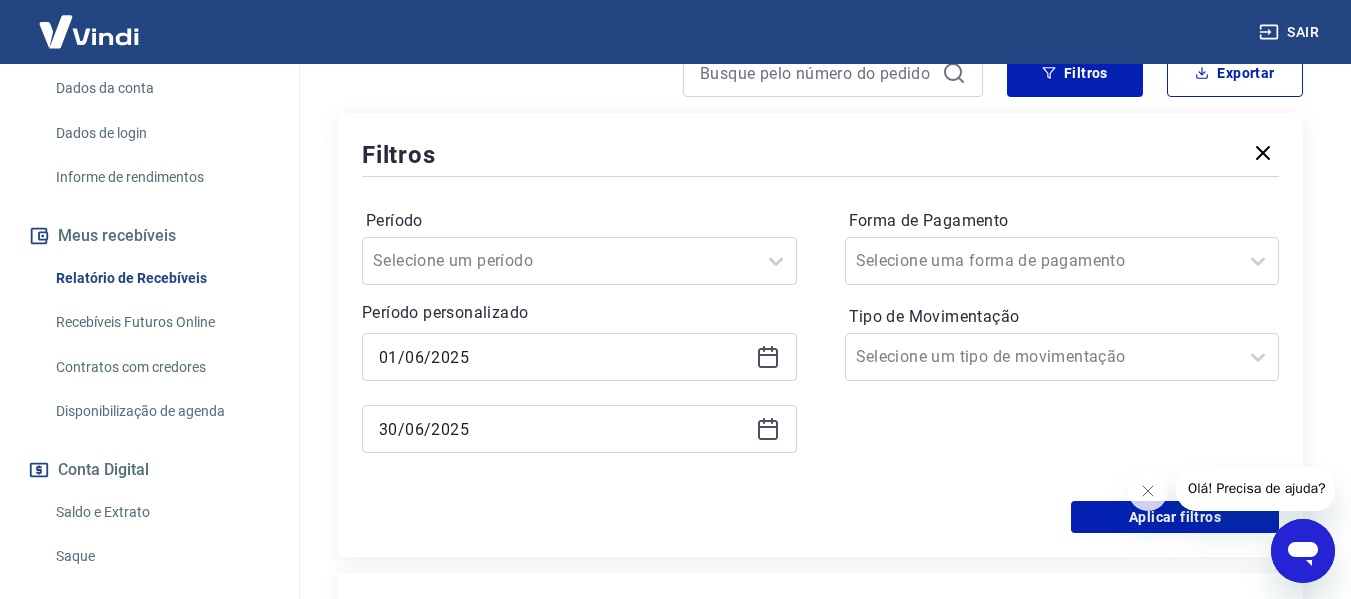 scroll, scrollTop: 300, scrollLeft: 0, axis: vertical 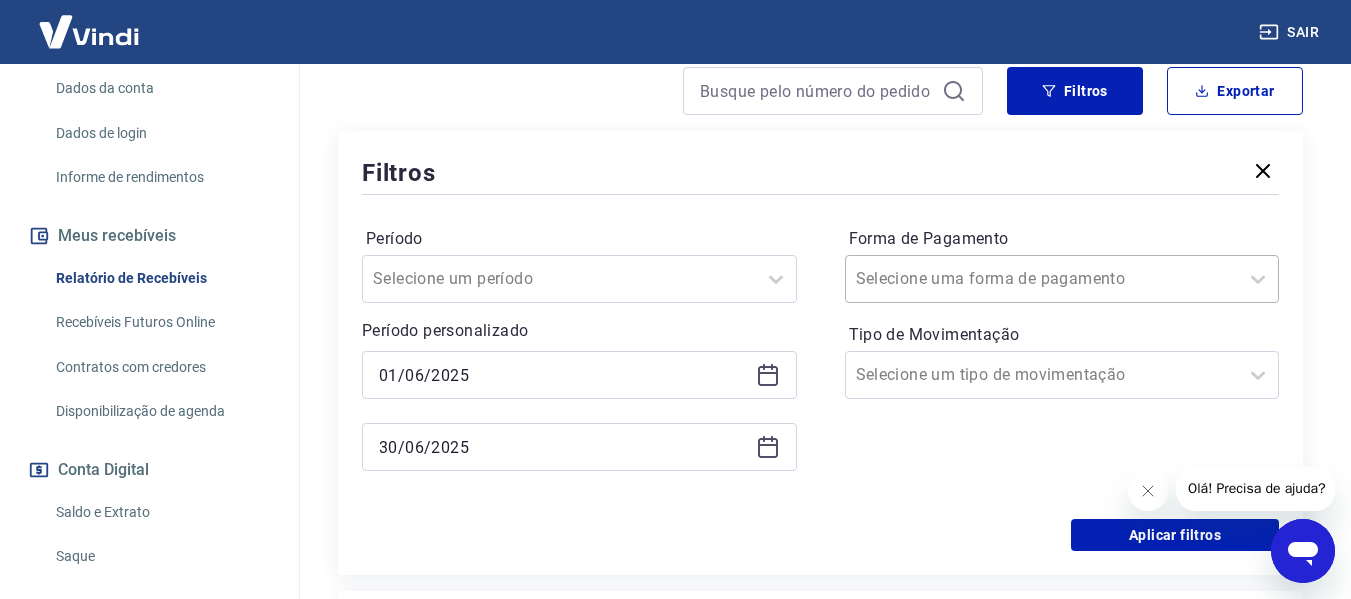 click at bounding box center [1042, 279] 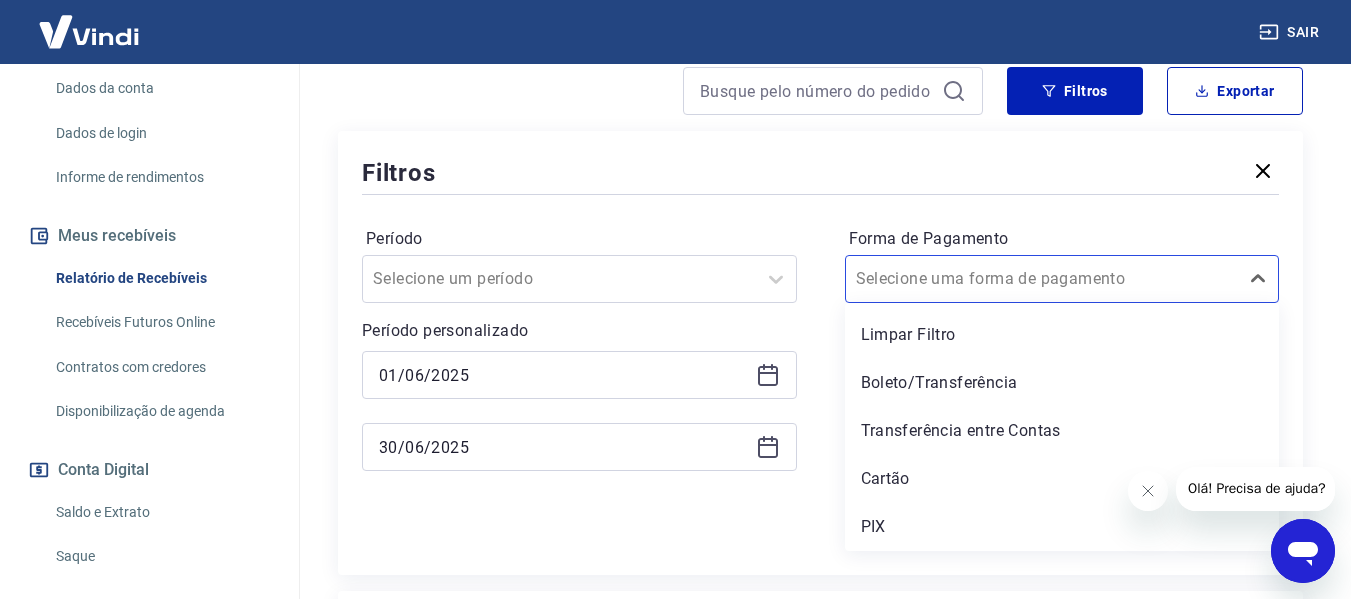 click on "Período Selecione um período Período personalizado Selected date: domingo, 1 de junho de 2025 01/06/2025 Selected date: segunda-feira, 30 de junho de 2025 30/06/2025 Forma de Pagamento option Cartão focused, 4 of 5. 5 results available. Use Up and Down to choose options, press Enter to select the currently focused option, press Escape to exit the menu, press Tab to select the option and exit the menu. Selecione uma forma de pagamento Limpar Filtro Boleto/Transferência Transferência entre Contas Cartão PIX Tipo de Movimentação Selecione um tipo de movimentação" at bounding box center (820, 359) 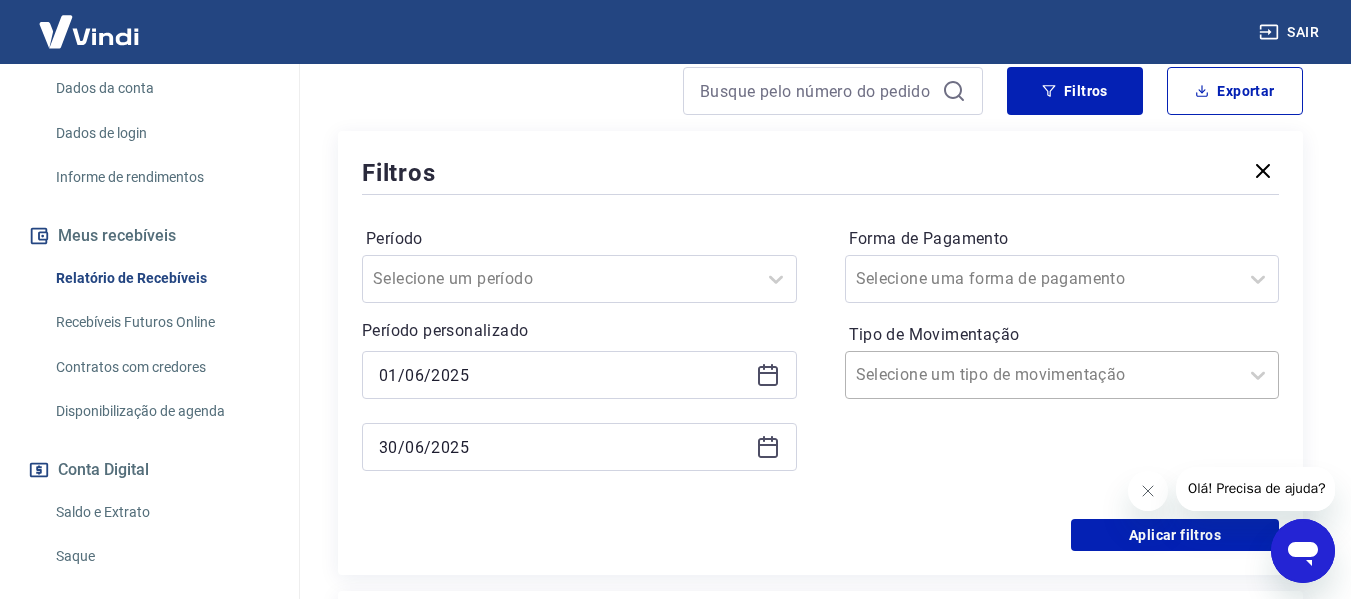 click on "Selecione um tipo de movimentação" at bounding box center (1042, 375) 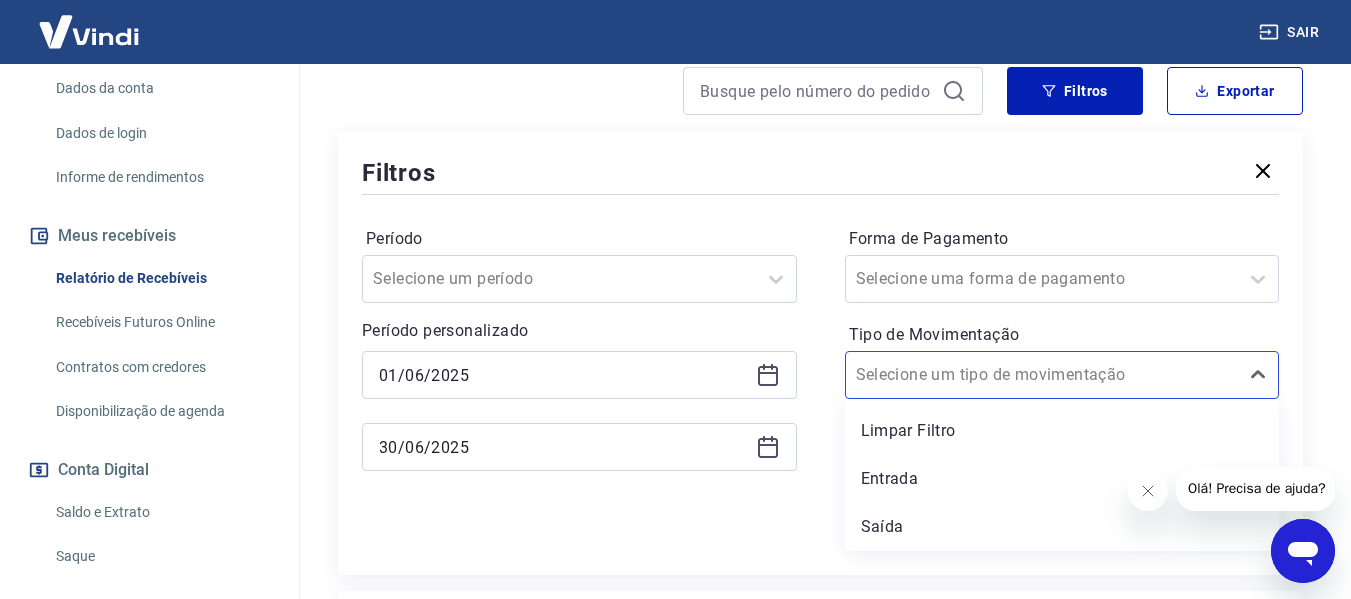 click on "Período Selecione um período Período personalizado Selected date: domingo, 1 de junho de 2025 01/06/2025 Selected date: segunda-feira, 30 de junho de 2025 30/06/2025 Forma de Pagamento Selecione uma forma de pagamento Tipo de Movimentação option Limpar Filtro focused, 1 of 3. 3 results available. Use Up and Down to choose options, press Enter to select the currently focused option, press Escape to exit the menu, press Tab to select the option and exit the menu. Selecione um tipo de movimentação Limpar Filtro Entrada Saída" at bounding box center (820, 359) 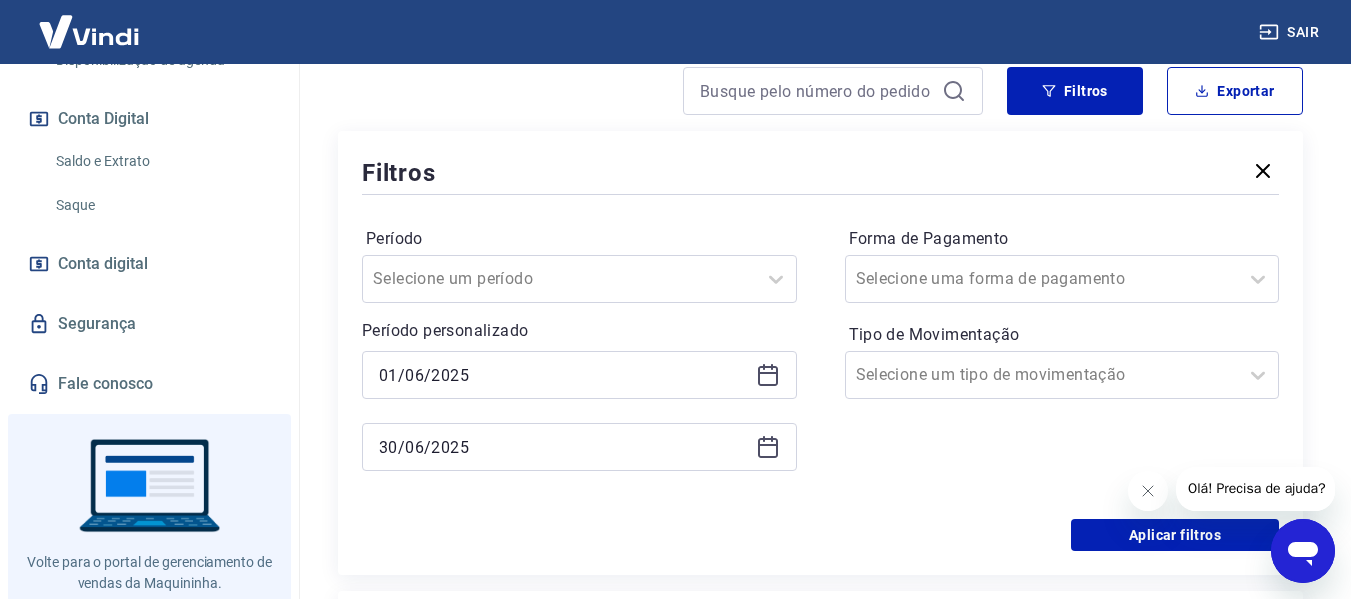 scroll, scrollTop: 687, scrollLeft: 0, axis: vertical 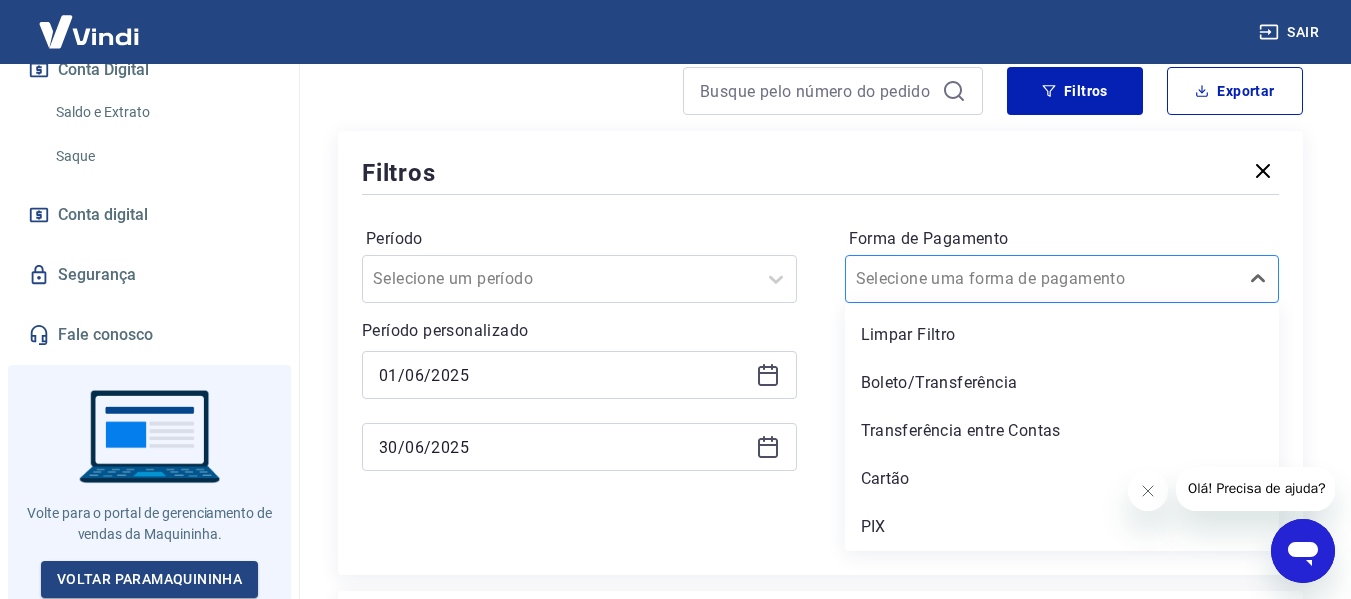 click at bounding box center [1042, 279] 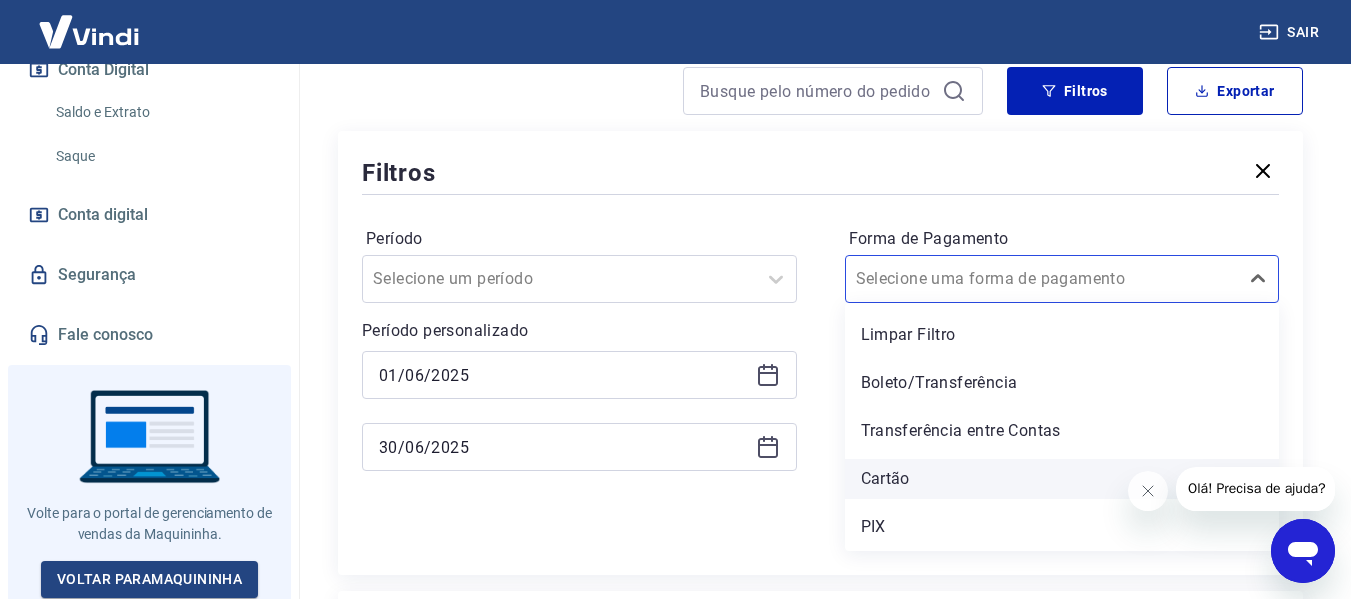 click on "Cartão" at bounding box center [1062, 479] 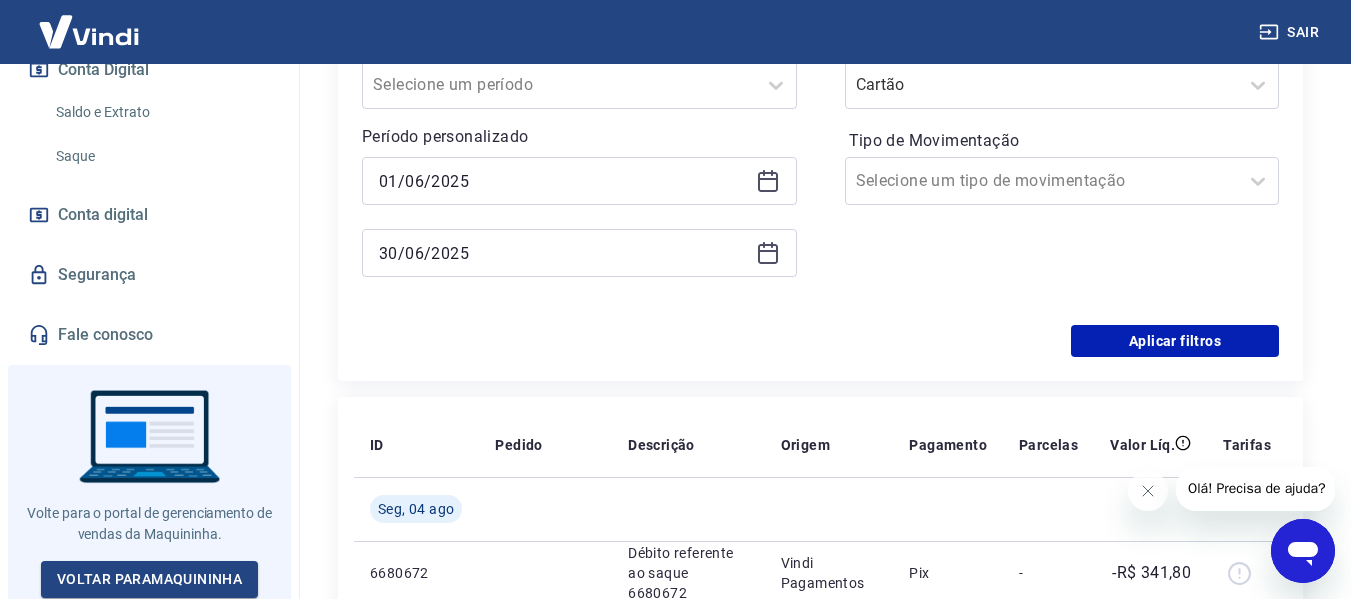 scroll, scrollTop: 500, scrollLeft: 0, axis: vertical 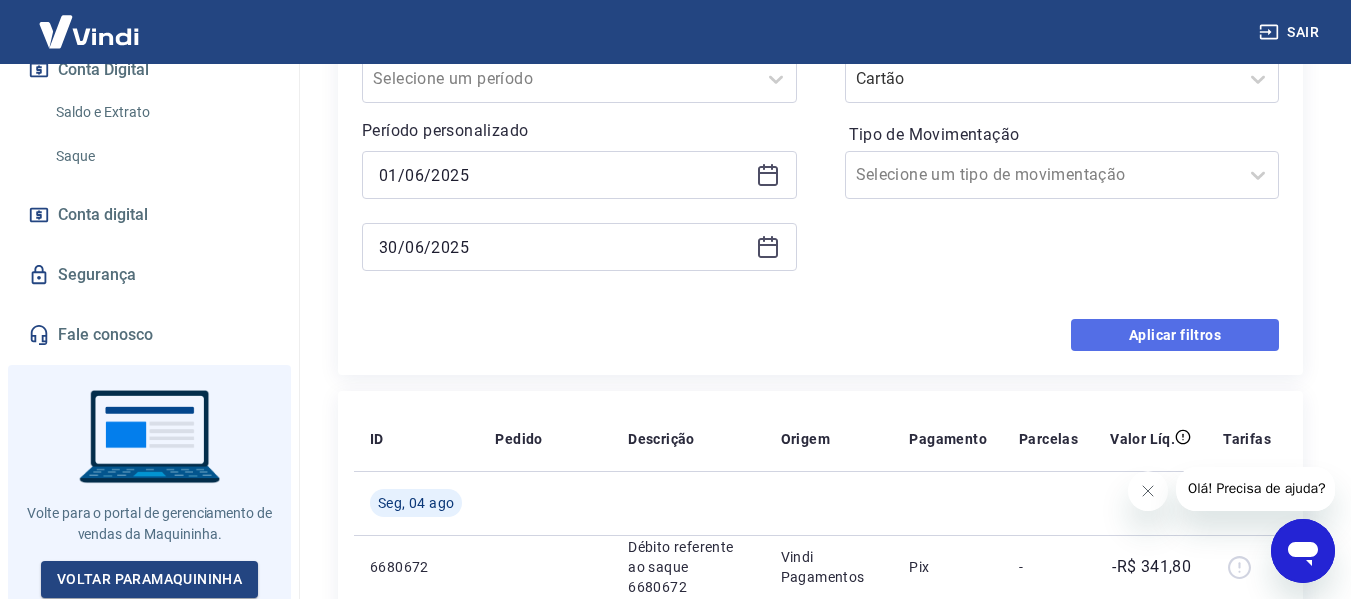 click on "Aplicar filtros" at bounding box center (1175, 335) 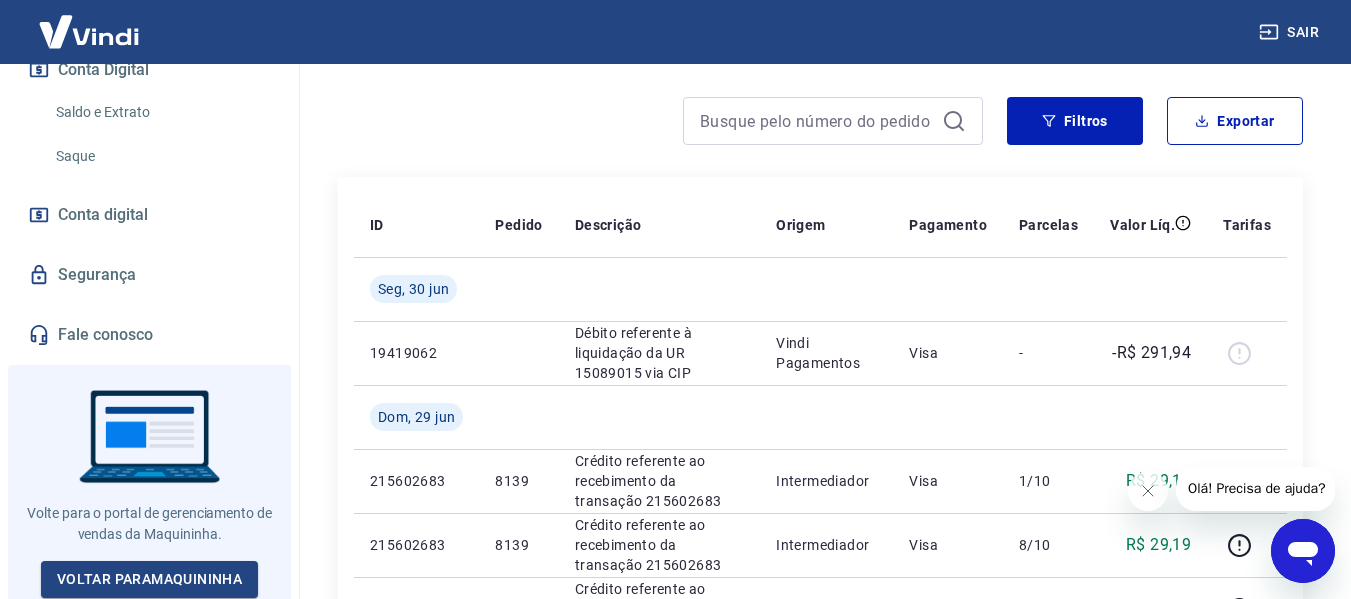 scroll, scrollTop: 100, scrollLeft: 0, axis: vertical 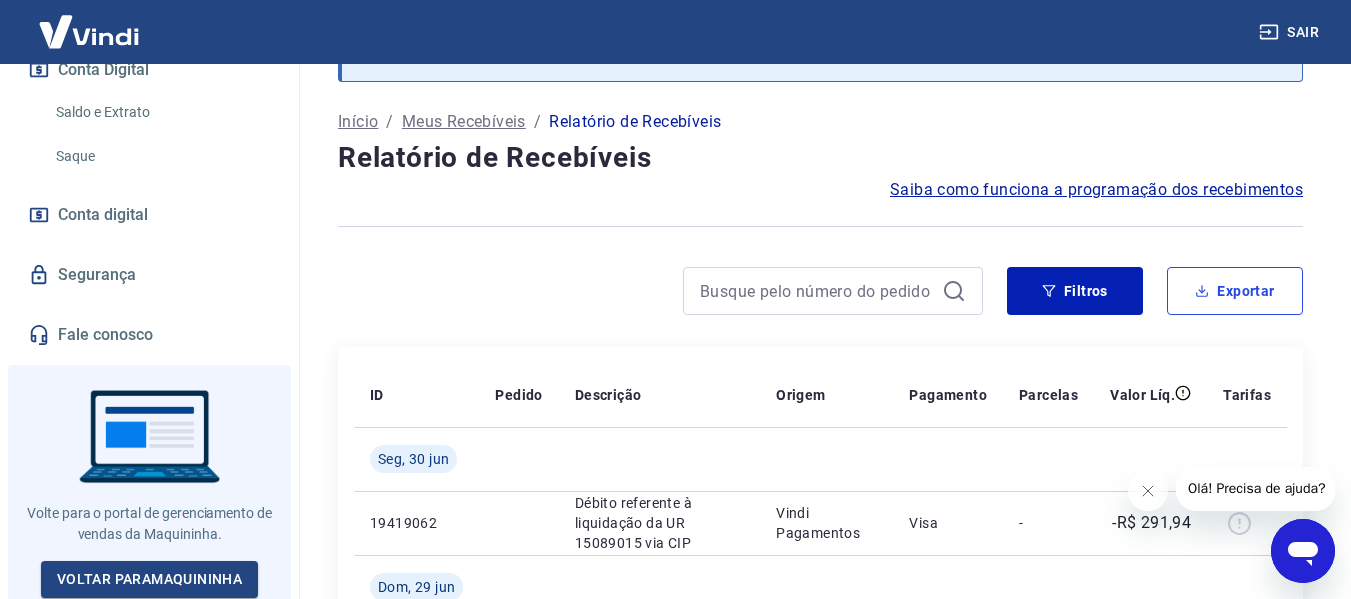 click on "Exportar" at bounding box center (1235, 291) 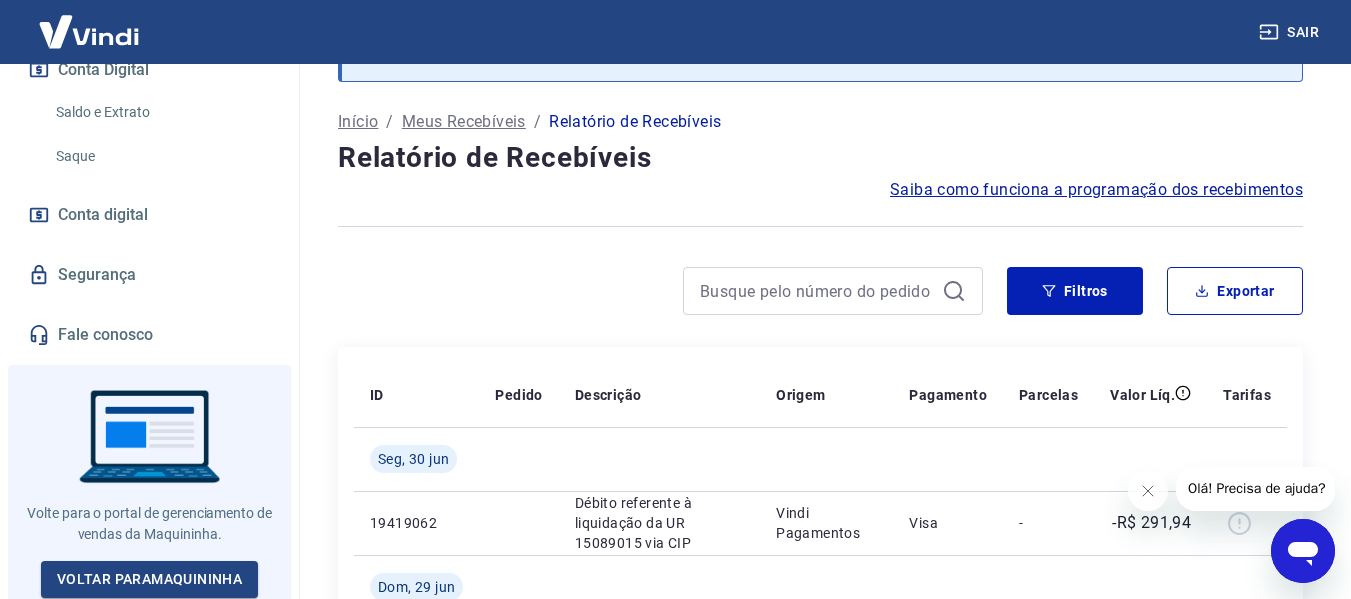 type on "01/06/2025" 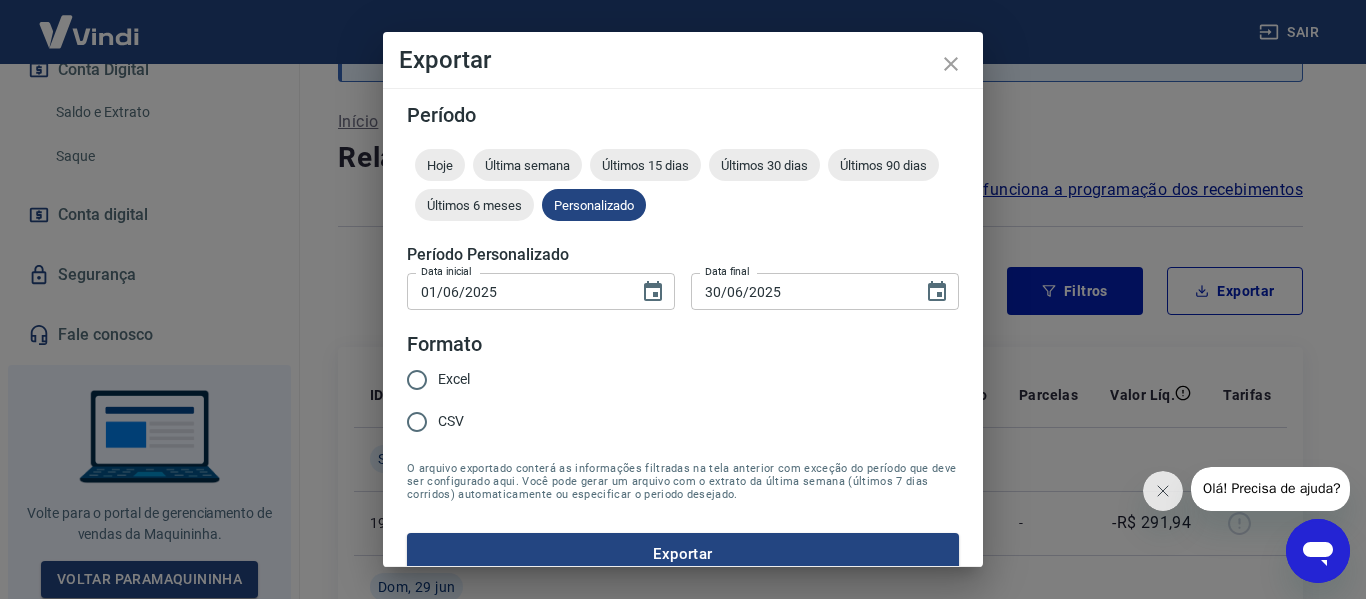 click on "Excel" at bounding box center (417, 380) 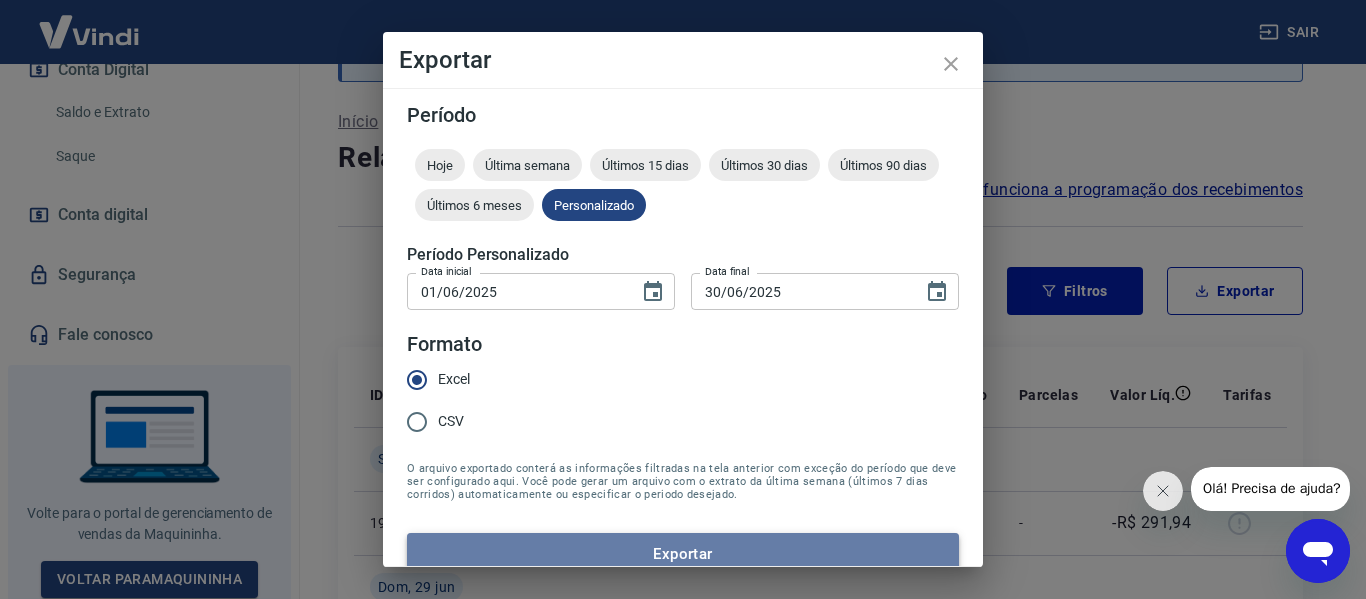 click on "Exportar" at bounding box center (683, 554) 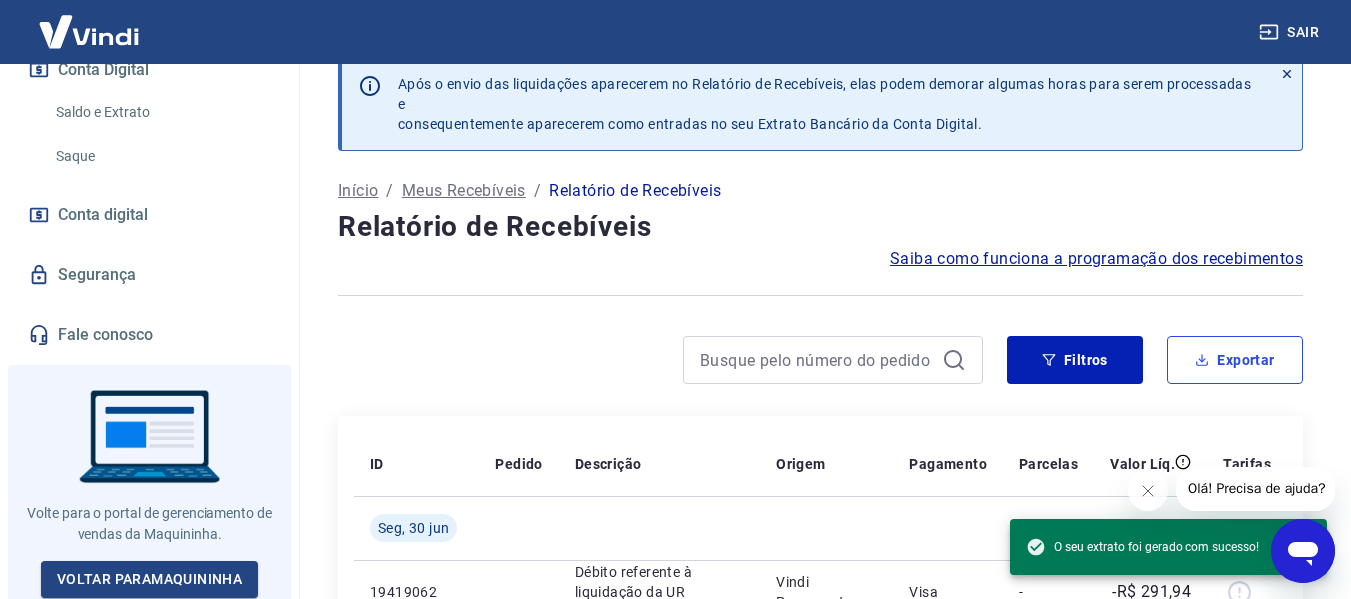 scroll, scrollTop: 0, scrollLeft: 0, axis: both 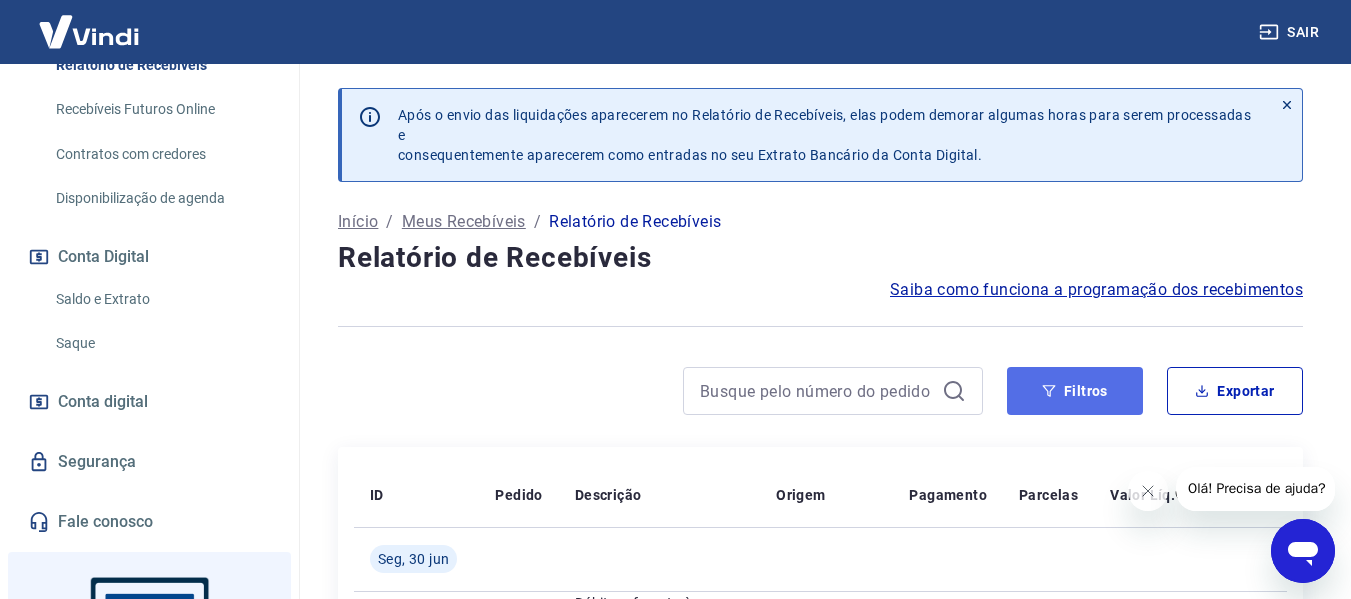 click on "Filtros" at bounding box center [1075, 391] 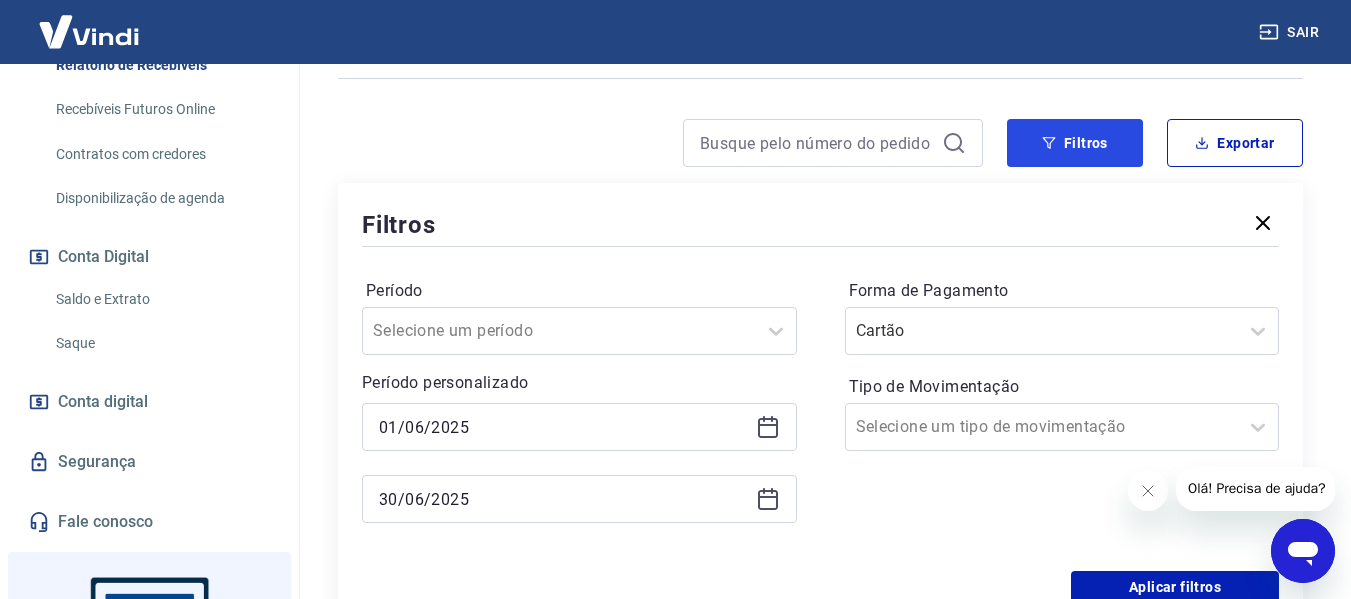 scroll, scrollTop: 300, scrollLeft: 0, axis: vertical 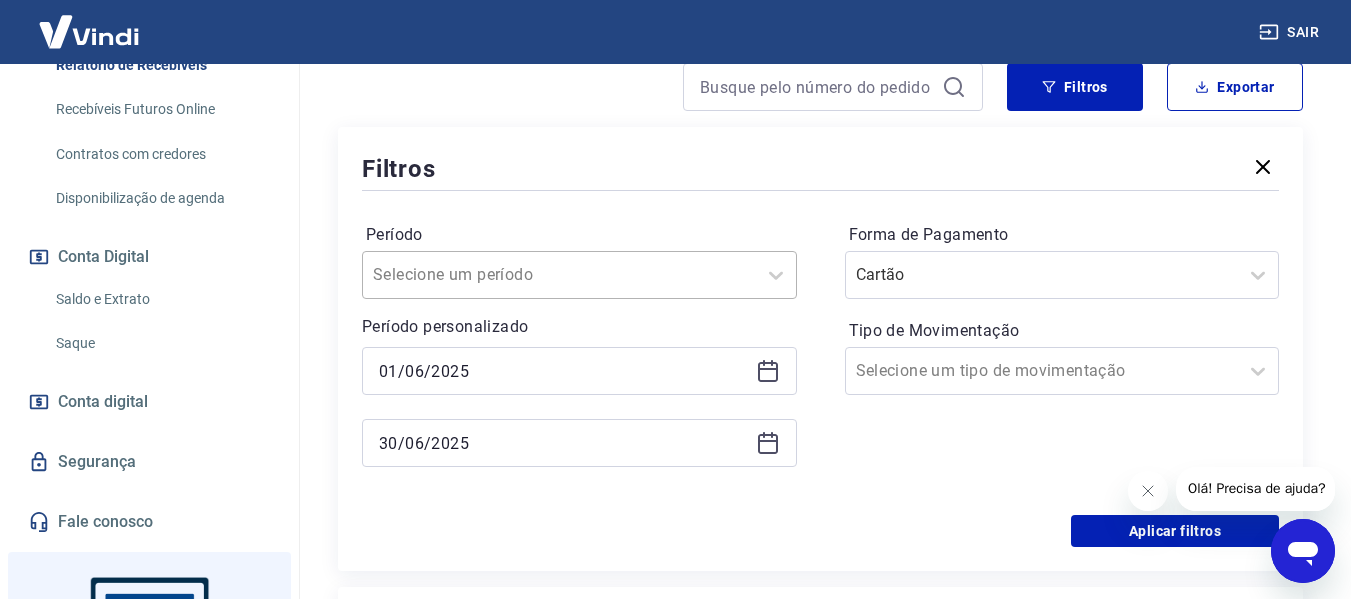 click at bounding box center [559, 275] 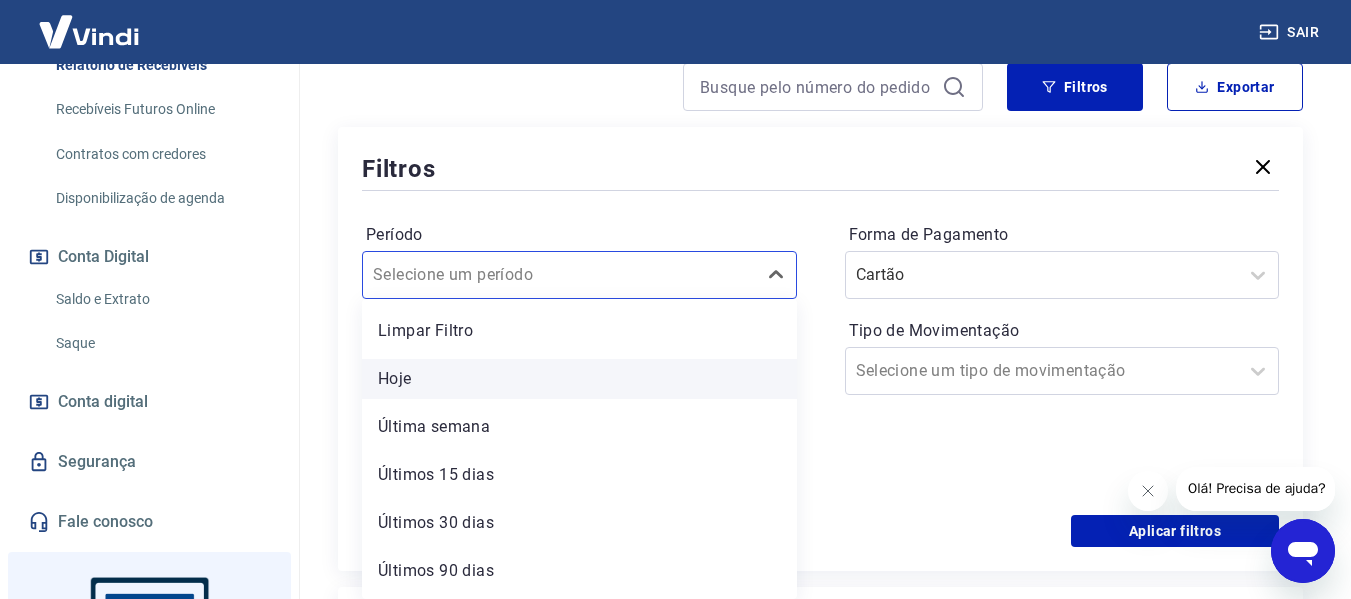 scroll, scrollTop: 44, scrollLeft: 0, axis: vertical 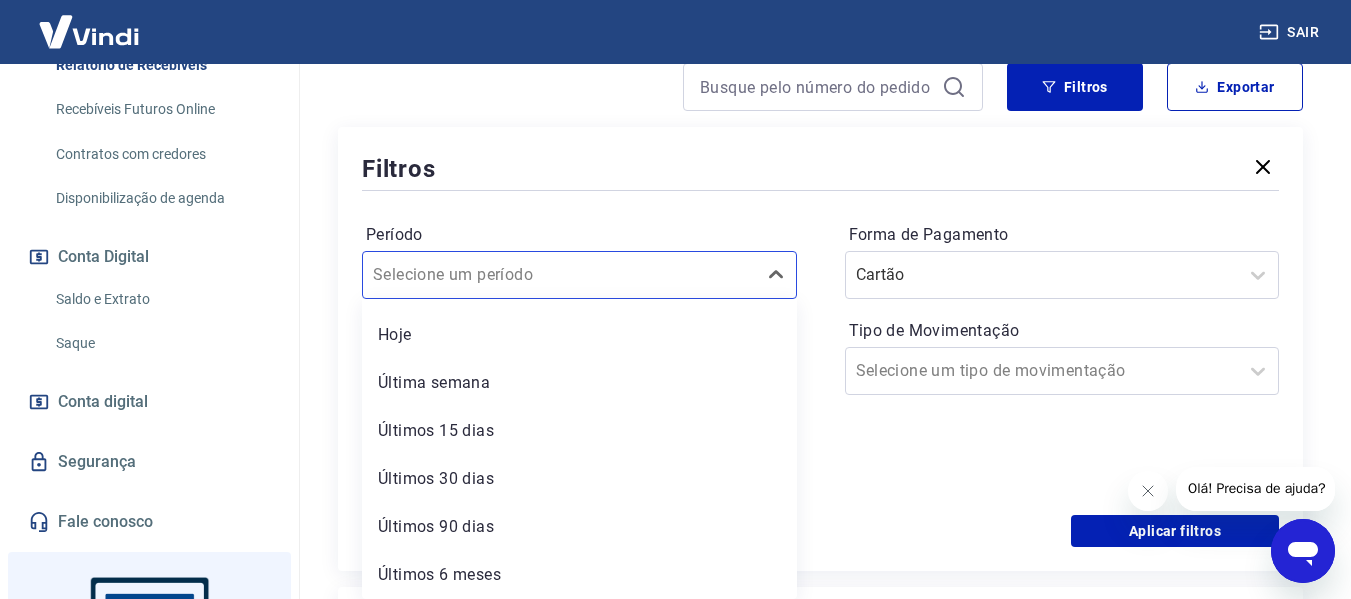 click on "Período option Hoje focused, 2 of 7. 7 results available. Use Up and Down to choose options, press Enter to select the currently focused option, press Escape to exit the menu, press Tab to select the option and exit the menu. Selecione um período Limpar Filtro Hoje Última semana Últimos 15 dias Últimos 30 dias Últimos 90 dias Últimos 6 meses" at bounding box center [579, 259] 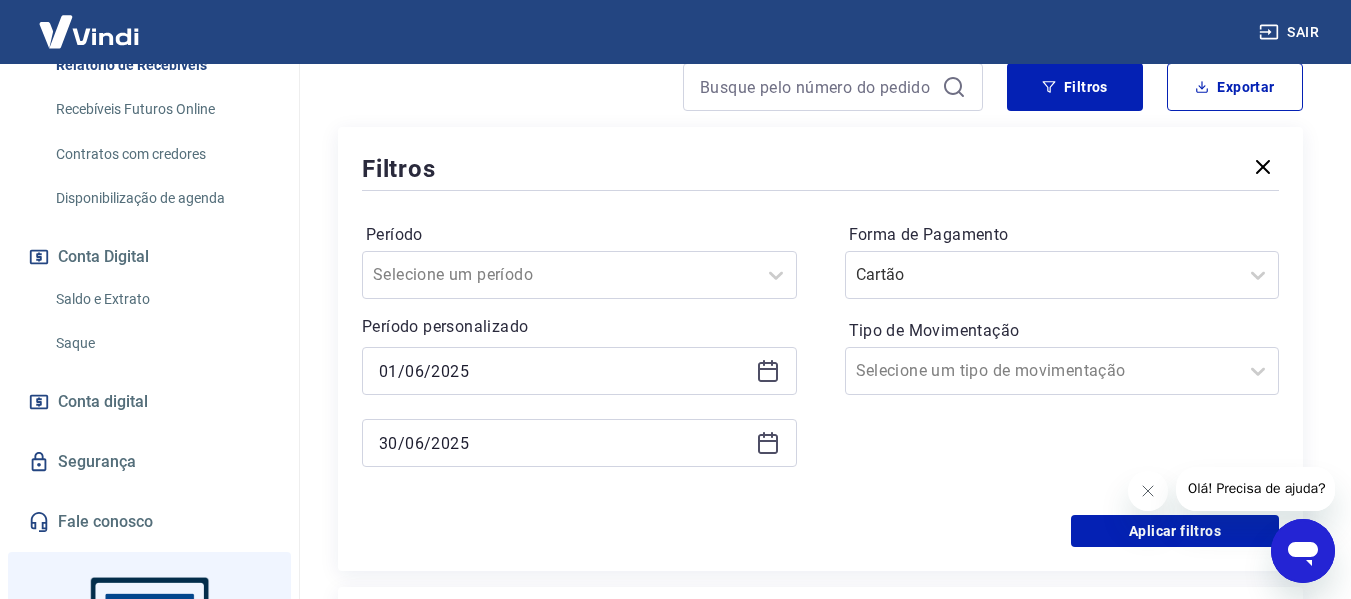 click 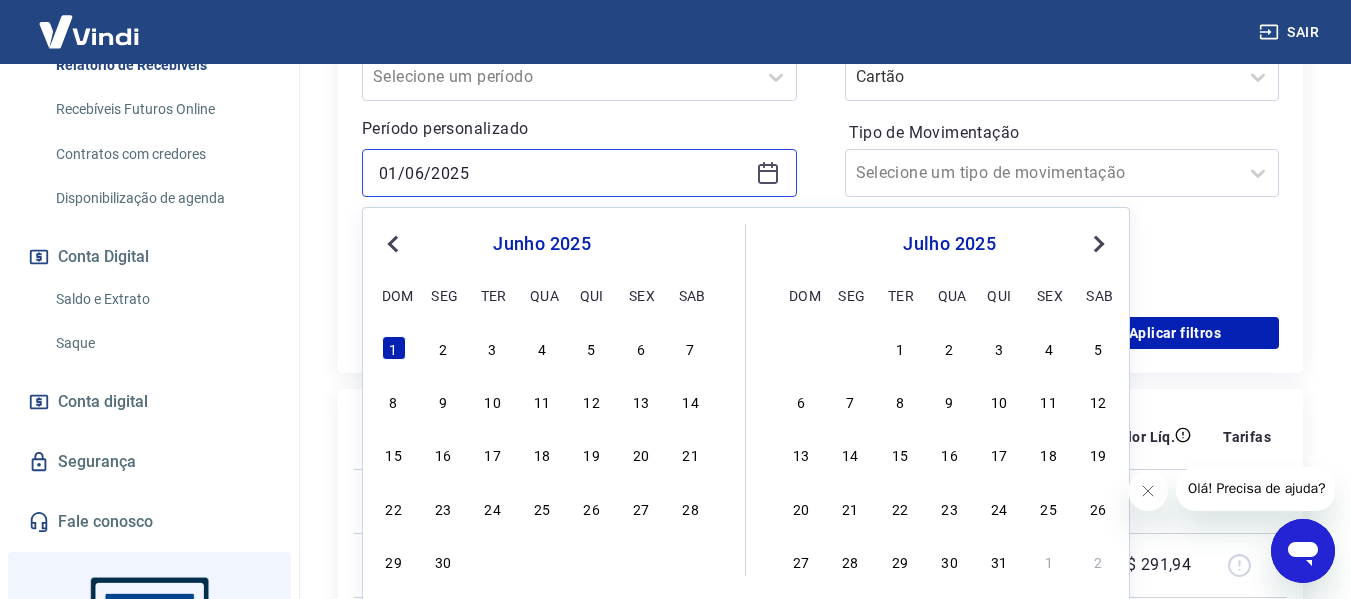 scroll, scrollTop: 504, scrollLeft: 0, axis: vertical 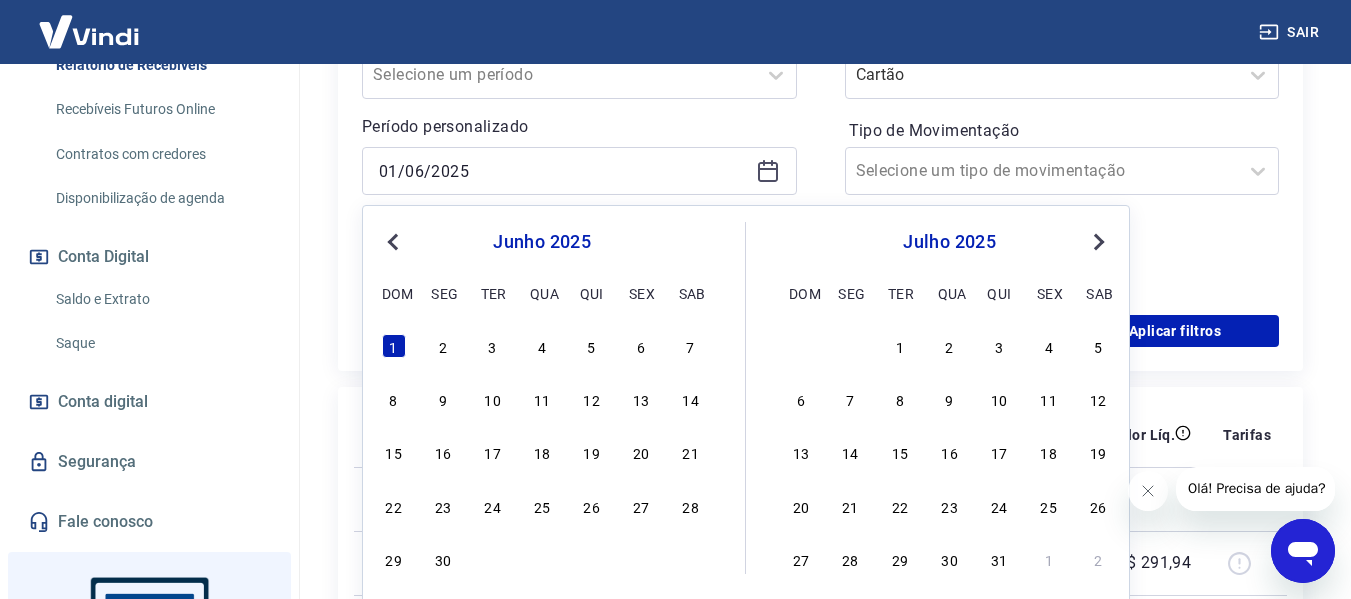 click on "Previous Month" at bounding box center [395, 241] 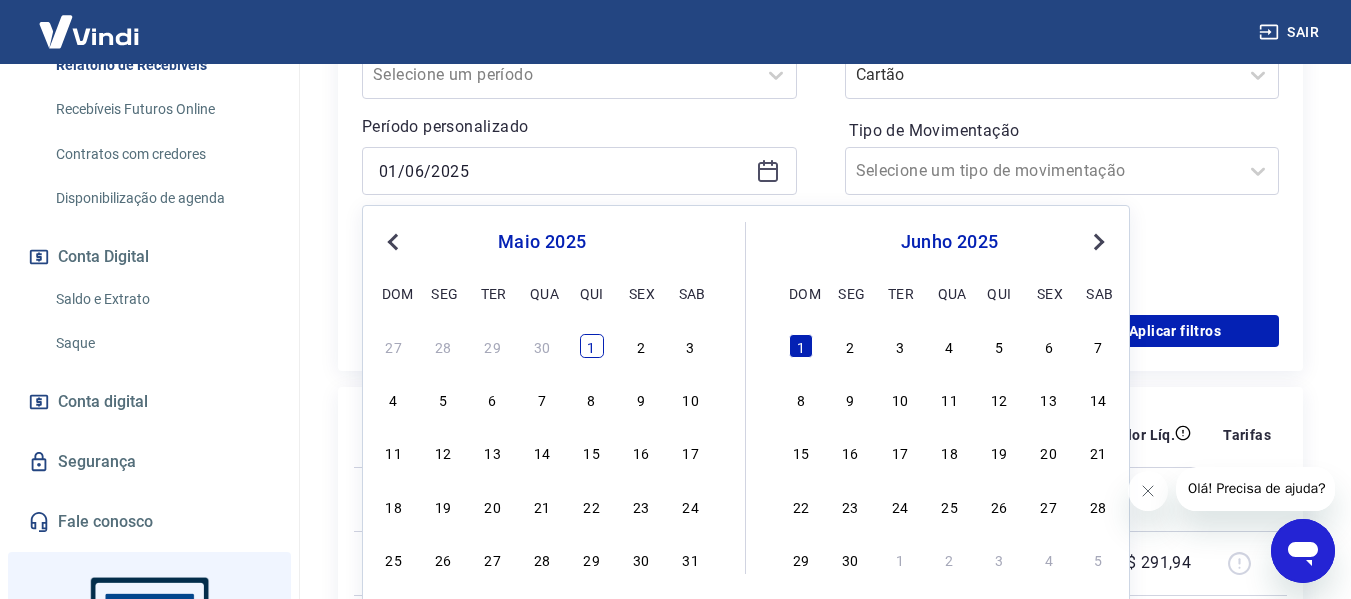click on "1" at bounding box center (592, 346) 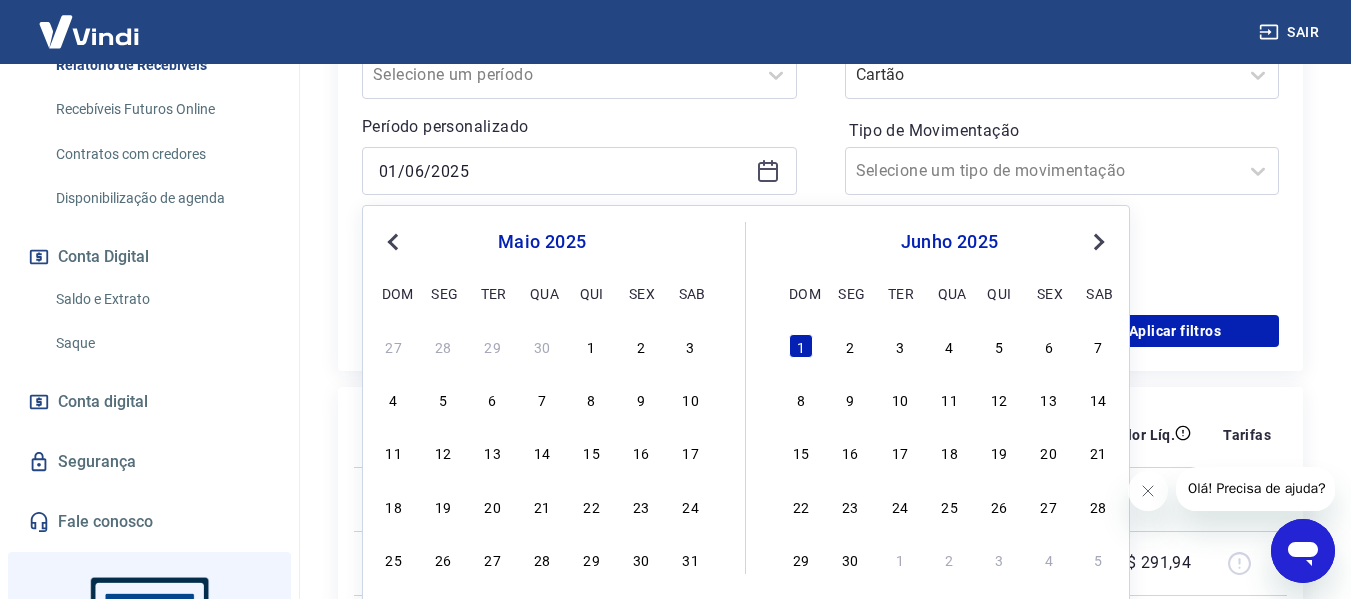 type on "01/05/2025" 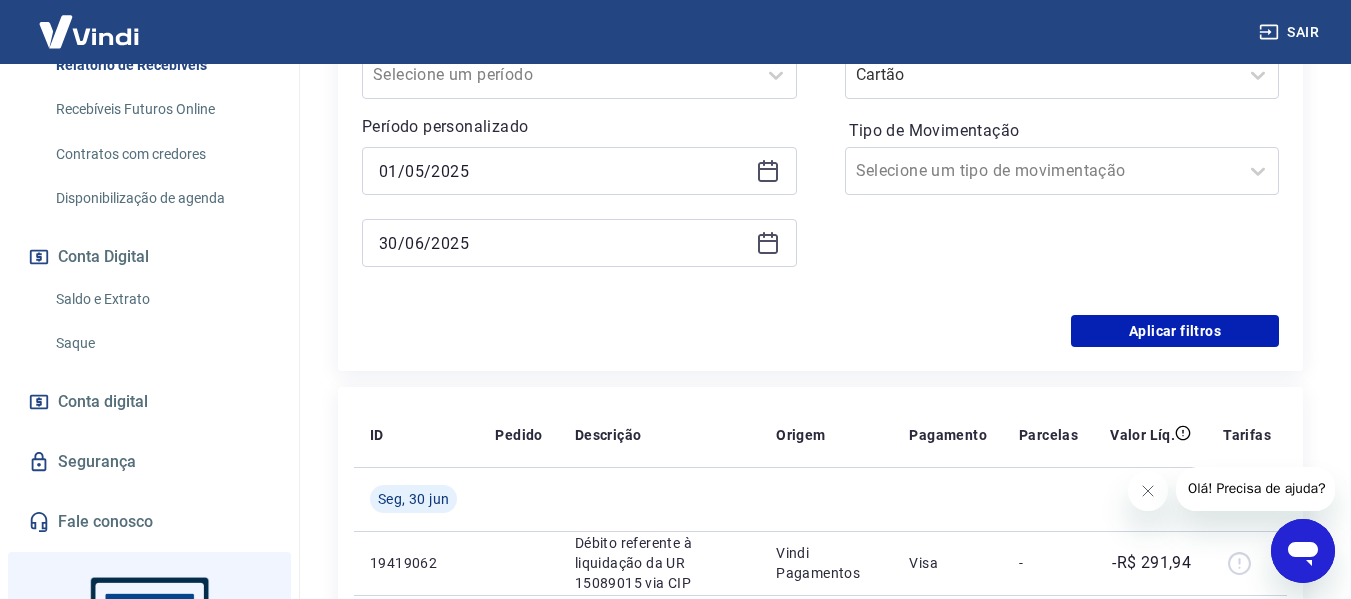 click 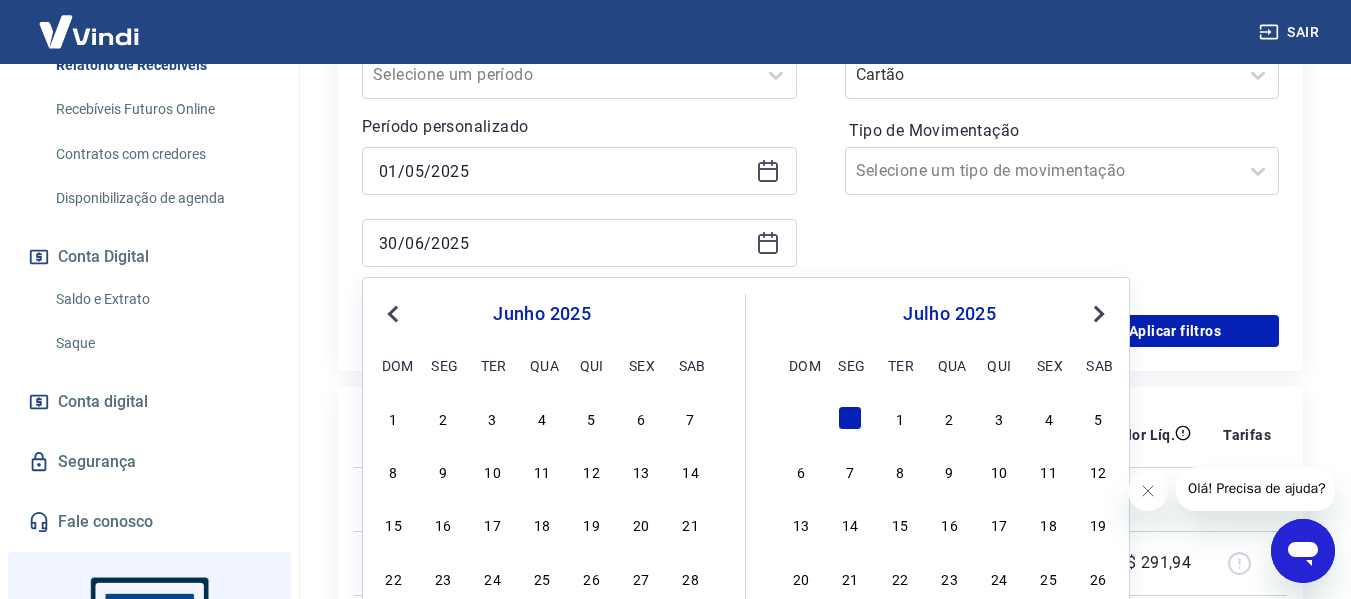 click on "Previous Month" at bounding box center [395, 313] 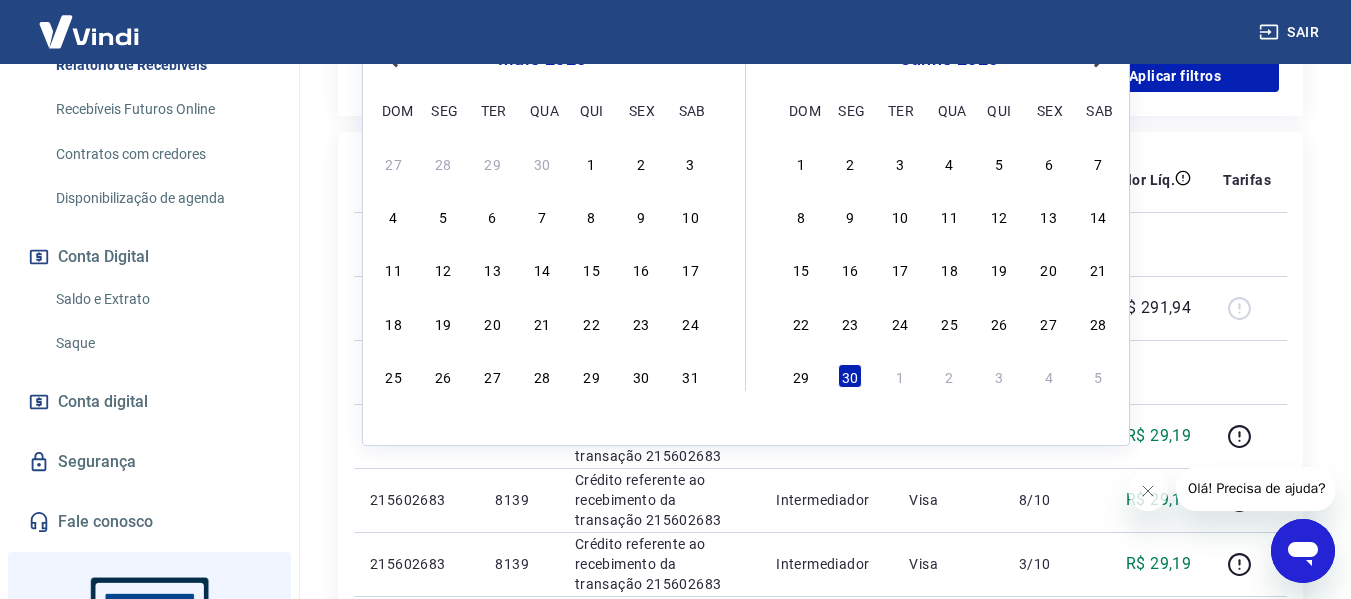 scroll, scrollTop: 804, scrollLeft: 0, axis: vertical 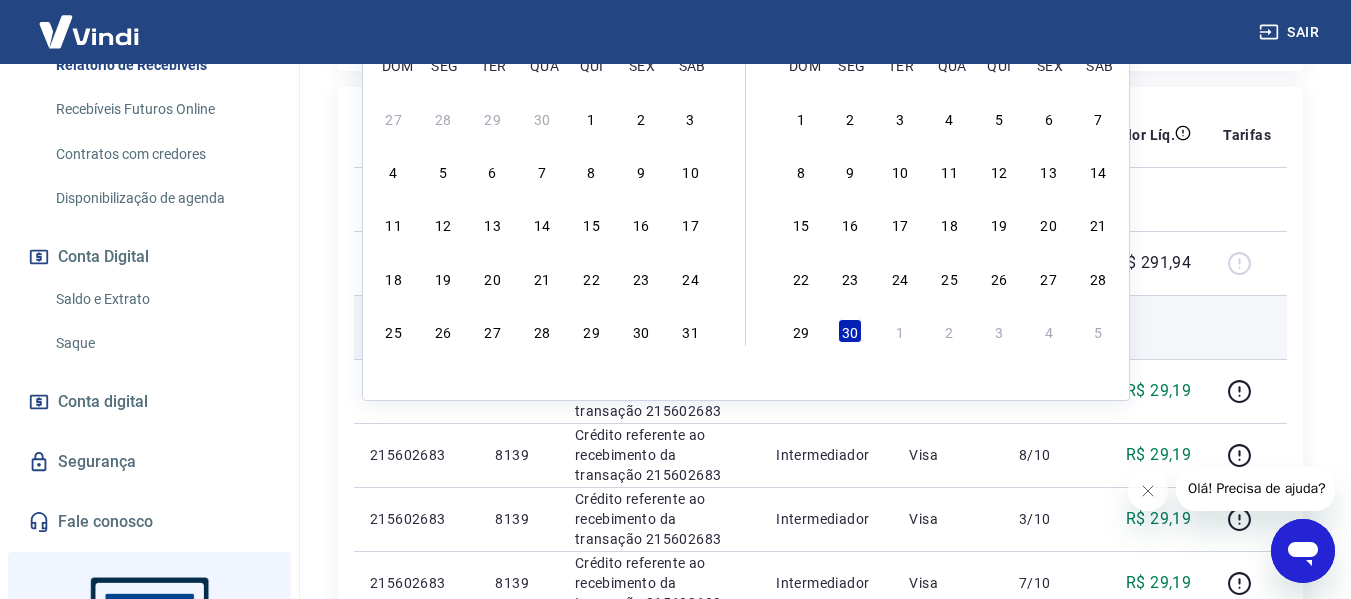 click on "31" at bounding box center (691, 331) 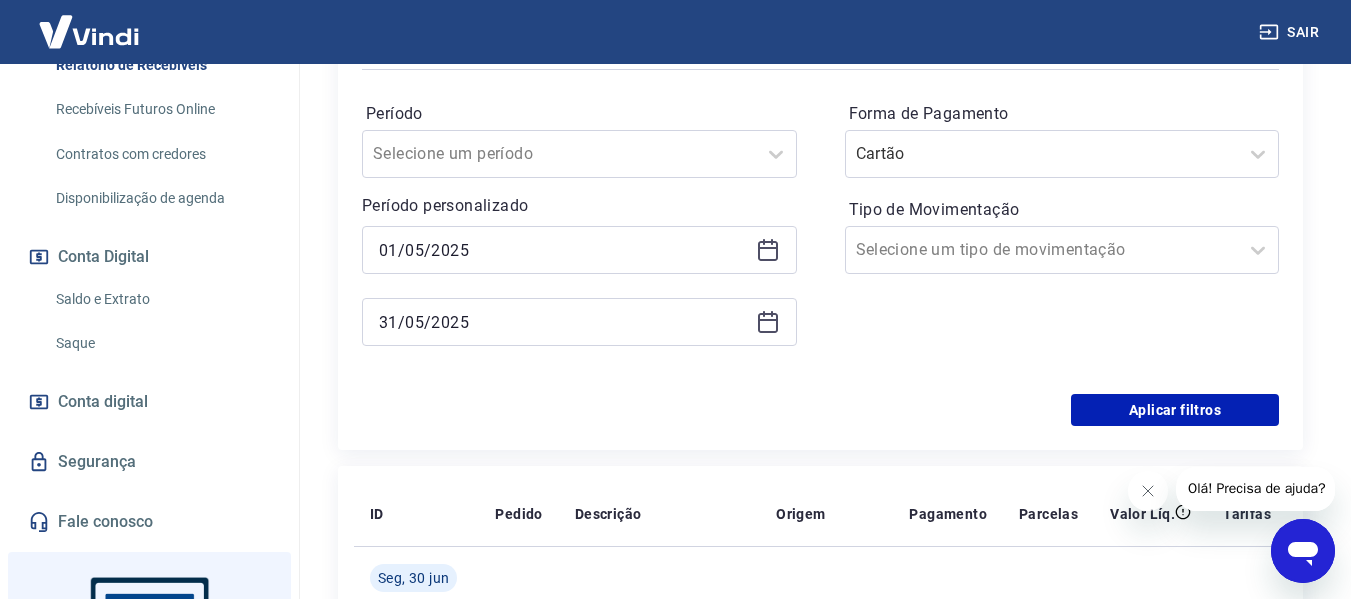 scroll, scrollTop: 304, scrollLeft: 0, axis: vertical 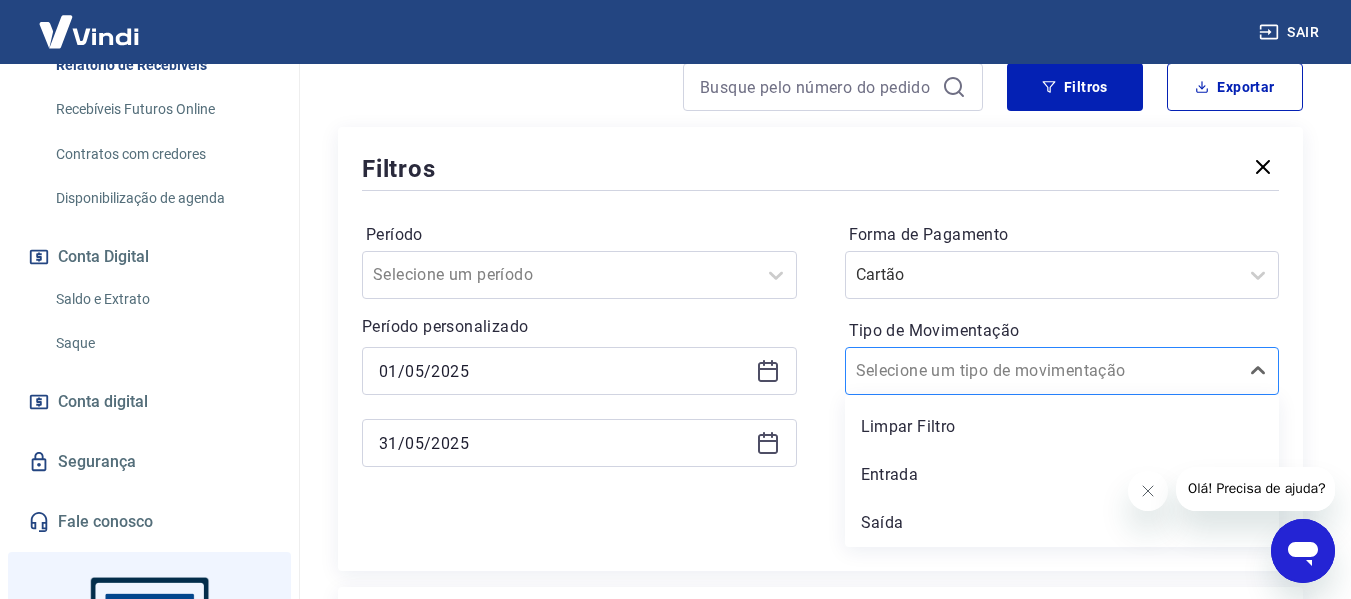 click on "Tipo de Movimentação" at bounding box center [957, 371] 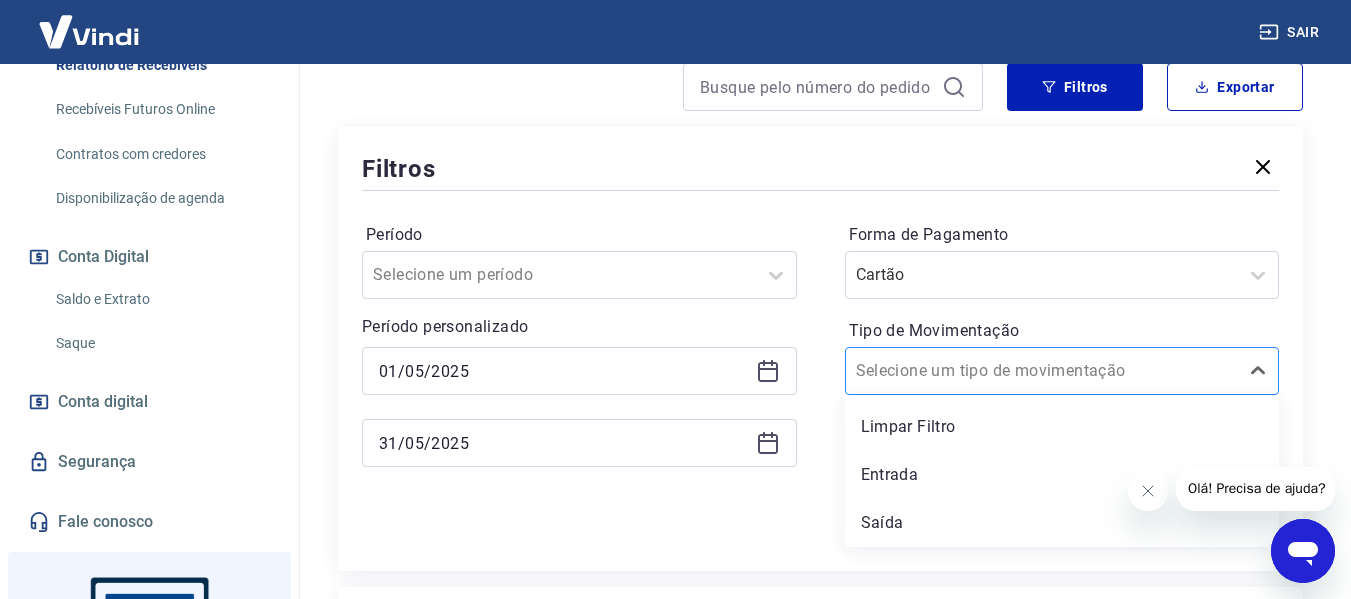 click on "Tipo de Movimentação" at bounding box center [957, 371] 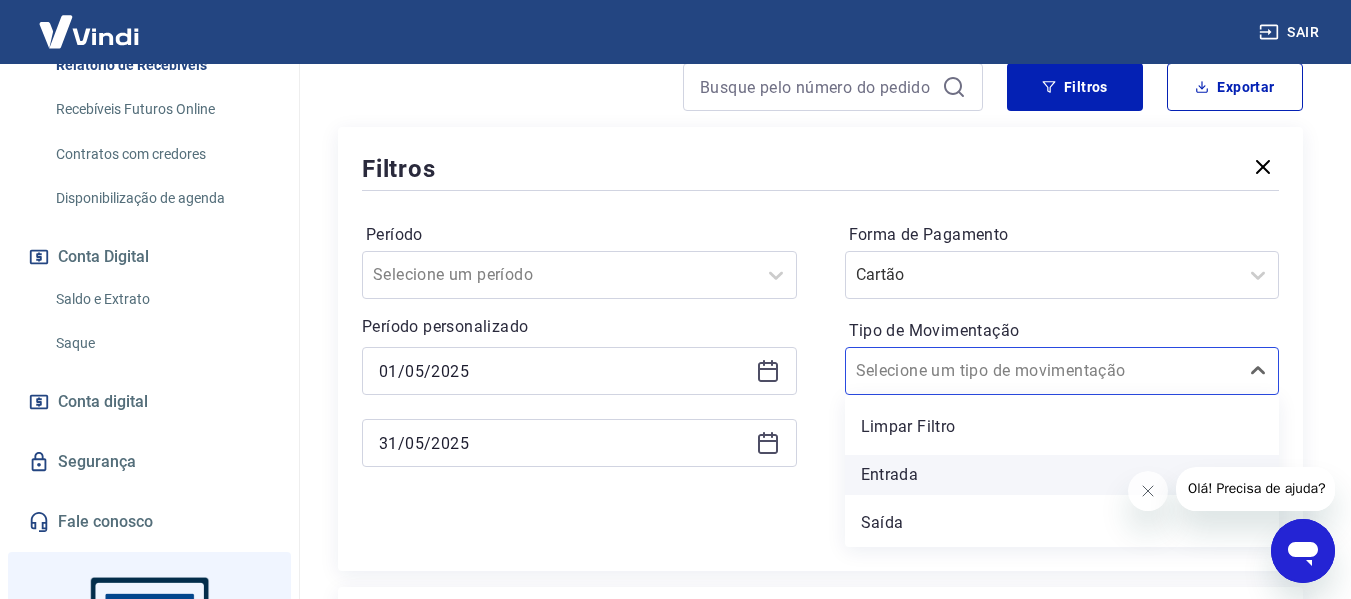 click on "Entrada" at bounding box center [1062, 475] 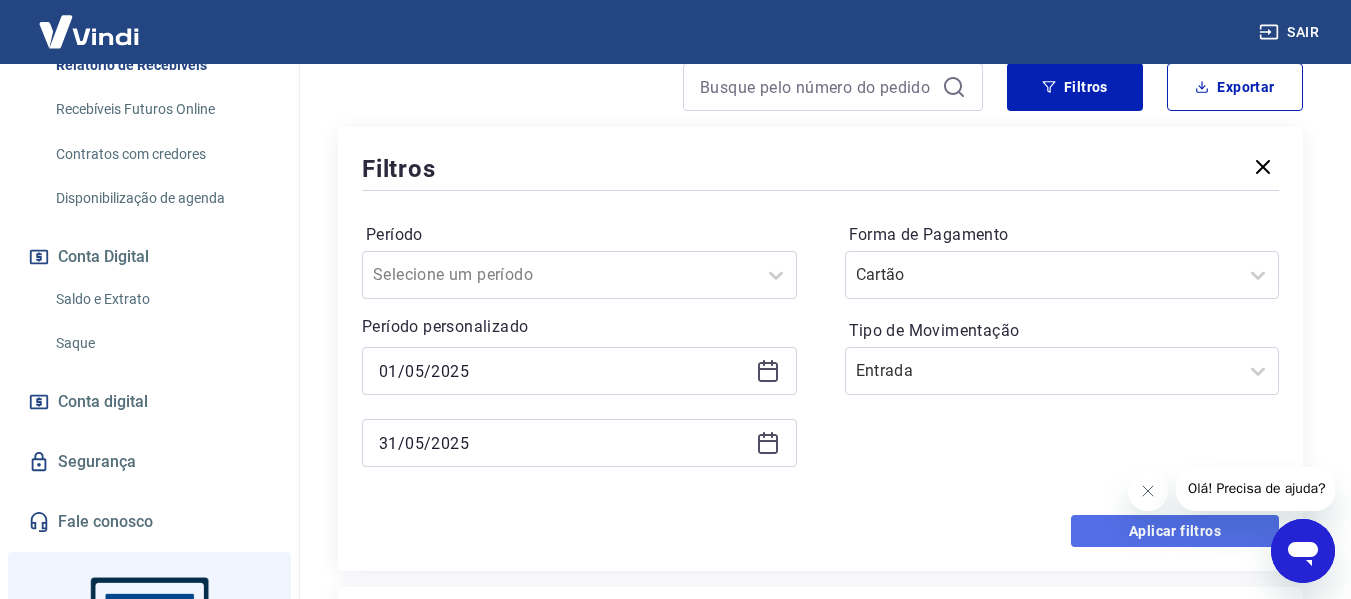 click on "Aplicar filtros" at bounding box center (1175, 531) 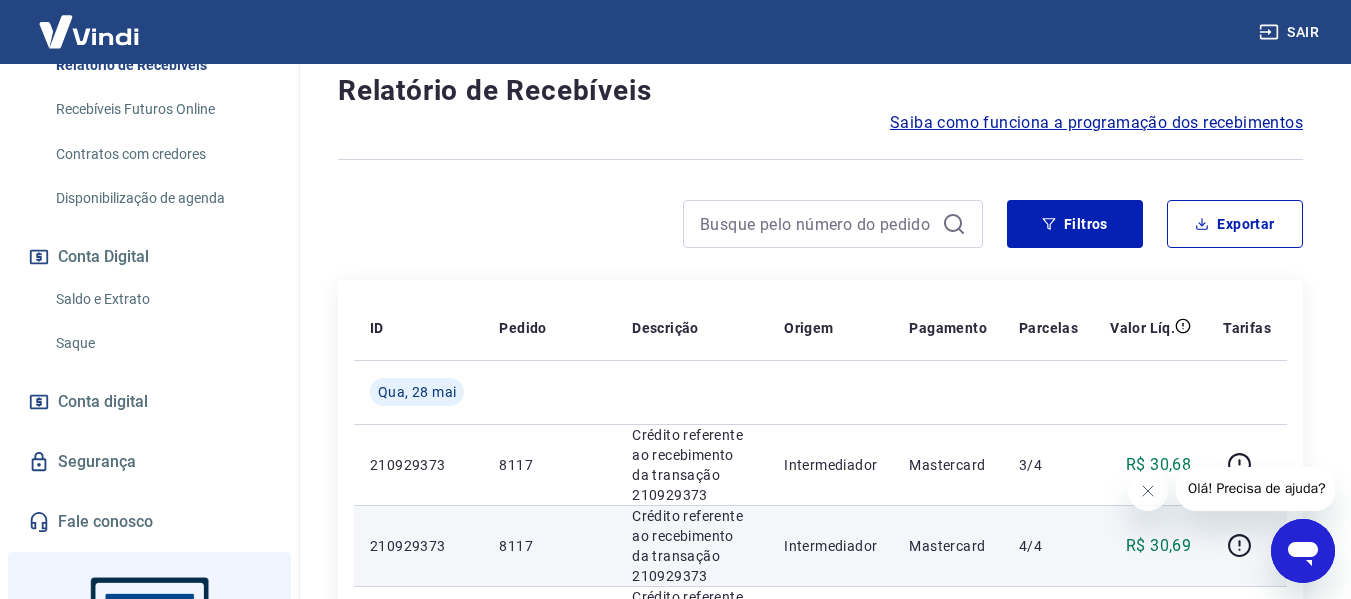 scroll, scrollTop: 4, scrollLeft: 0, axis: vertical 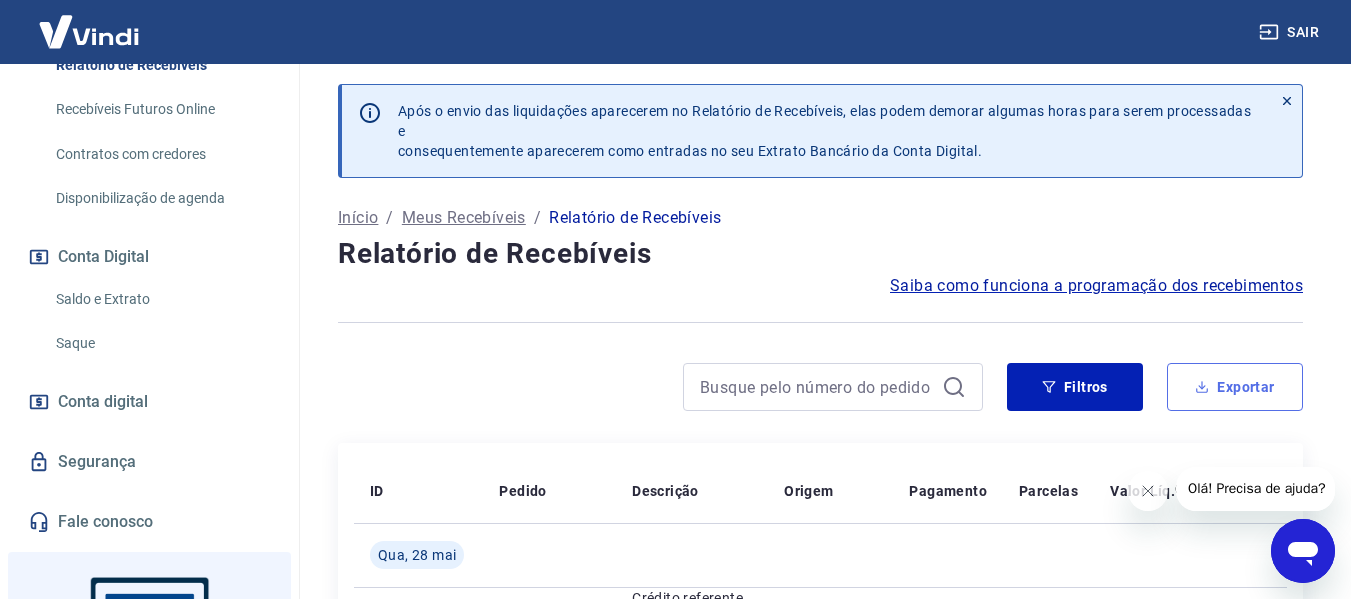 click on "Exportar" at bounding box center (1235, 387) 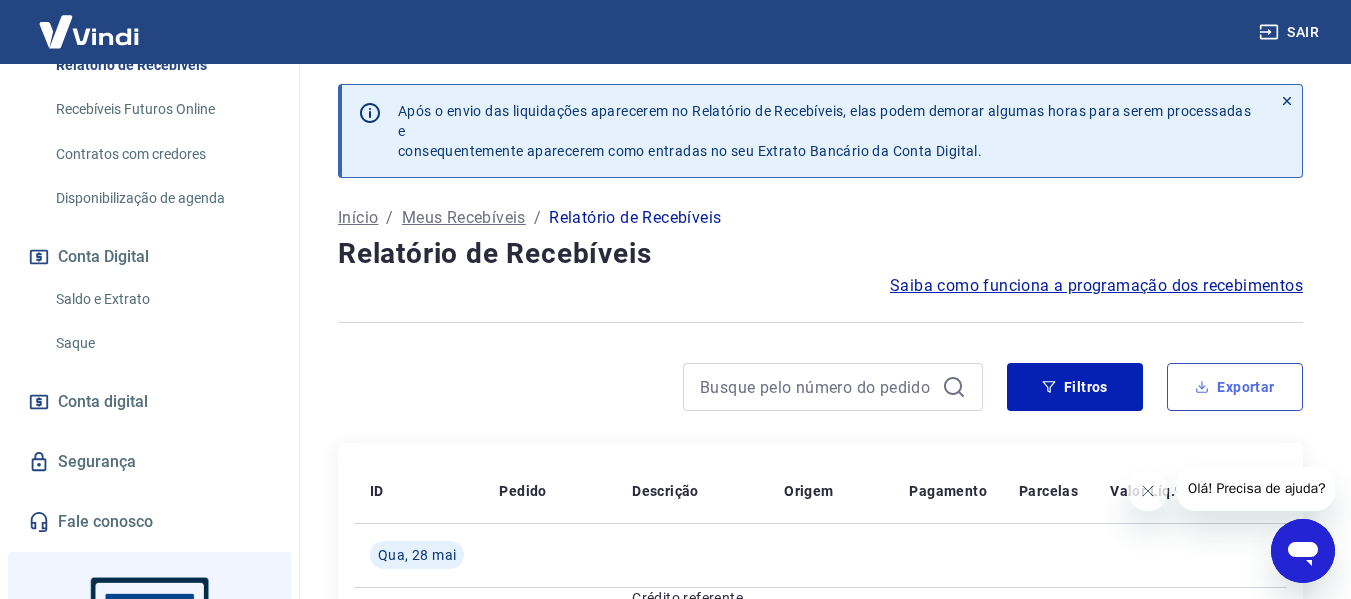 type on "01/05/2025" 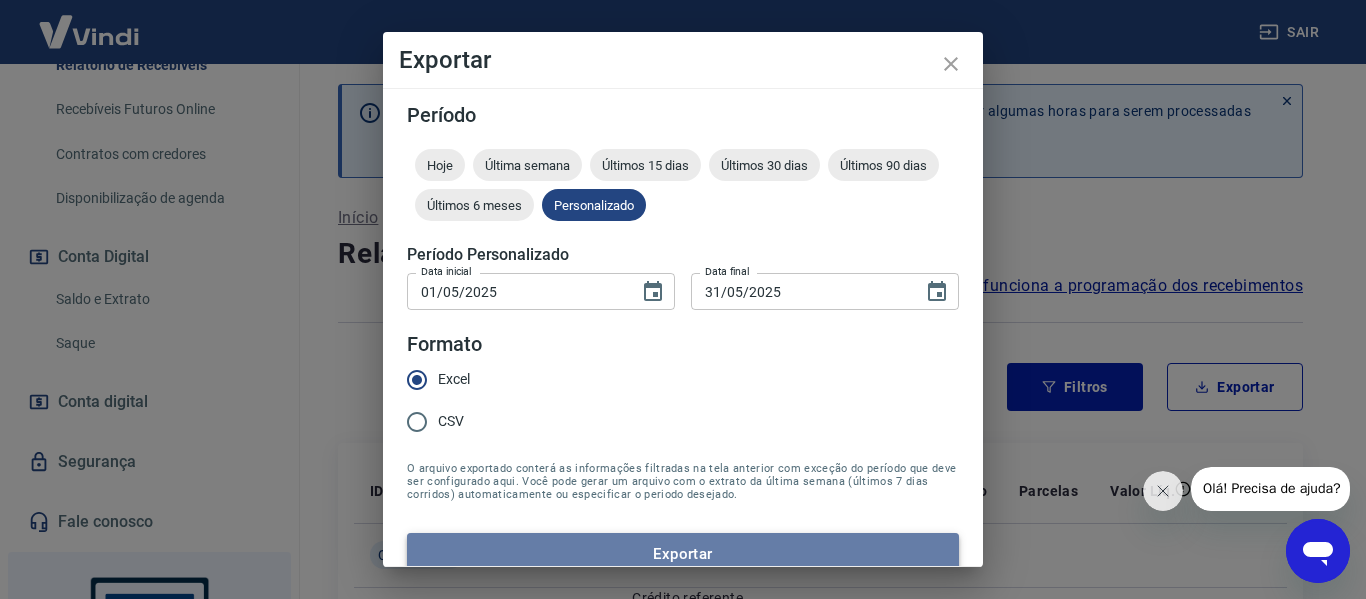 click on "Exportar" at bounding box center [683, 554] 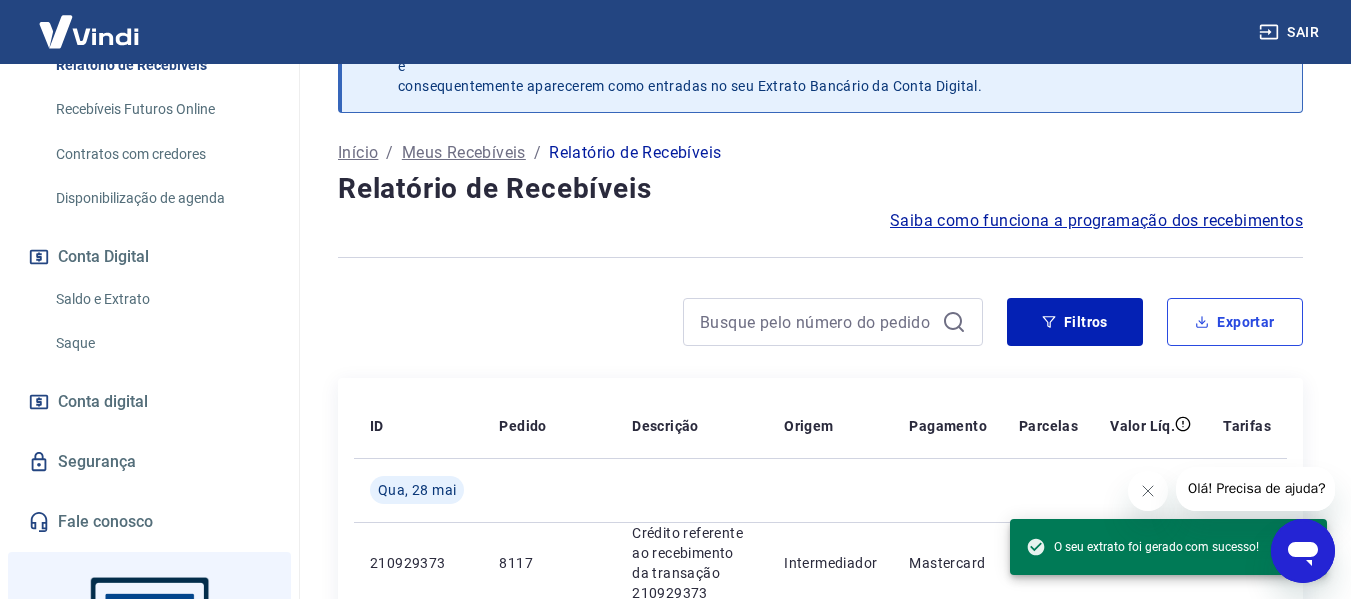 scroll, scrollTop: 104, scrollLeft: 0, axis: vertical 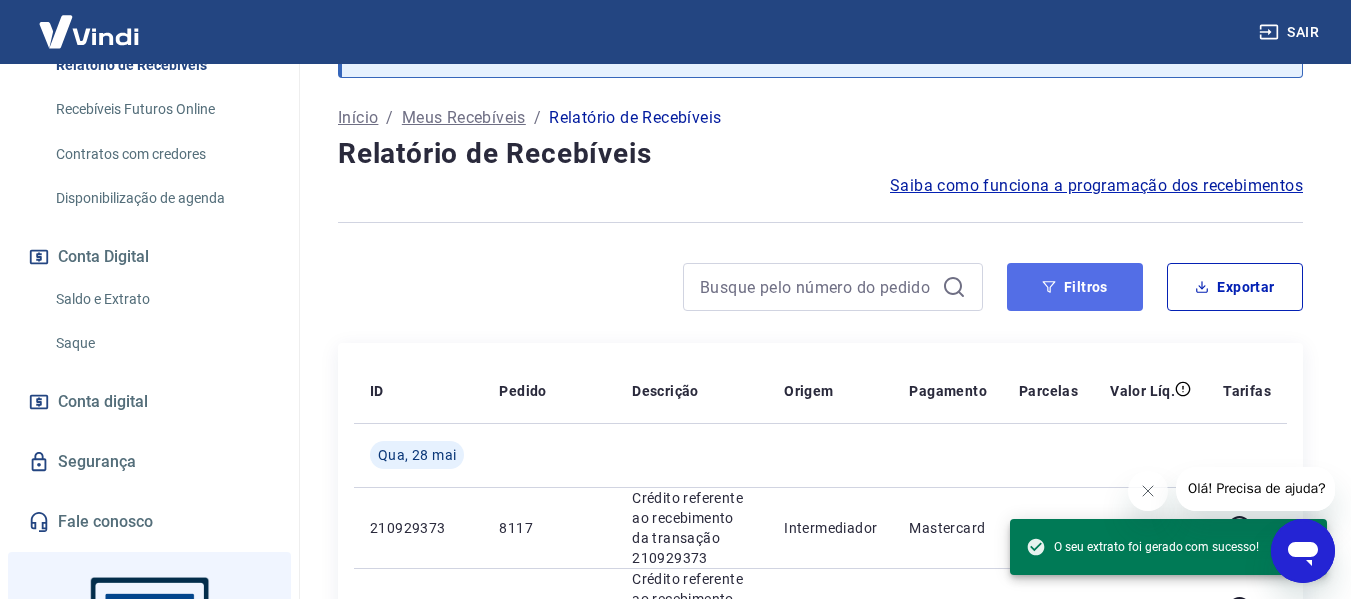 click on "Filtros" at bounding box center (1075, 287) 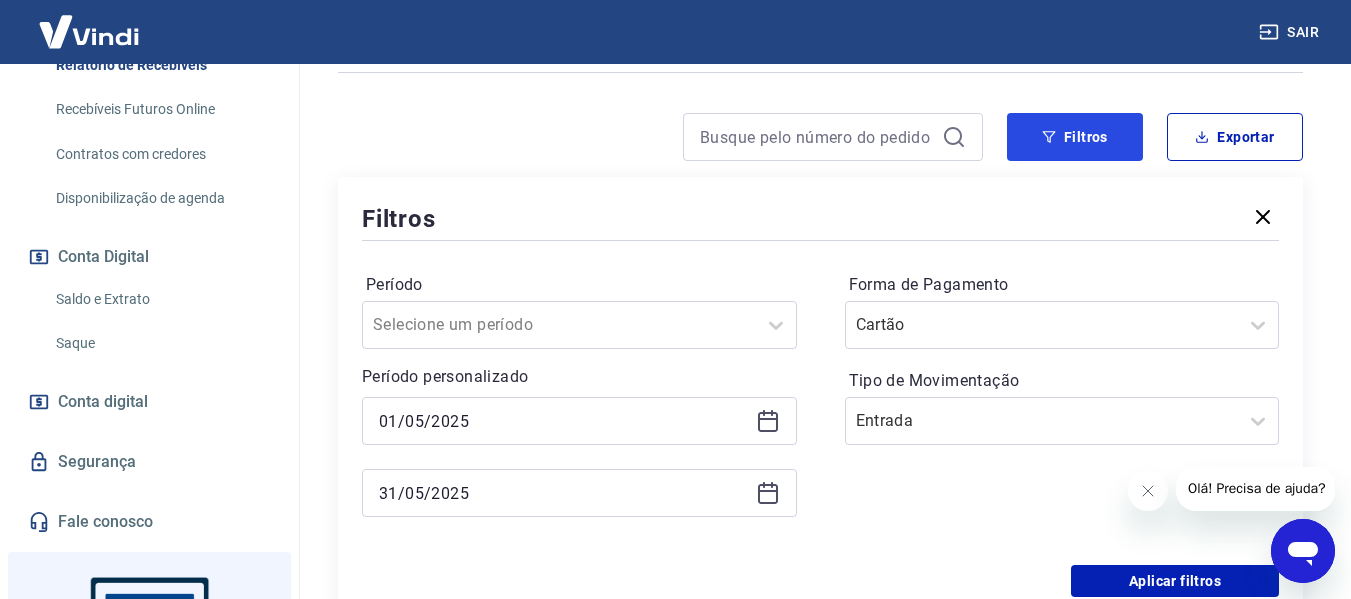 scroll, scrollTop: 304, scrollLeft: 0, axis: vertical 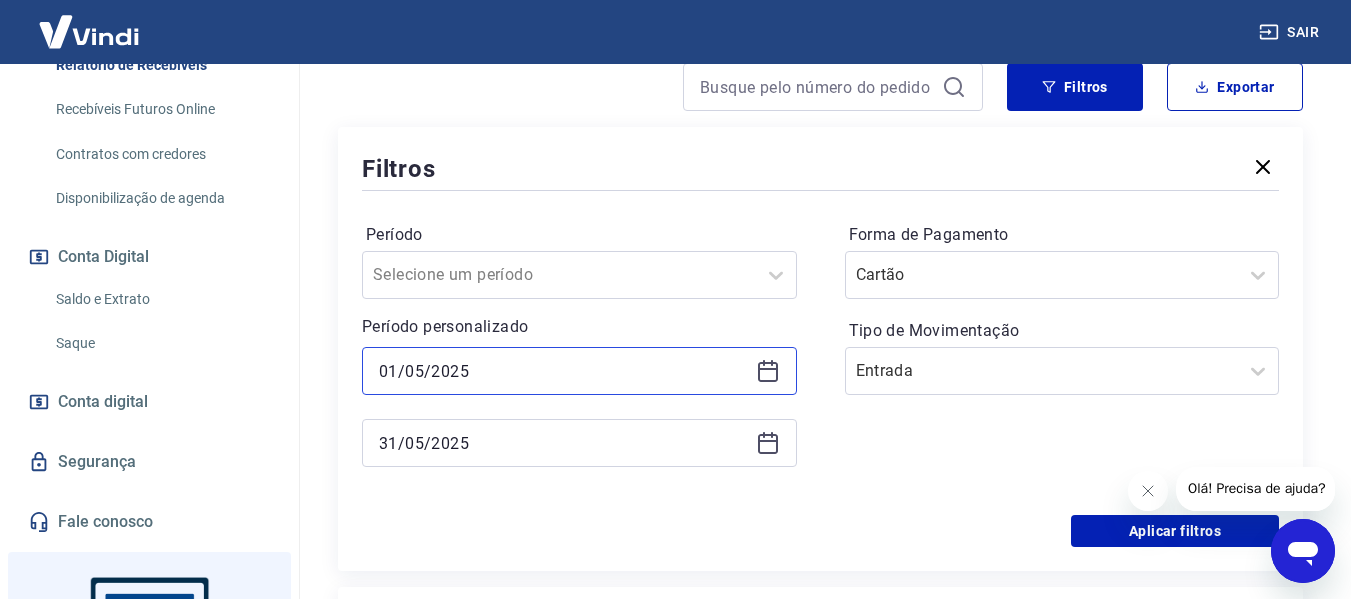 click on "01/05/2025" at bounding box center (563, 371) 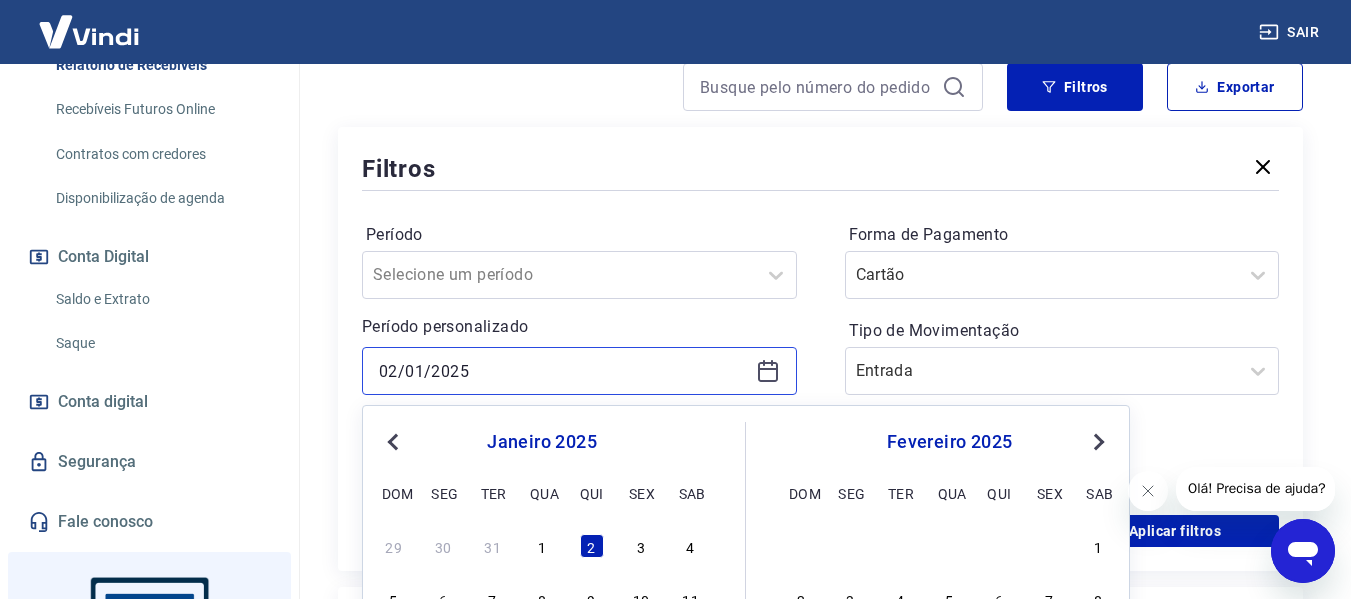 drag, startPoint x: 382, startPoint y: 358, endPoint x: 100, endPoint y: 280, distance: 292.58844 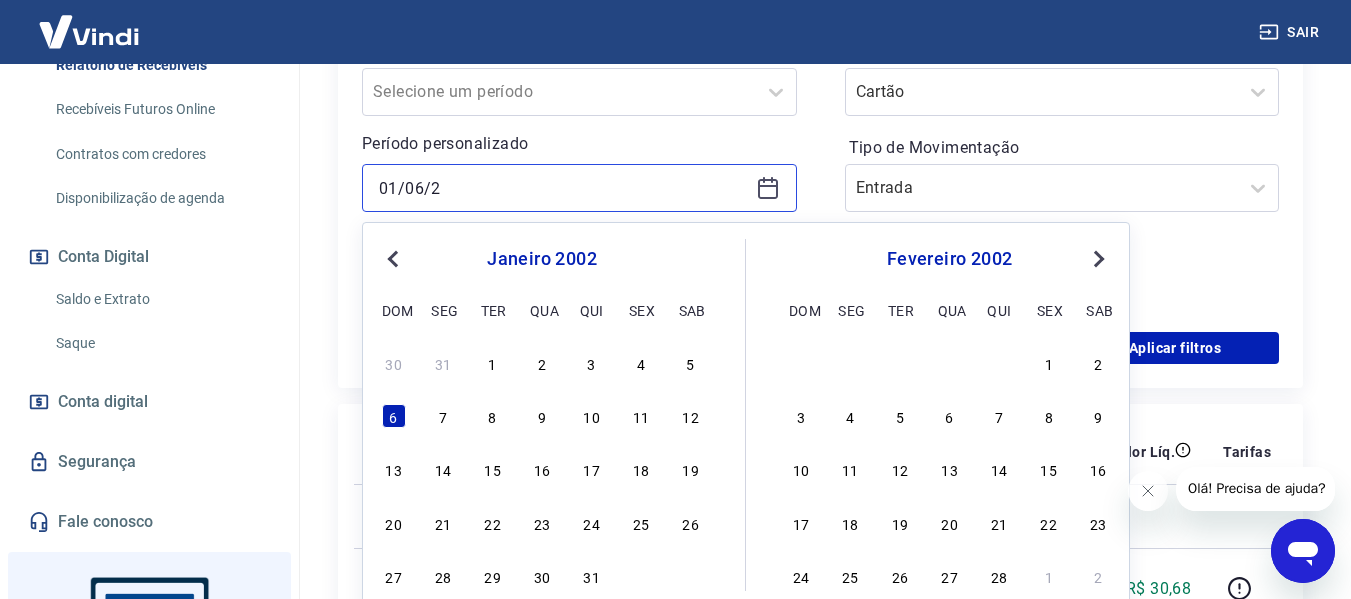 scroll, scrollTop: 504, scrollLeft: 0, axis: vertical 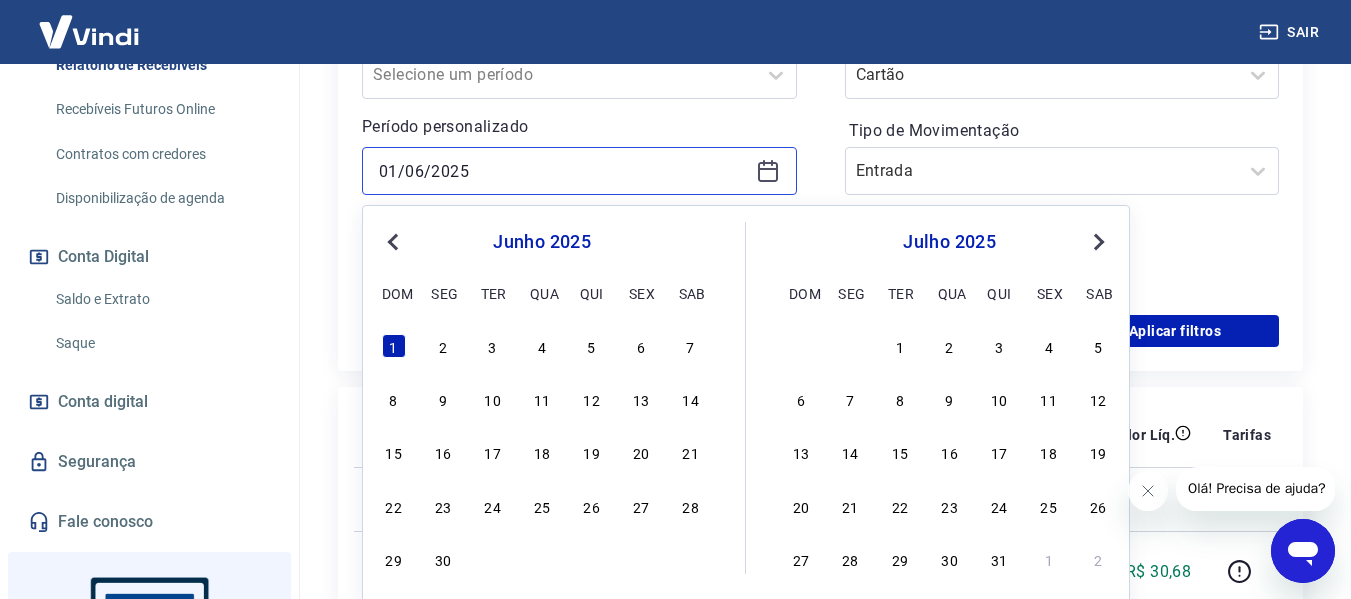 click on "01/06/2025" at bounding box center [563, 171] 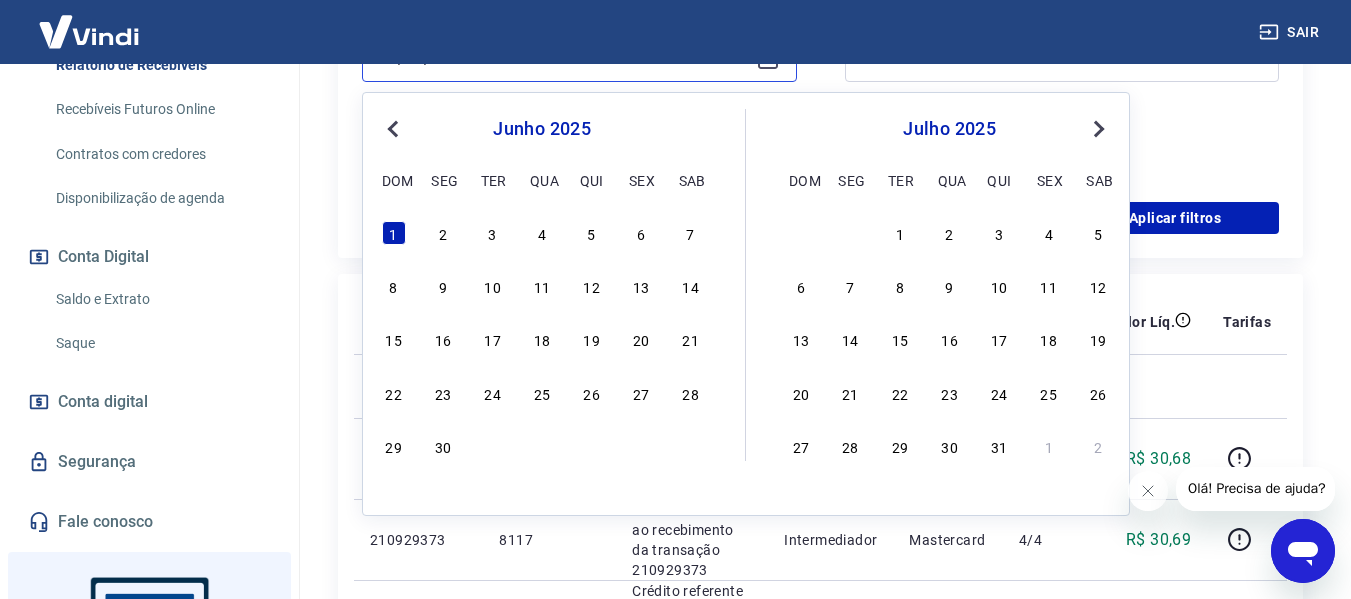 scroll, scrollTop: 704, scrollLeft: 0, axis: vertical 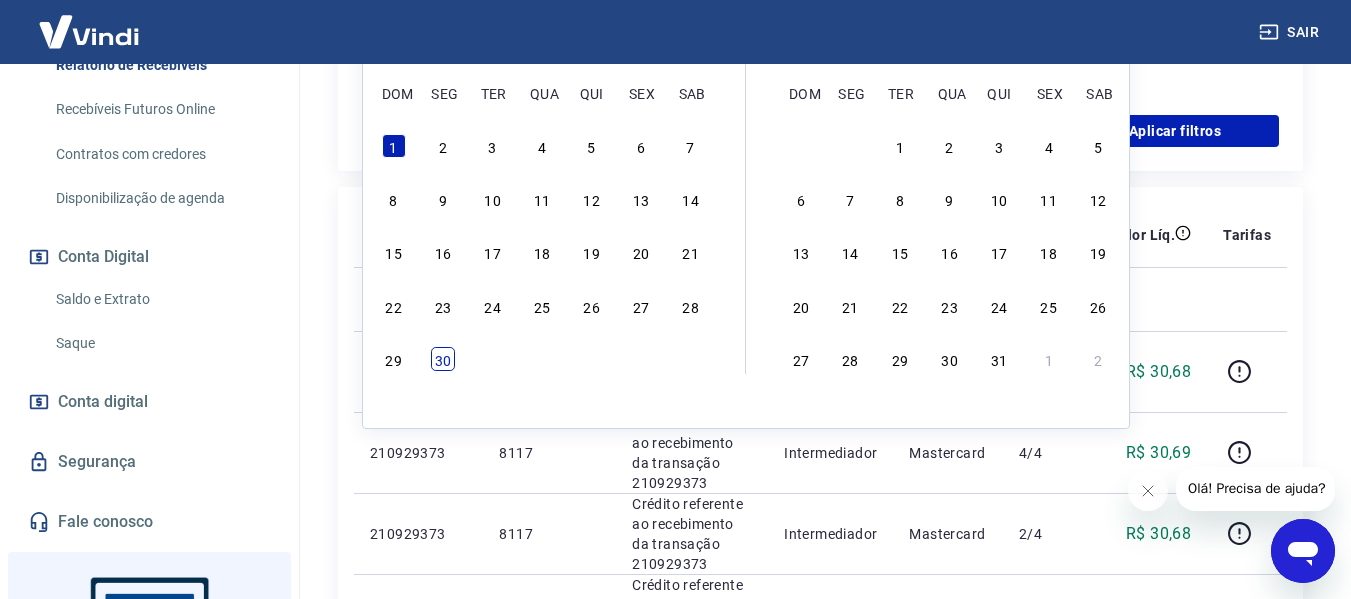 click on "30" at bounding box center (443, 359) 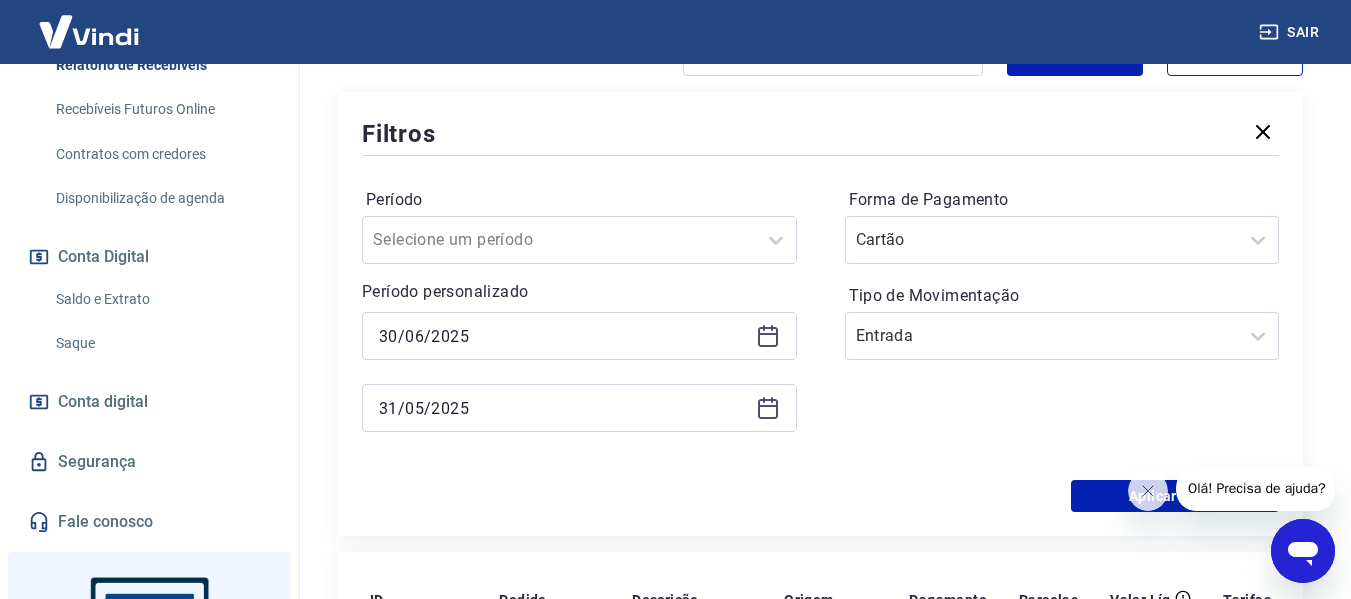 scroll, scrollTop: 304, scrollLeft: 0, axis: vertical 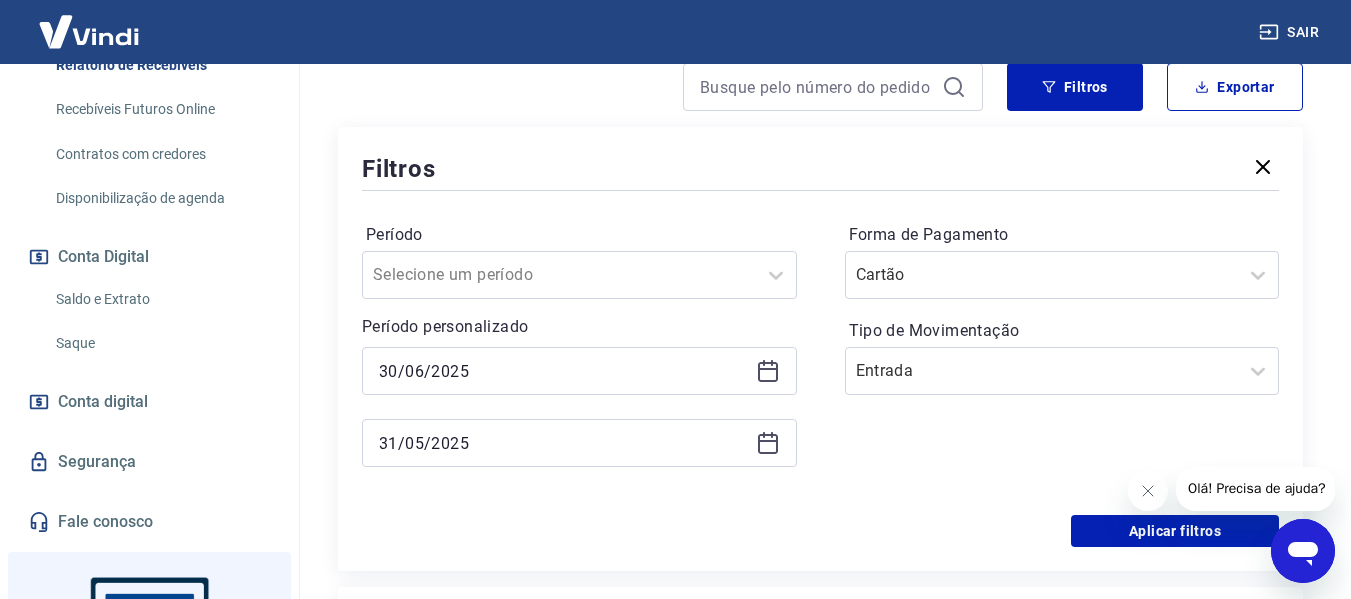 click 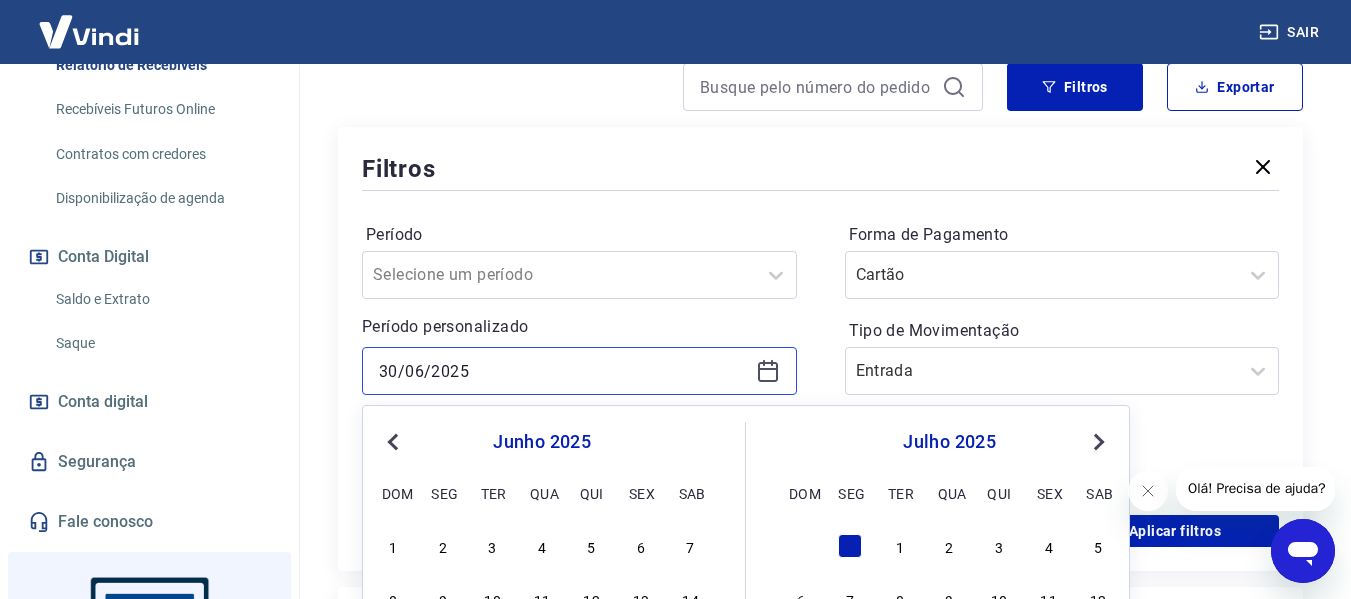 drag, startPoint x: 193, startPoint y: 358, endPoint x: 127, endPoint y: 330, distance: 71.693794 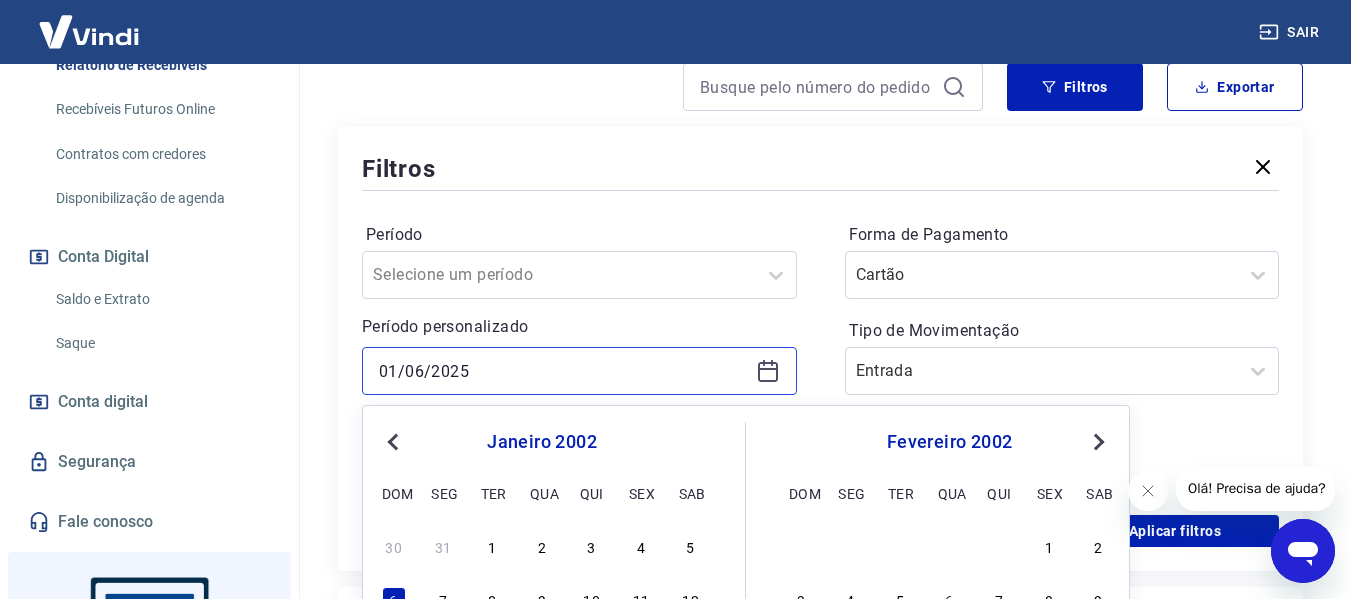 type on "01/06/2025" 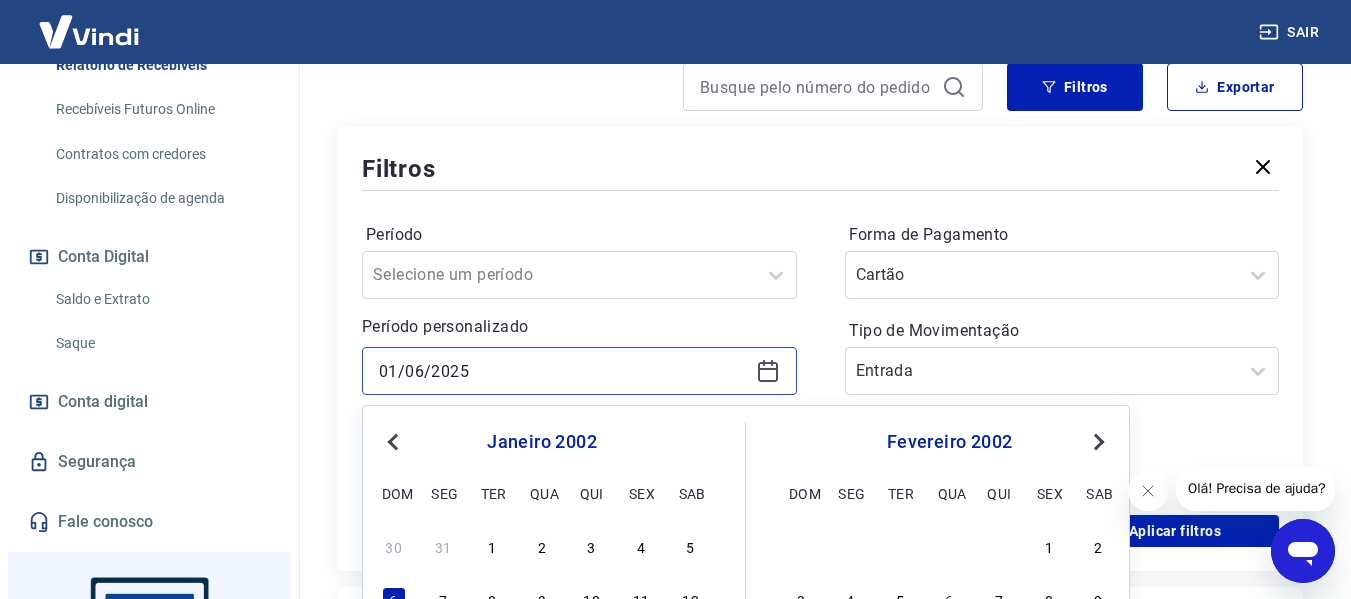 click on "01/06/2025" at bounding box center [563, 371] 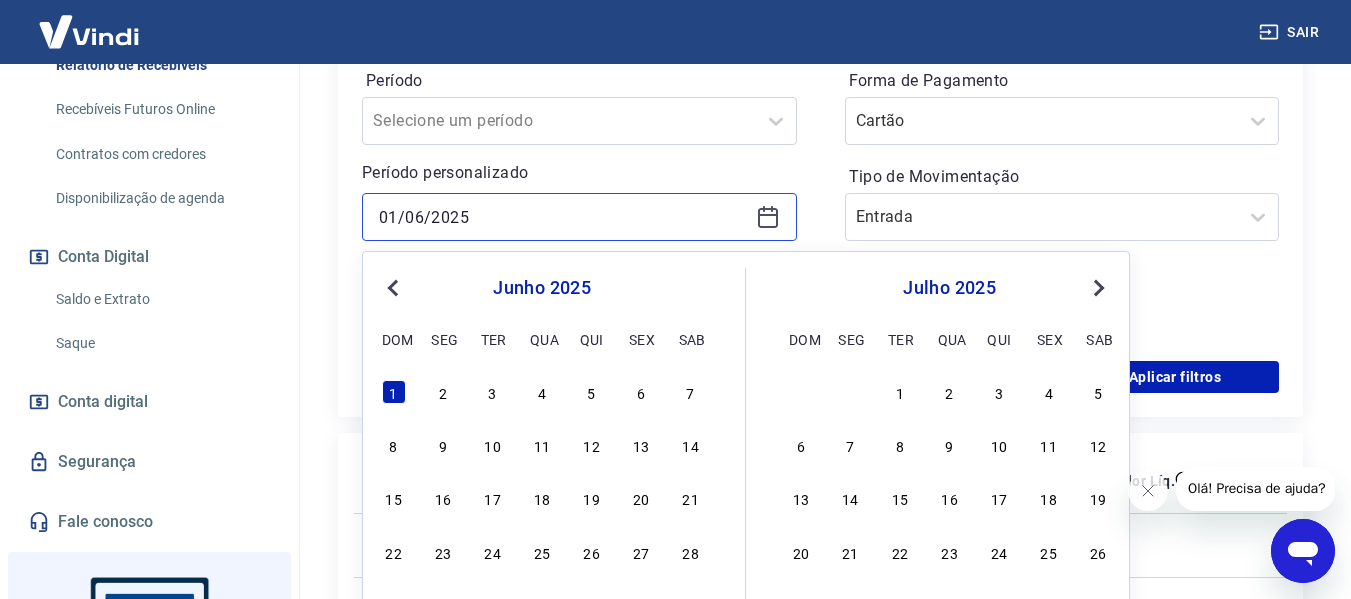 scroll, scrollTop: 504, scrollLeft: 0, axis: vertical 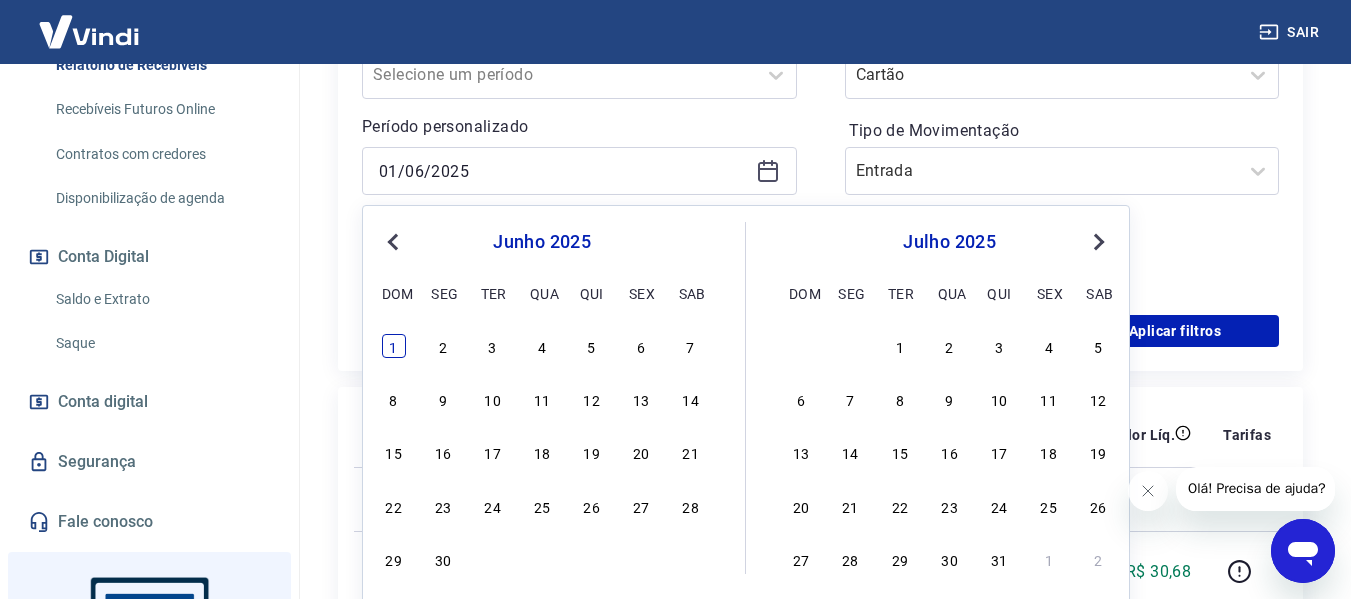 click on "1" at bounding box center [394, 346] 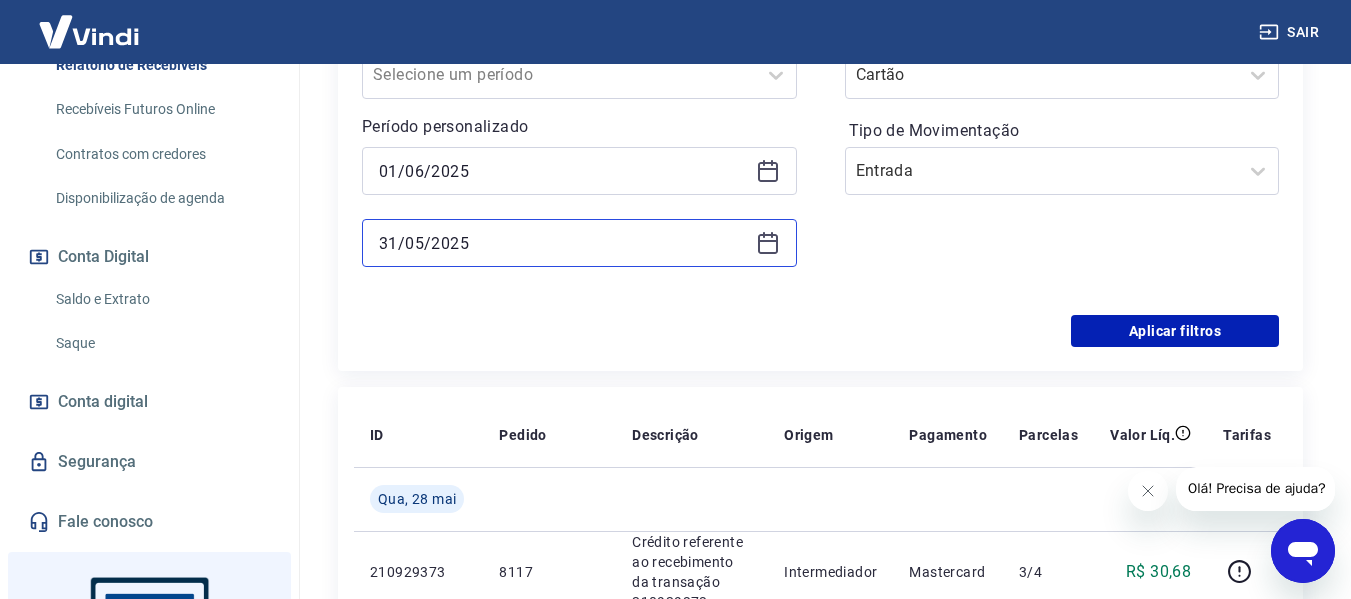 click on "31/05/2025" at bounding box center [563, 243] 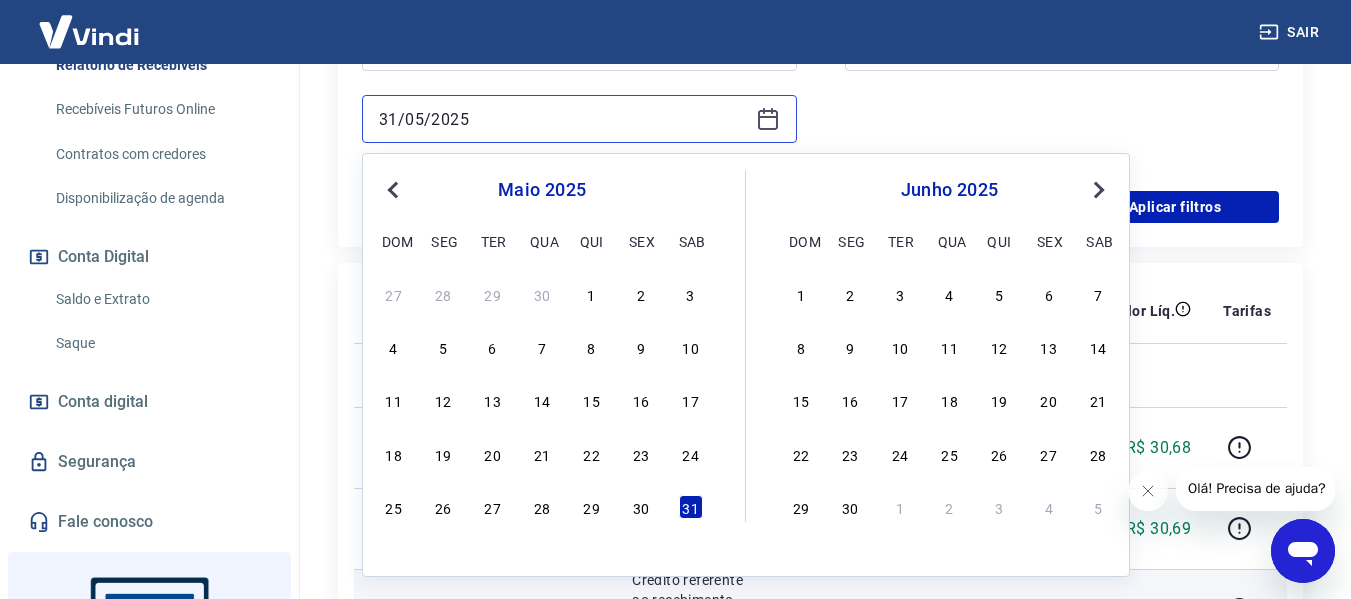 scroll, scrollTop: 804, scrollLeft: 0, axis: vertical 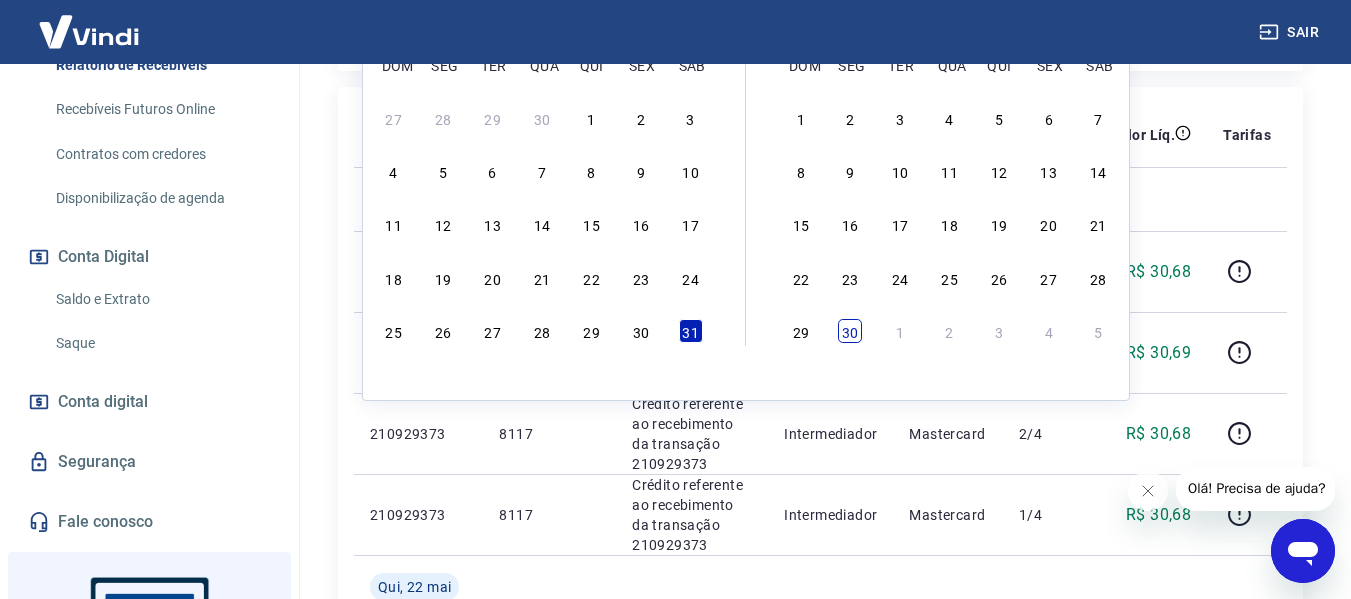 click on "30" at bounding box center (850, 331) 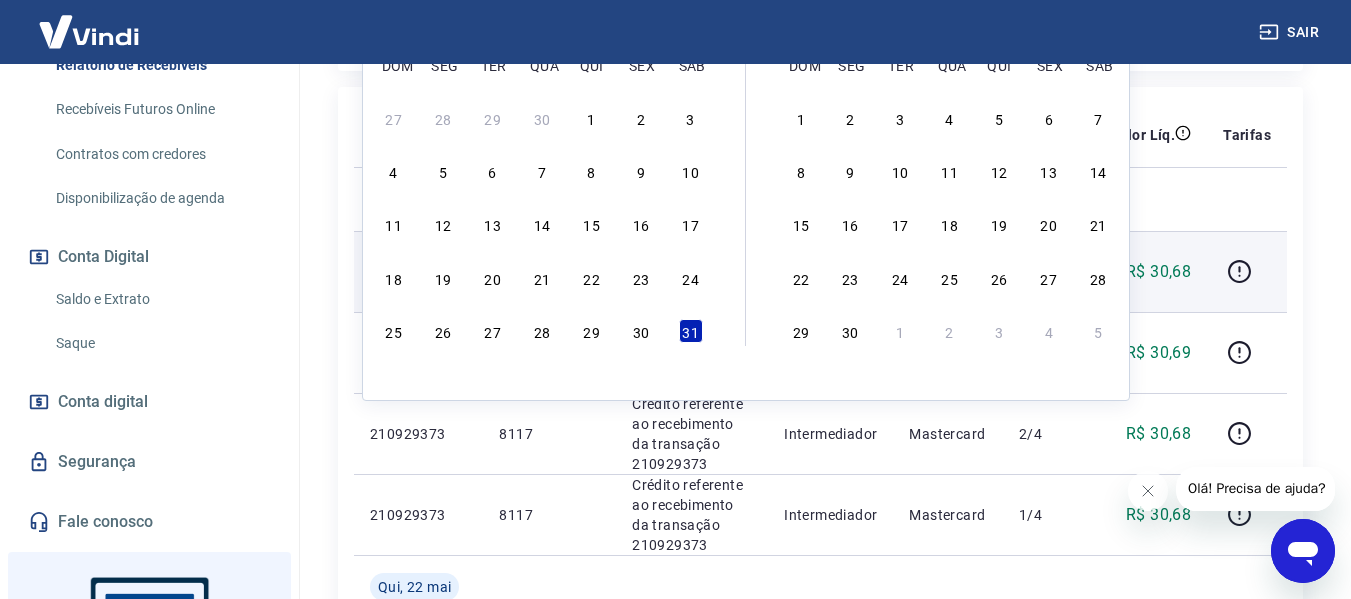 type on "30/06/2025" 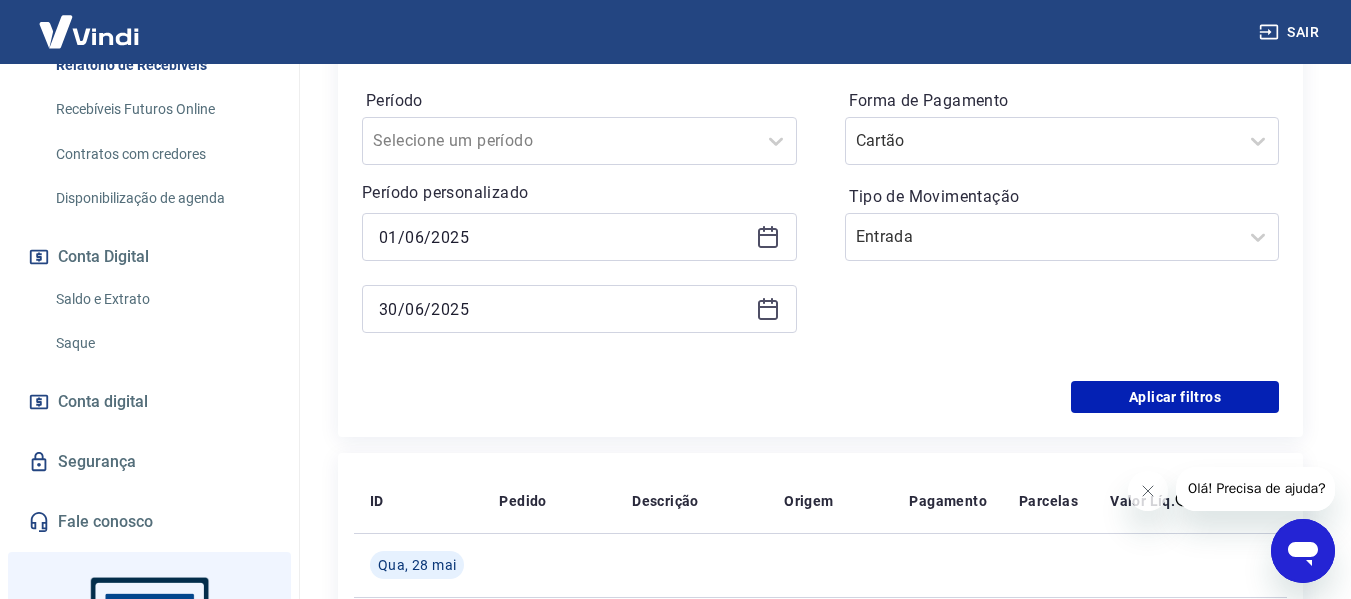 scroll, scrollTop: 404, scrollLeft: 0, axis: vertical 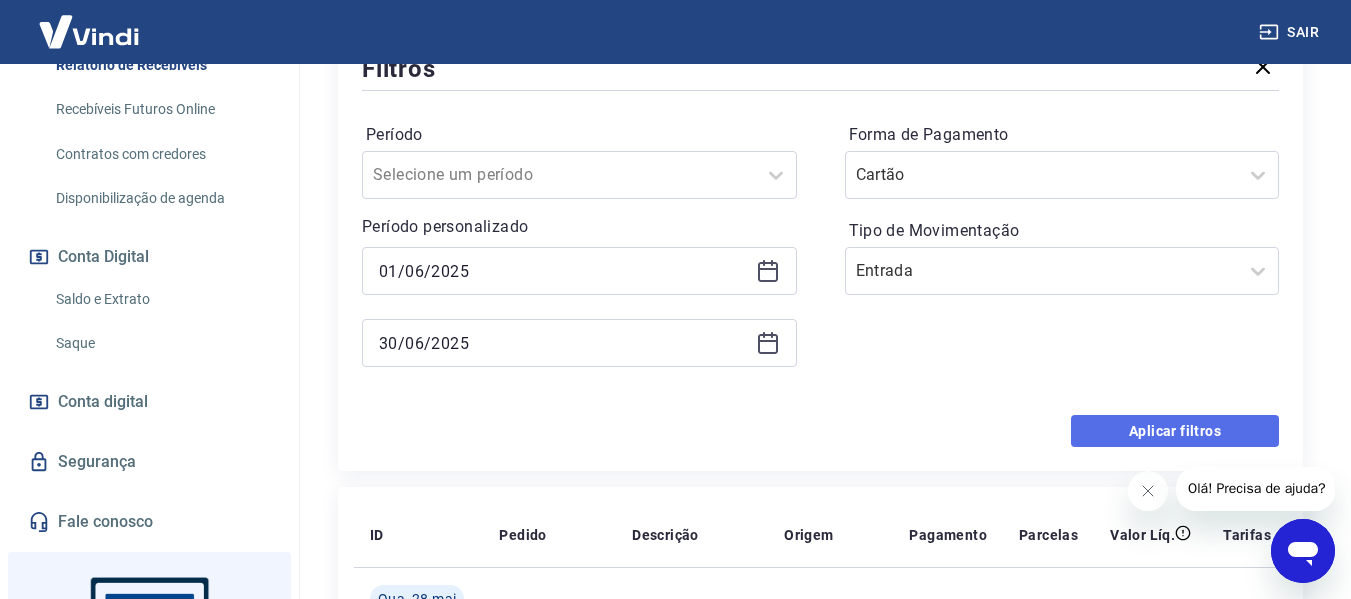 click on "Aplicar filtros" at bounding box center [1175, 431] 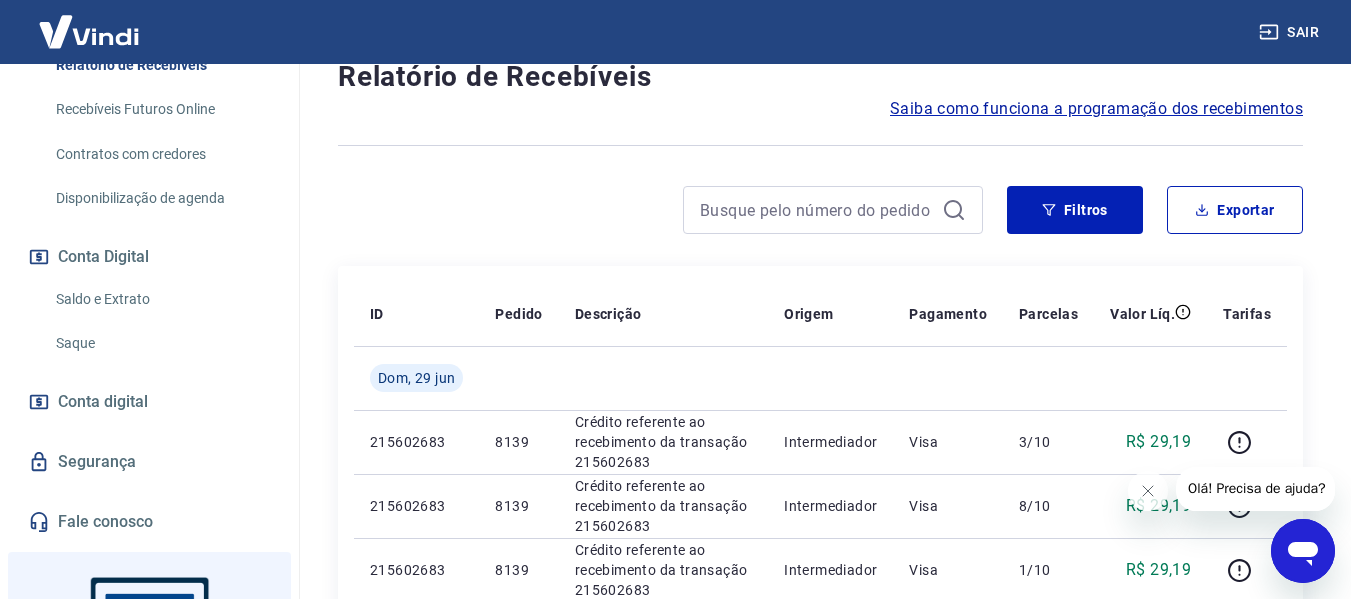 scroll, scrollTop: 0, scrollLeft: 0, axis: both 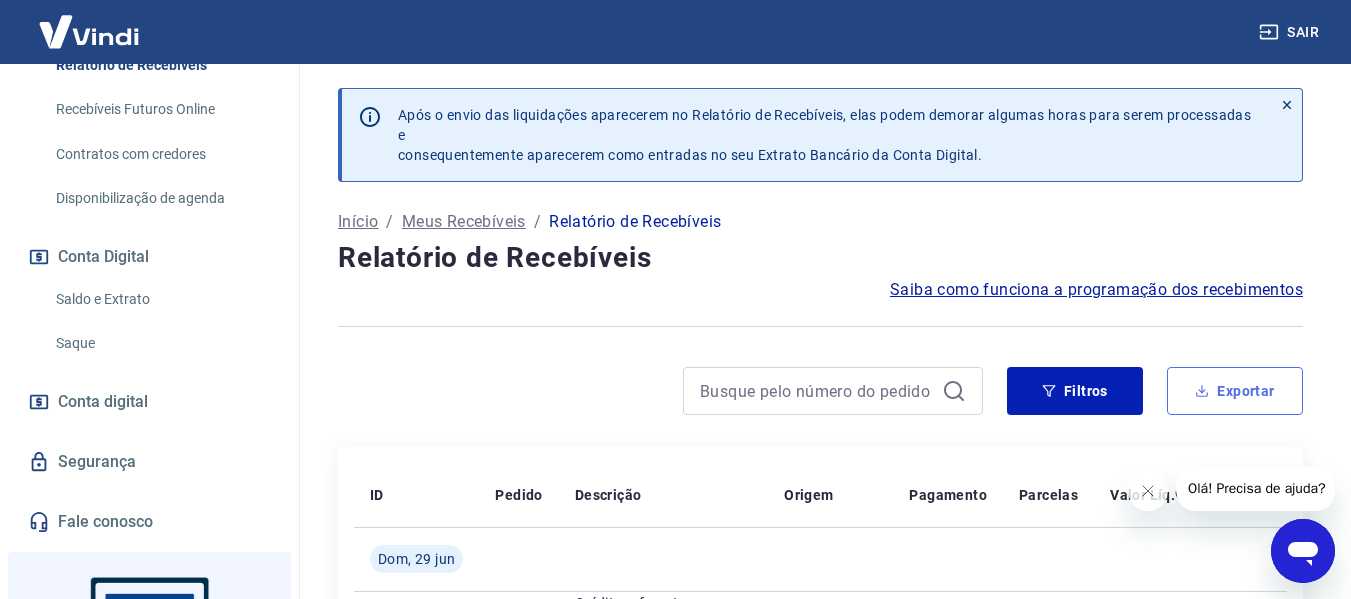 click on "Exportar" at bounding box center (1235, 391) 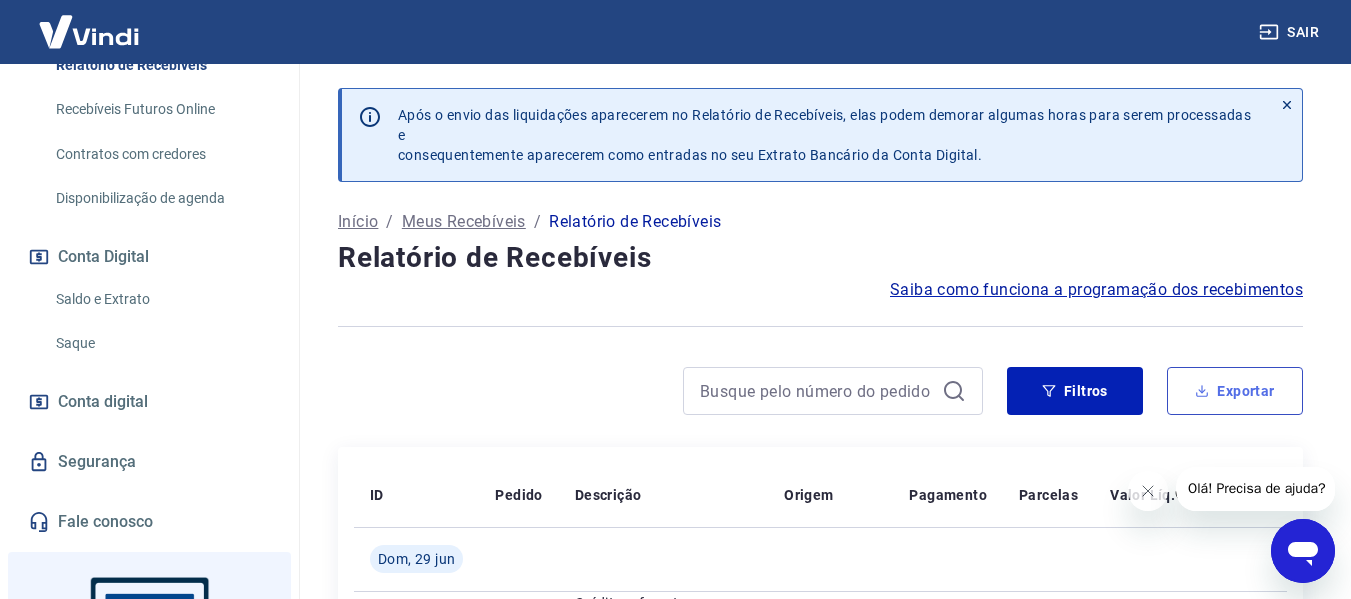 type on "01/06/2025" 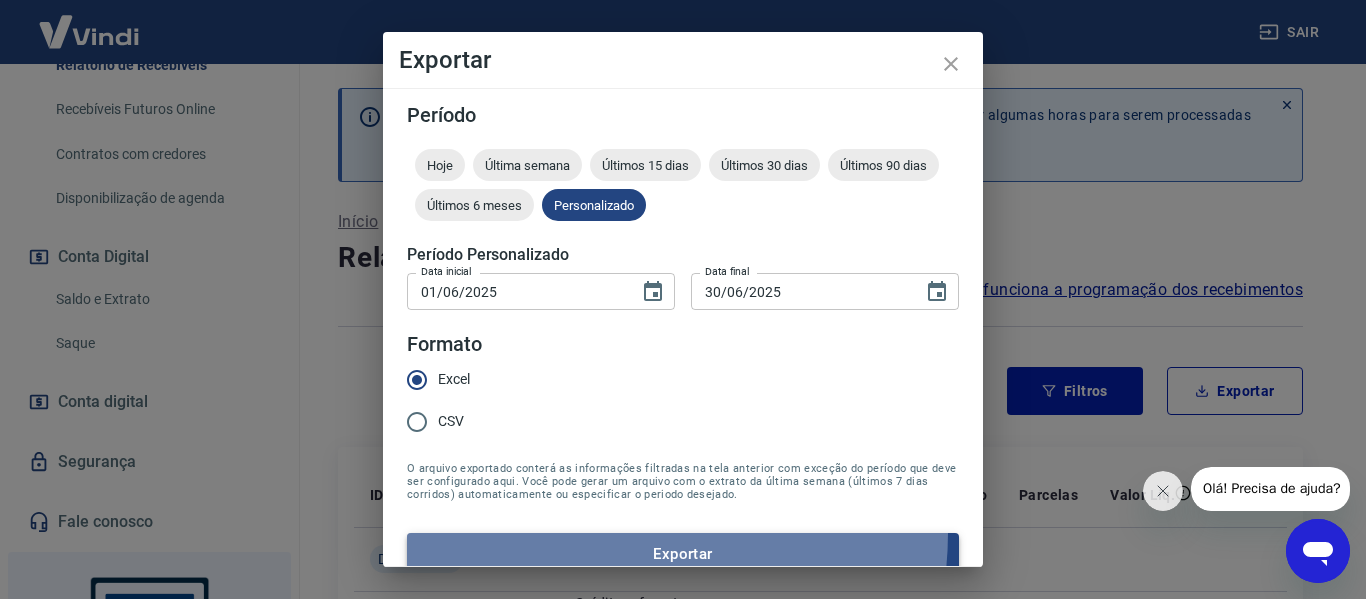 click on "Exportar" at bounding box center (683, 554) 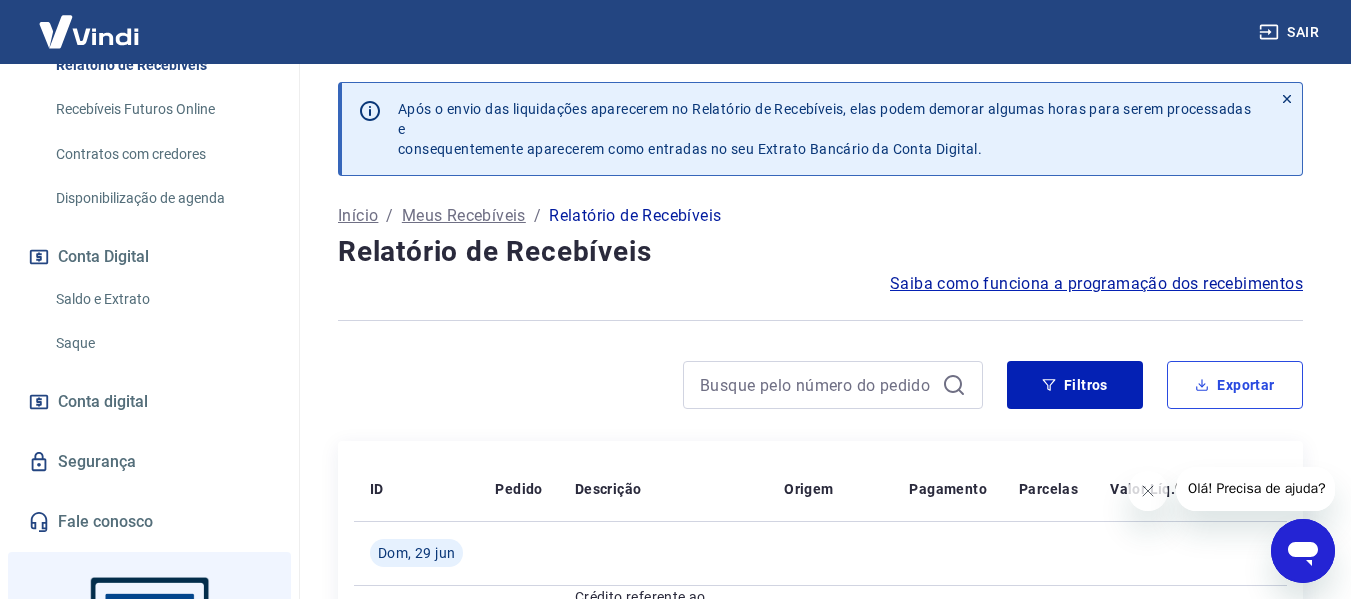 scroll, scrollTop: 0, scrollLeft: 0, axis: both 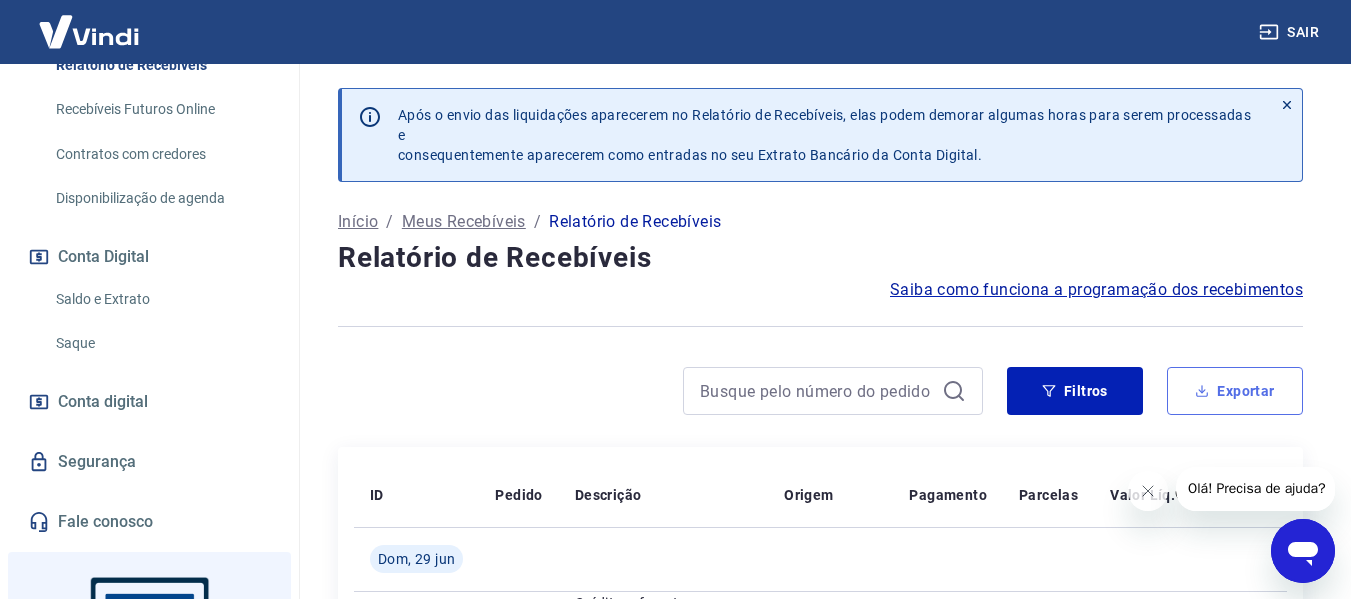 click on "Exportar" at bounding box center (1235, 391) 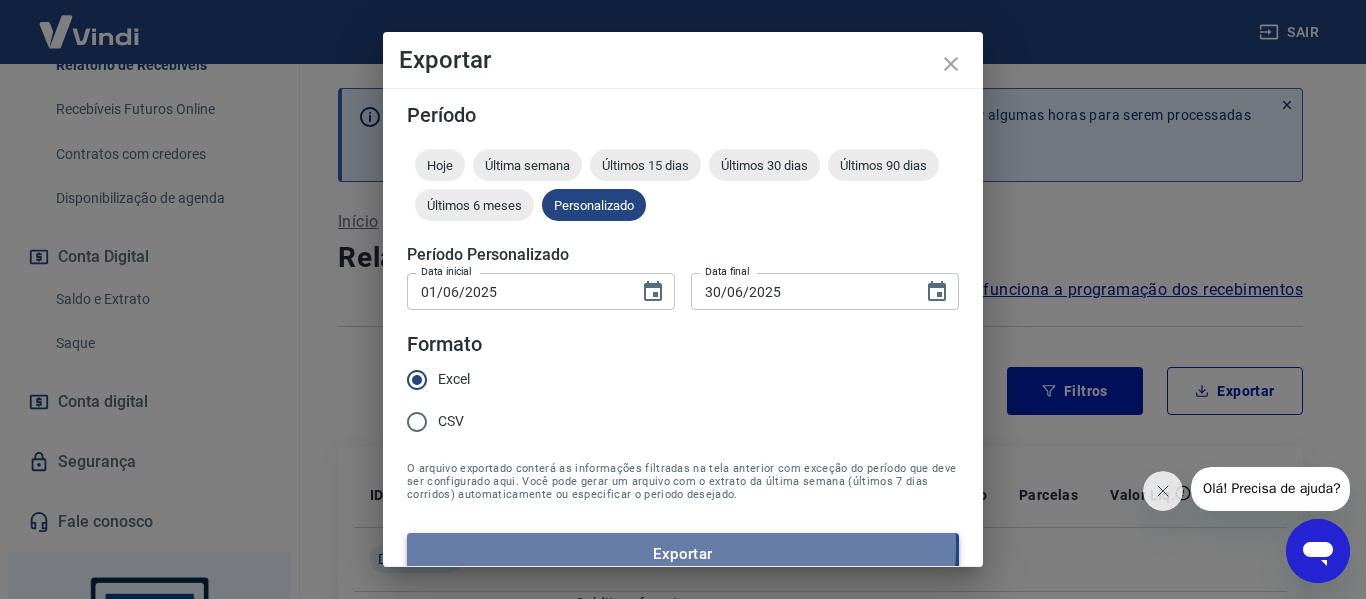click on "Exportar" at bounding box center [683, 554] 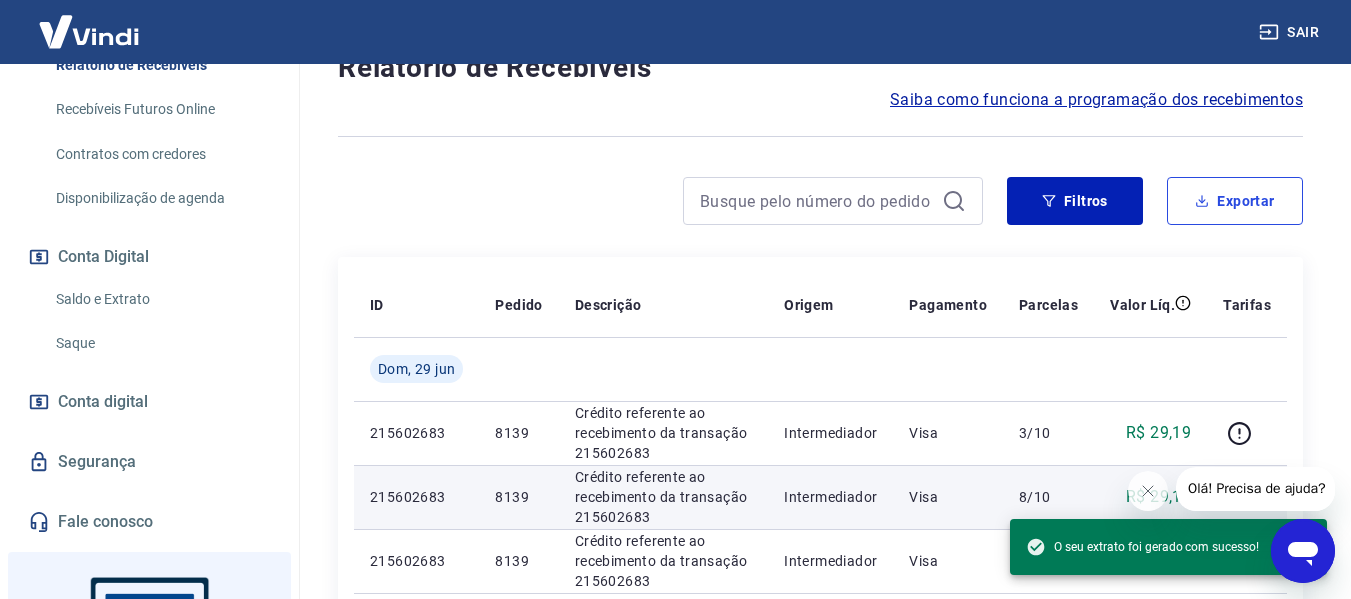 scroll, scrollTop: 0, scrollLeft: 0, axis: both 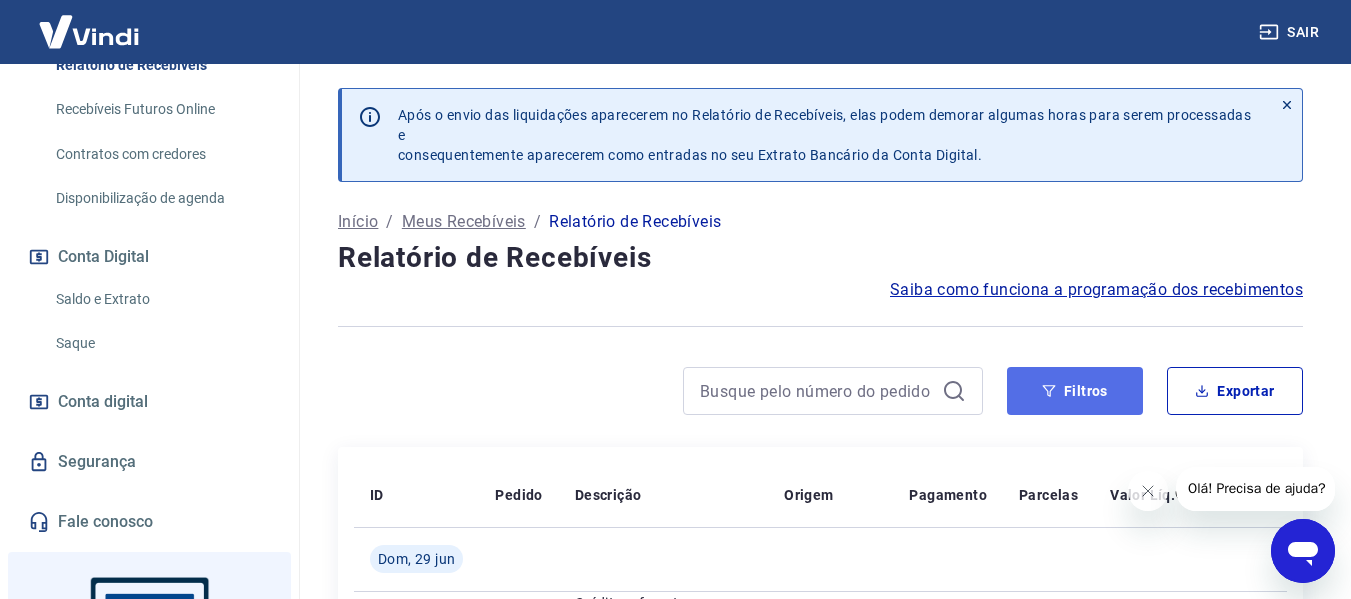 click on "Filtros" at bounding box center [1075, 391] 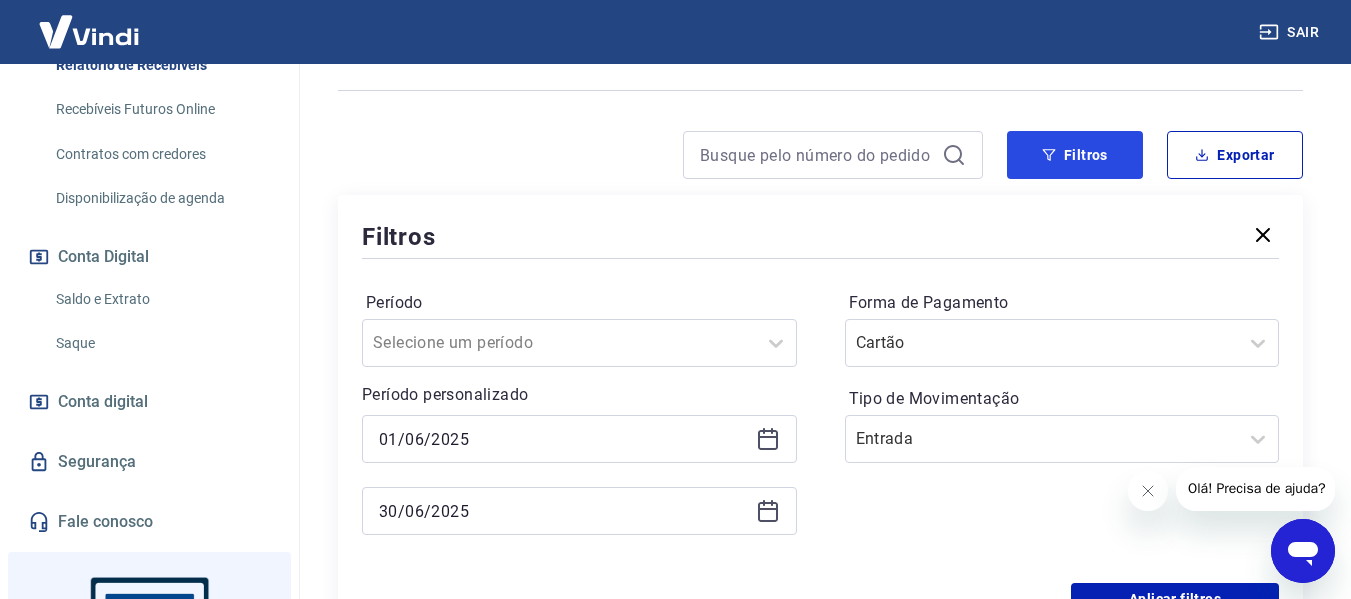 scroll, scrollTop: 300, scrollLeft: 0, axis: vertical 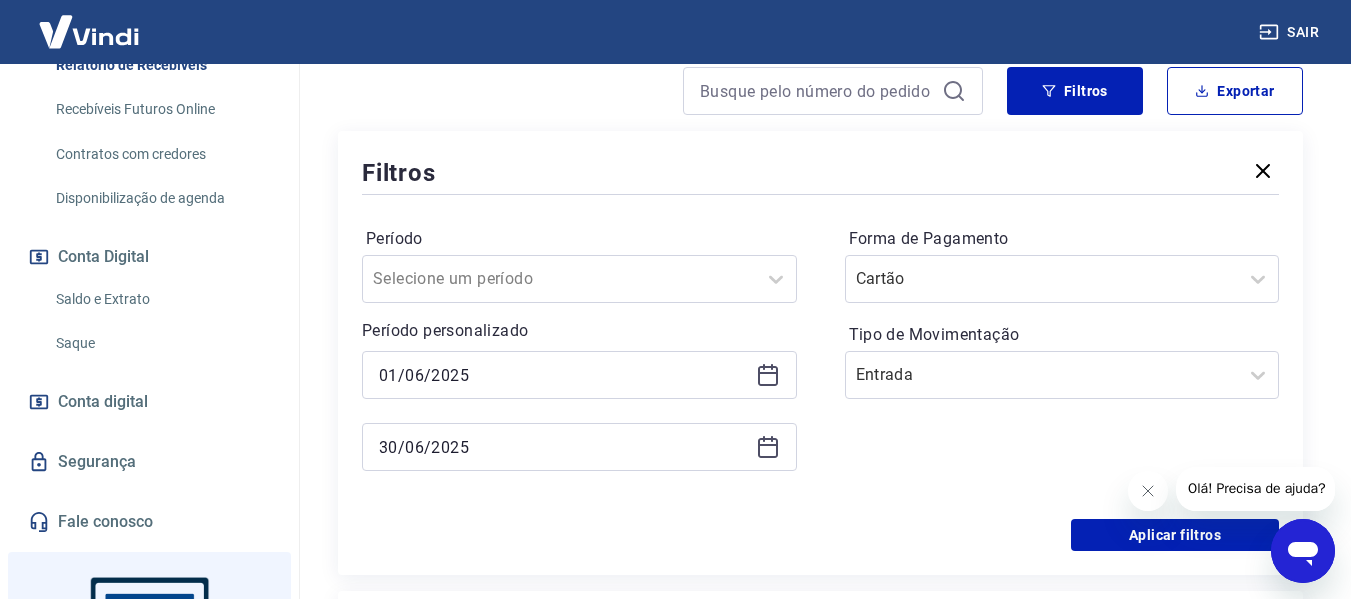 click 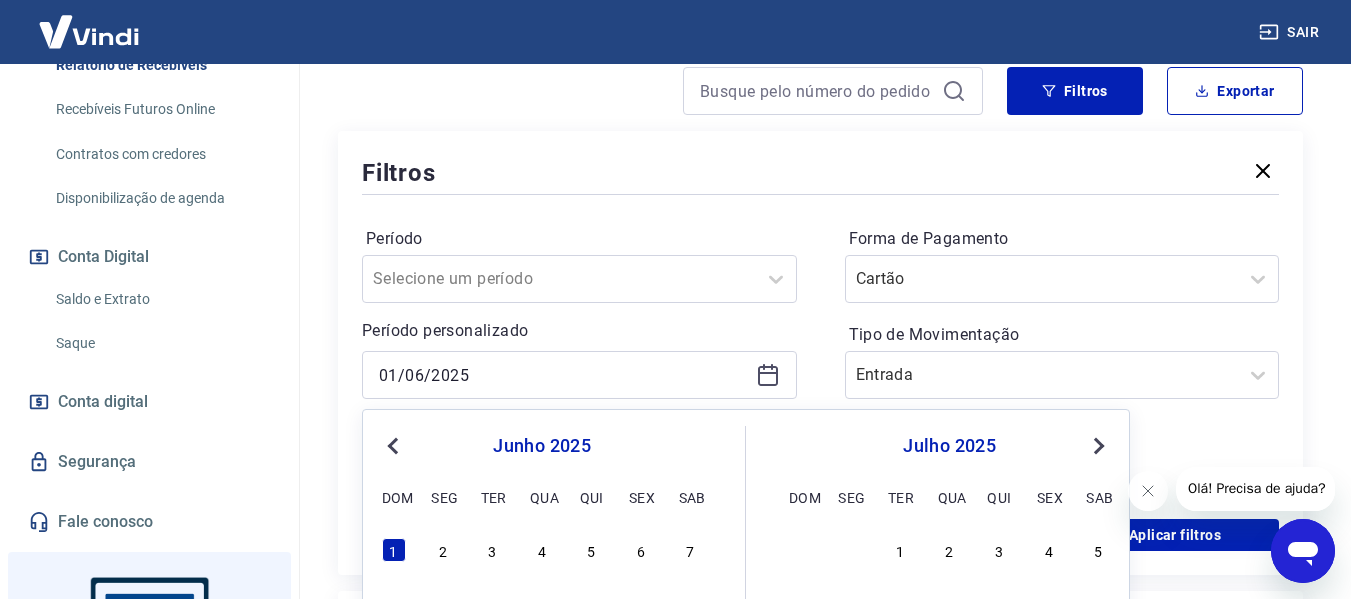 click on "Previous Month" at bounding box center (395, 445) 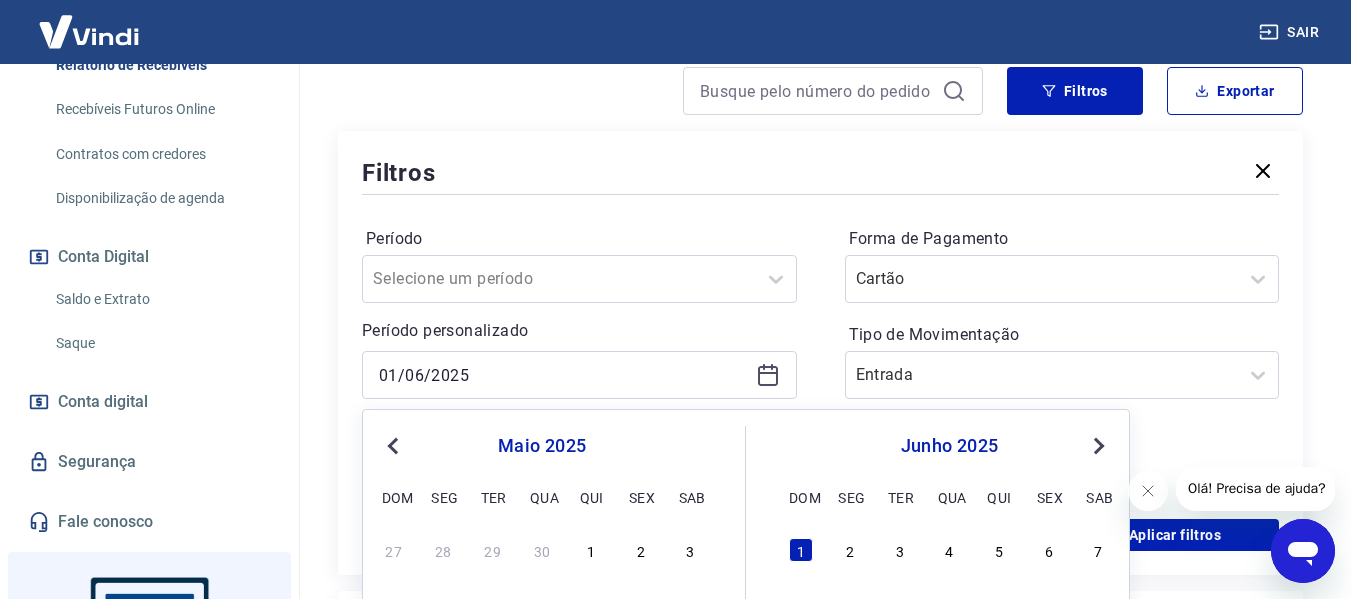 click on "Previous Month" at bounding box center (395, 445) 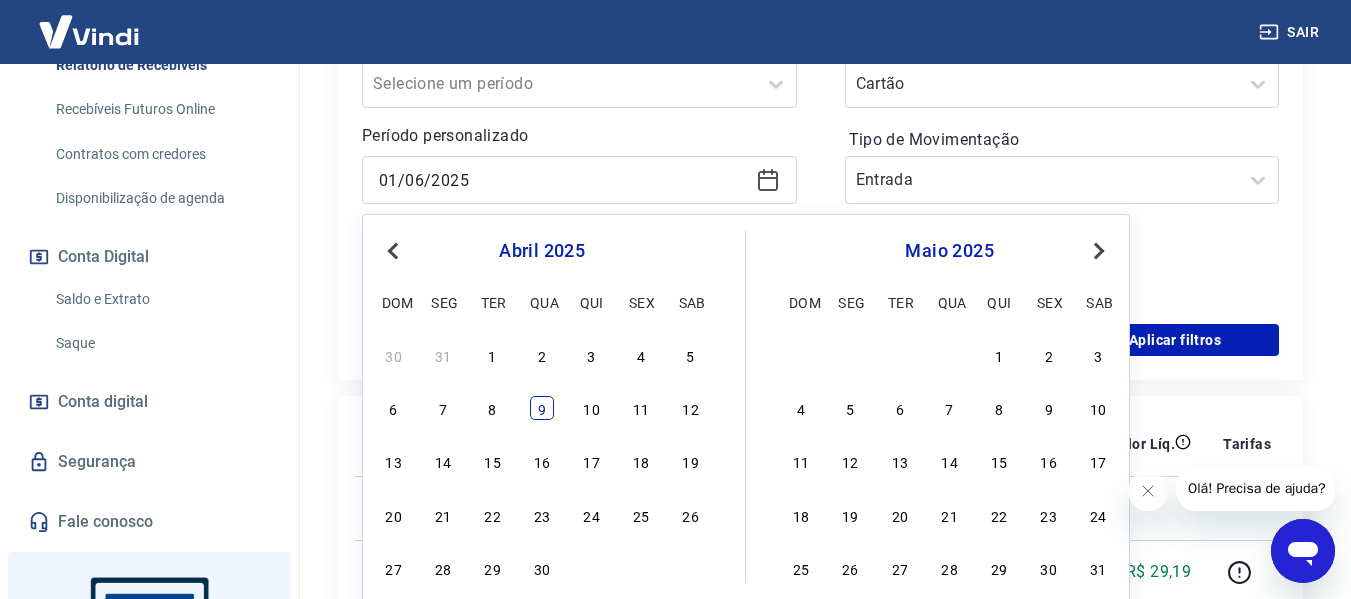 scroll, scrollTop: 500, scrollLeft: 0, axis: vertical 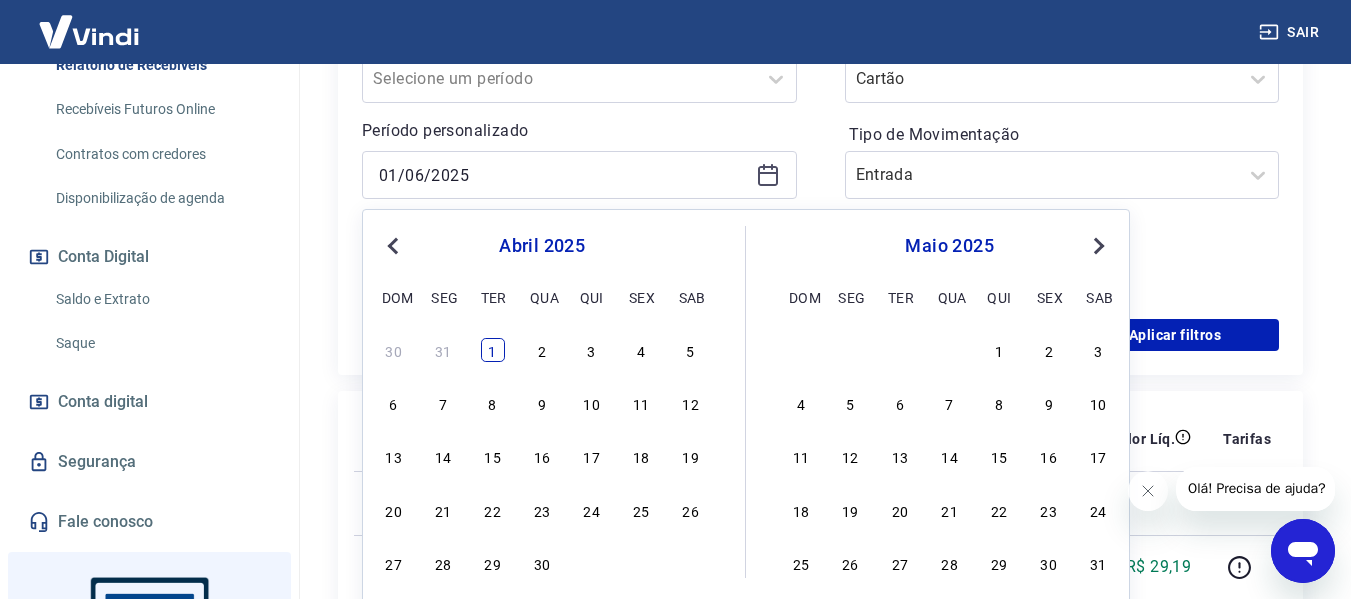 click on "1" at bounding box center (493, 350) 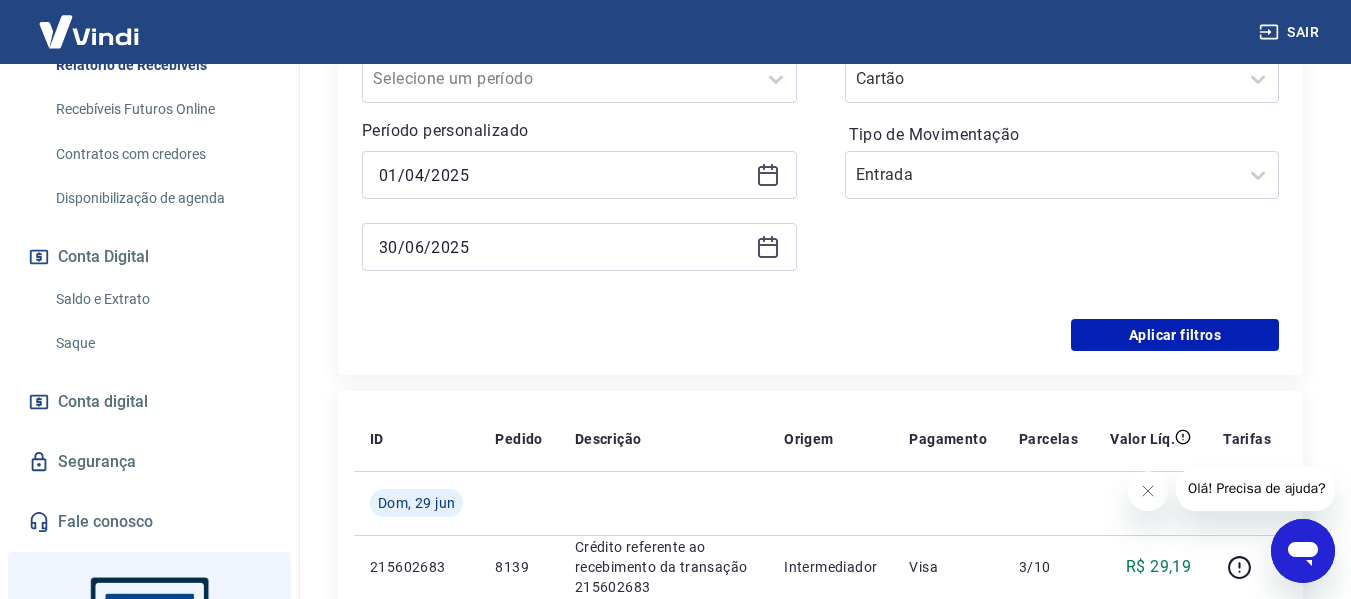 click 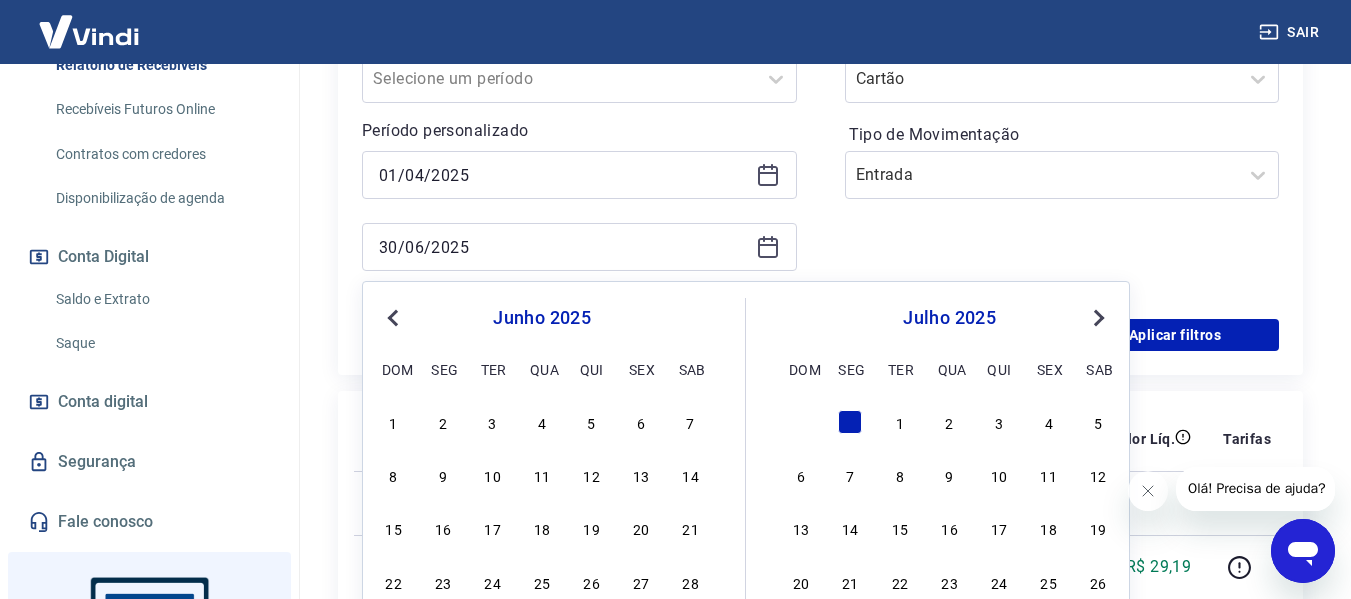 click on "Previous Month" at bounding box center (393, 318) 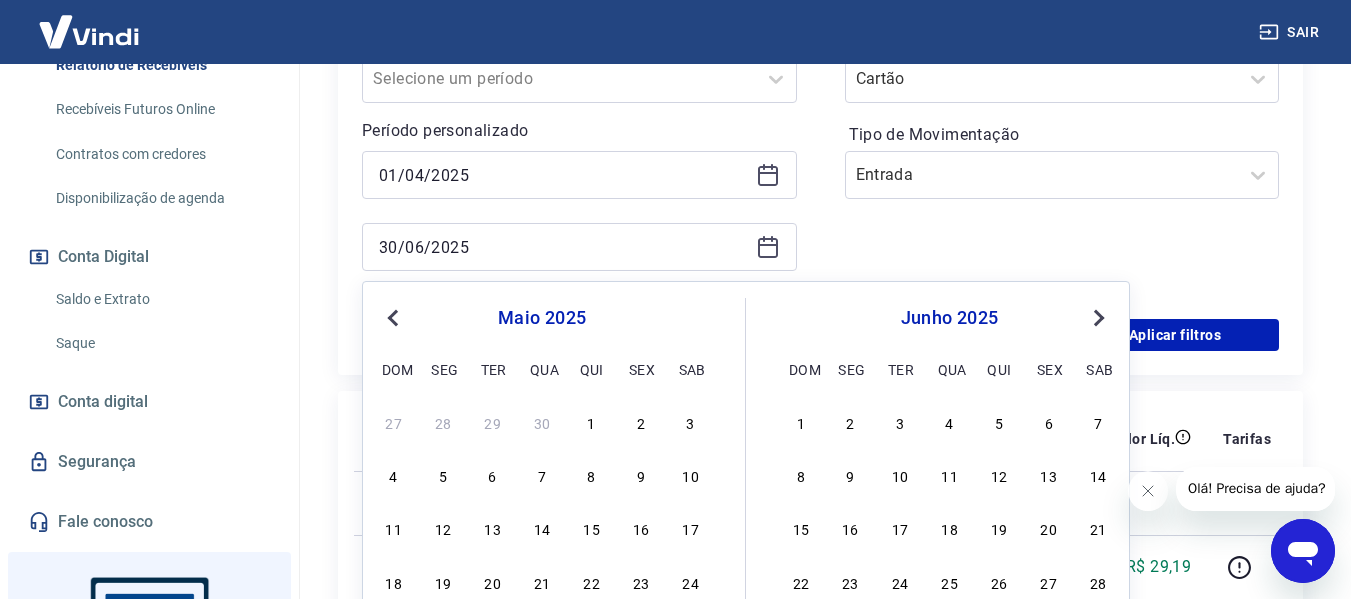 click on "Previous Month" at bounding box center [395, 317] 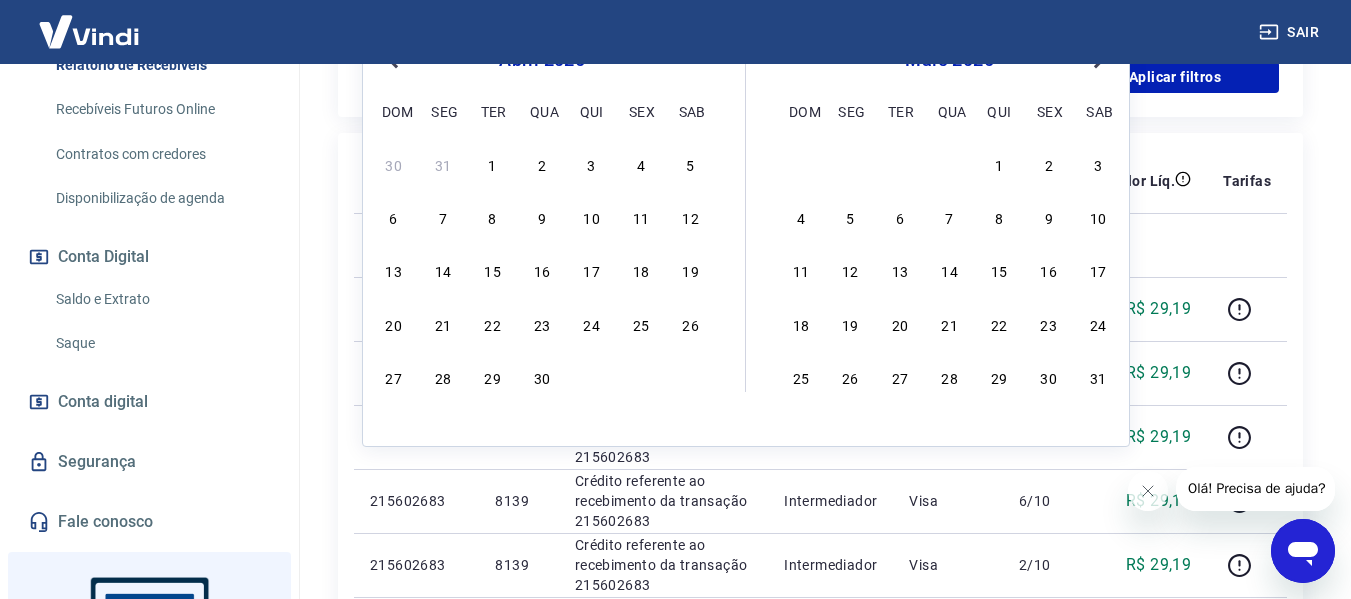 scroll, scrollTop: 800, scrollLeft: 0, axis: vertical 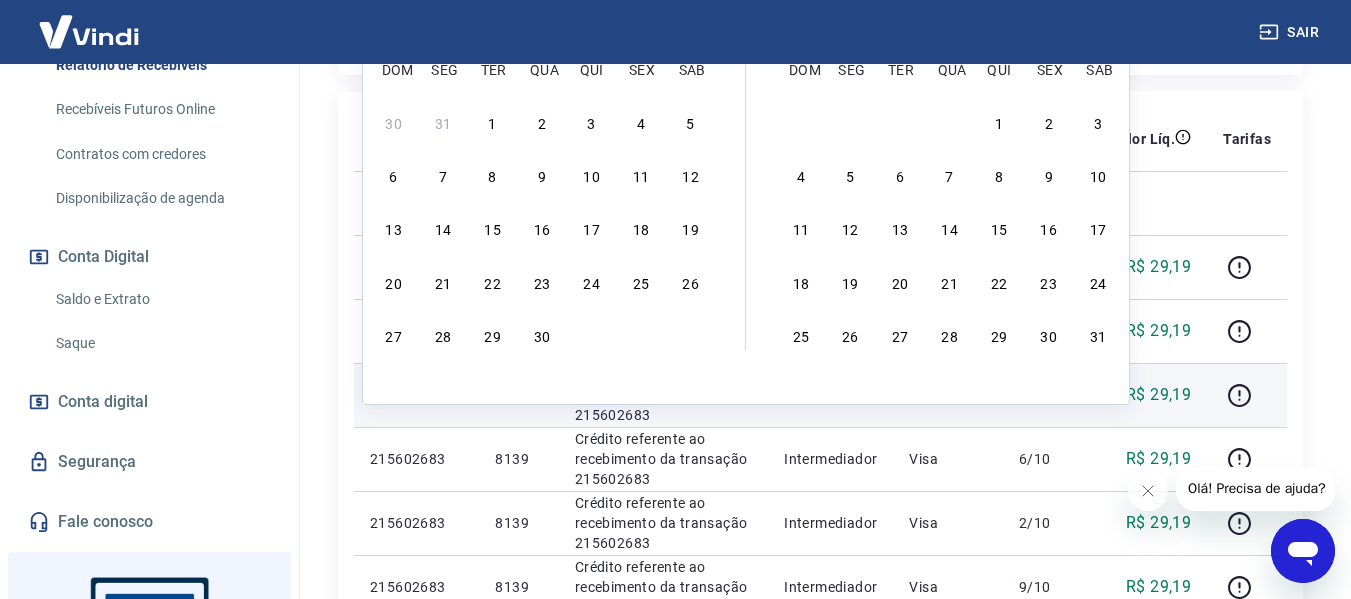 drag, startPoint x: 543, startPoint y: 335, endPoint x: 611, endPoint y: 377, distance: 79.924965 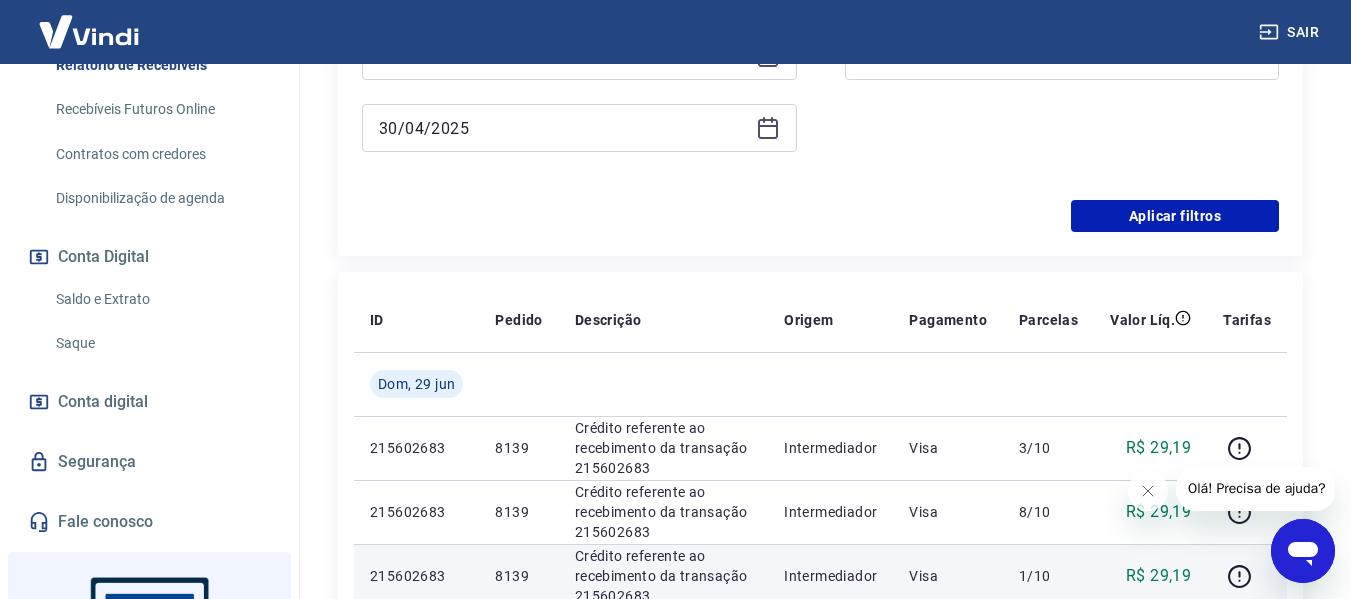 scroll, scrollTop: 600, scrollLeft: 0, axis: vertical 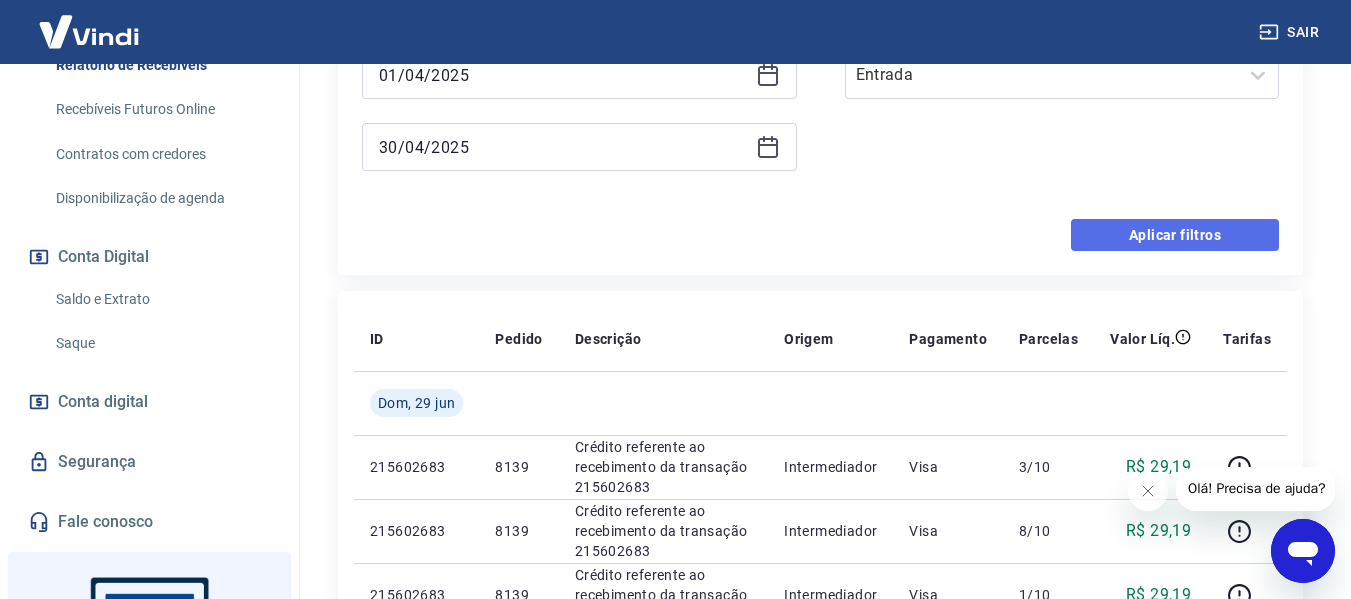 click on "Aplicar filtros" at bounding box center [1175, 235] 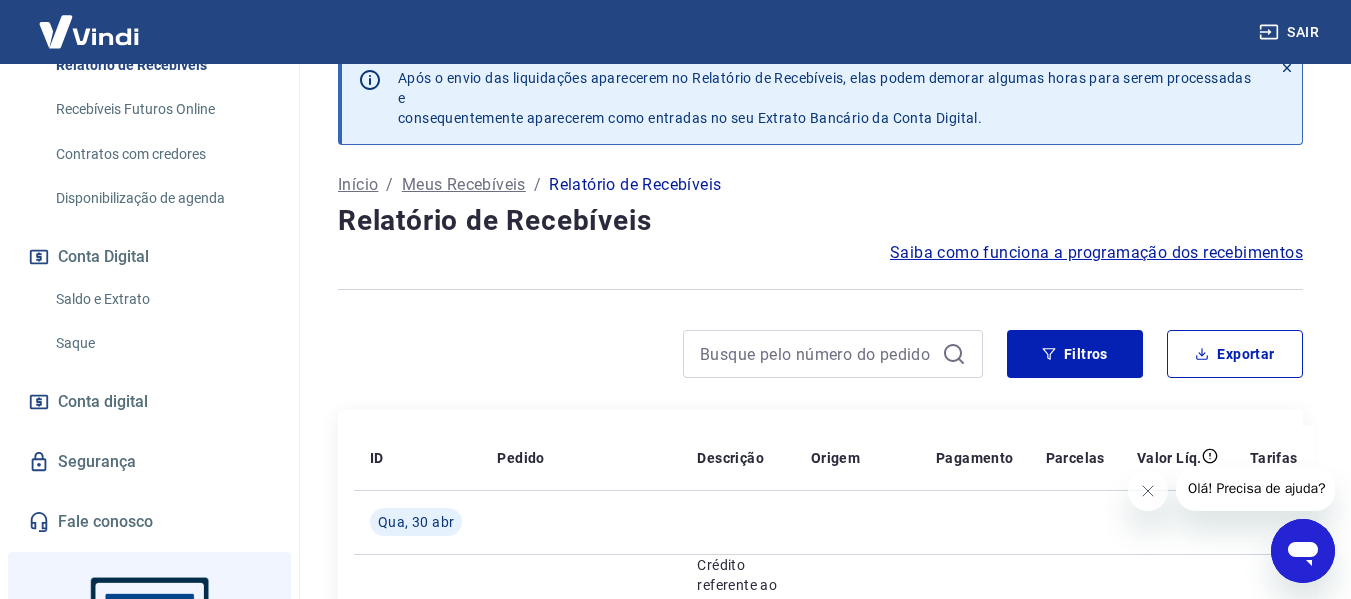 scroll, scrollTop: 0, scrollLeft: 0, axis: both 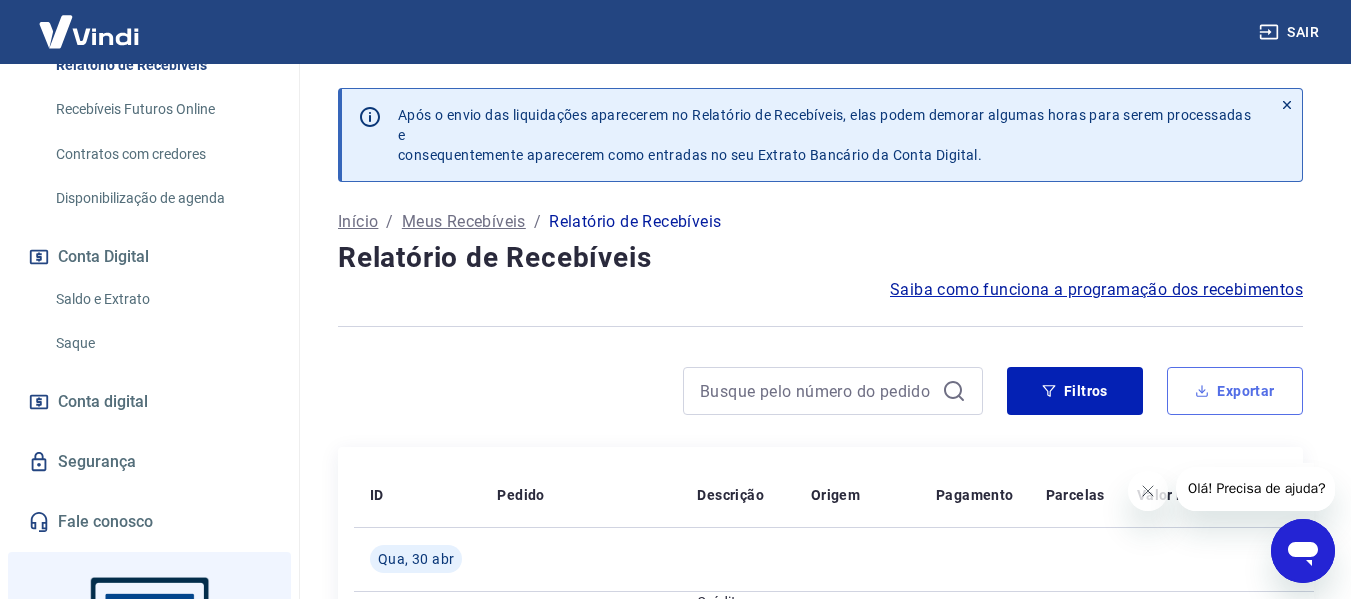 click on "Exportar" at bounding box center (1235, 391) 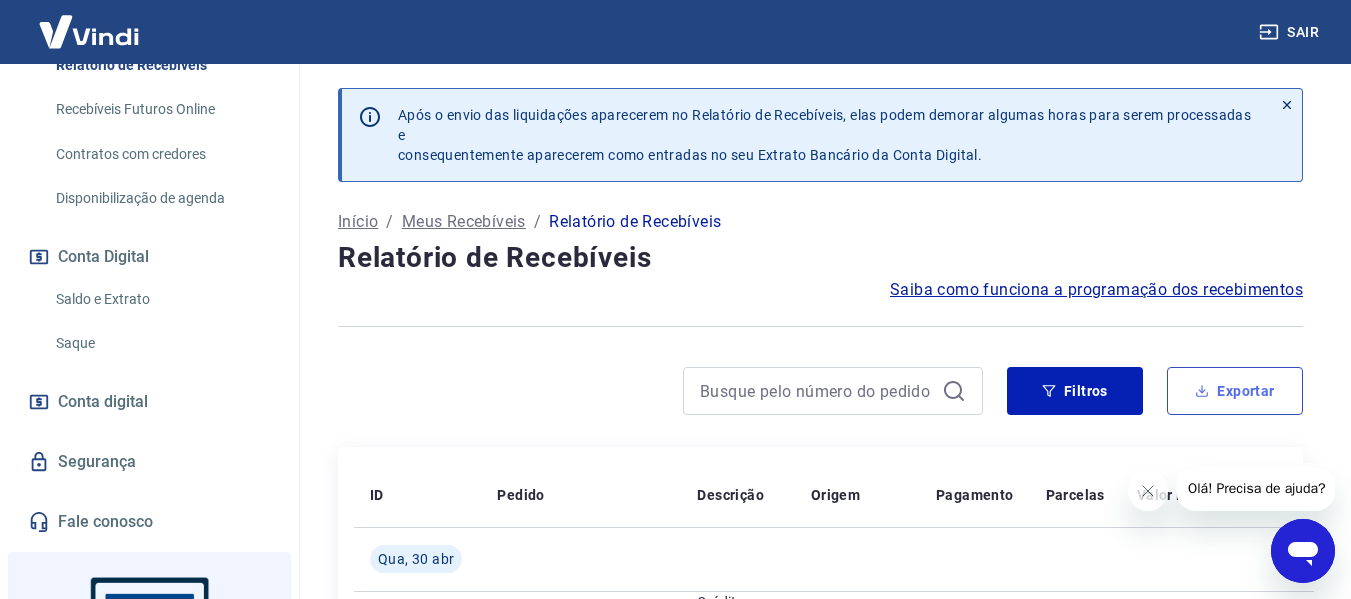 type on "01/04/2025" 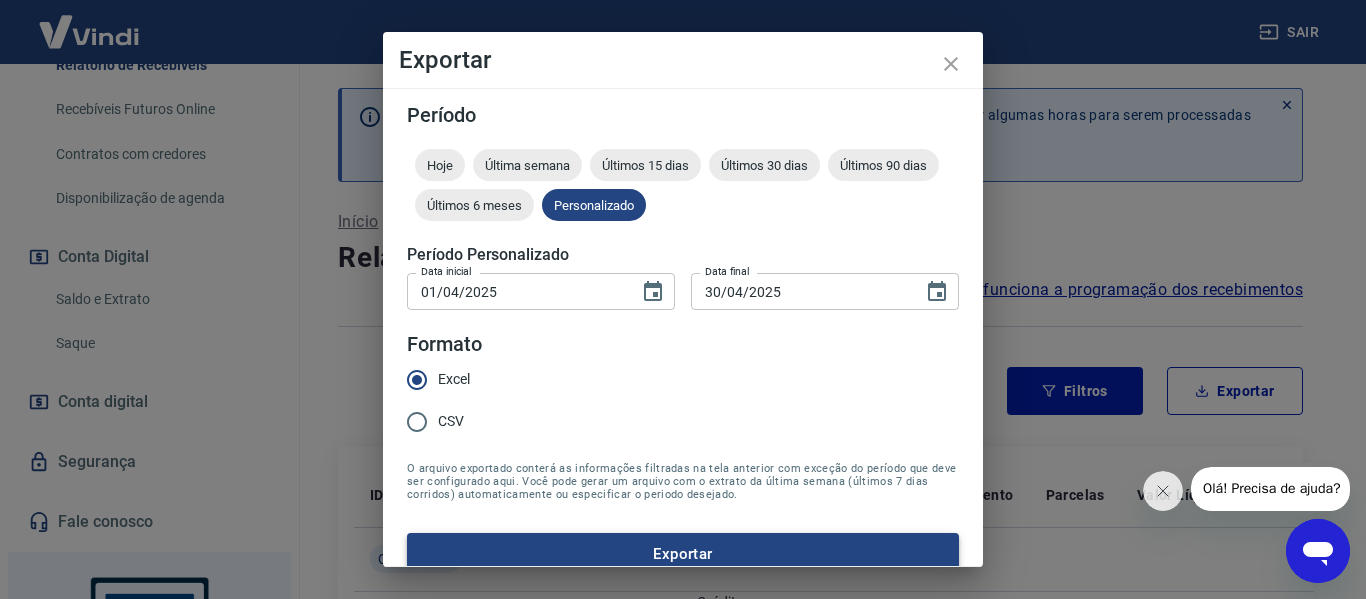 click on "Exportar" at bounding box center (683, 554) 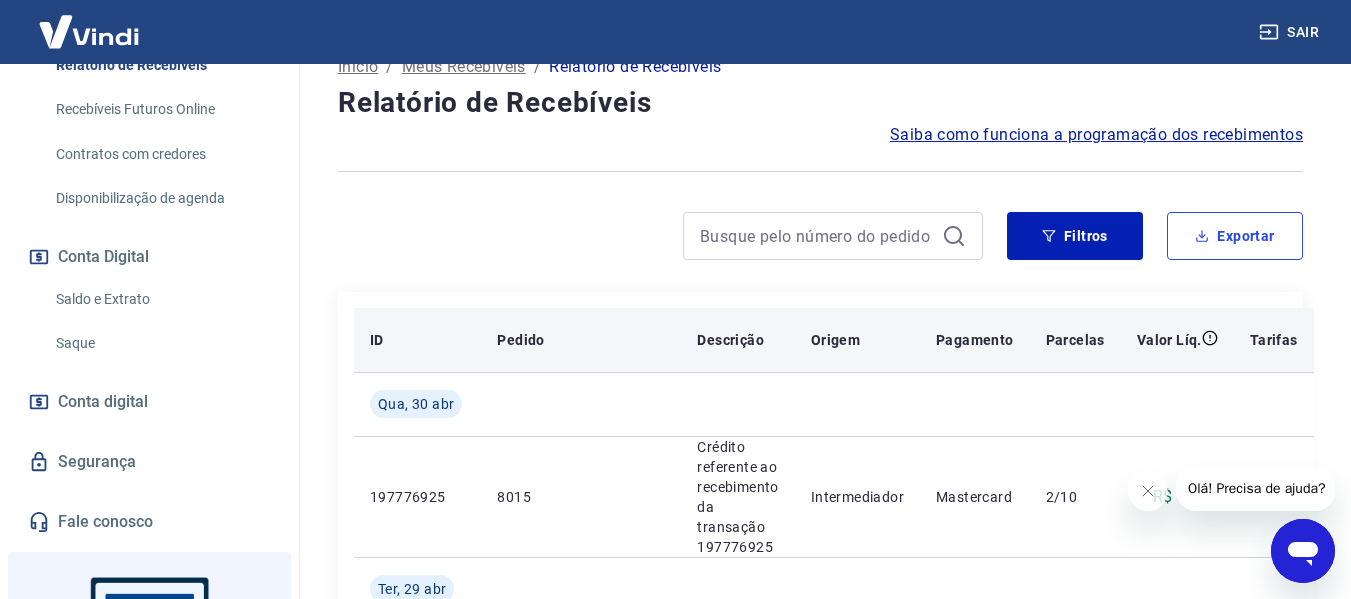 scroll, scrollTop: 200, scrollLeft: 0, axis: vertical 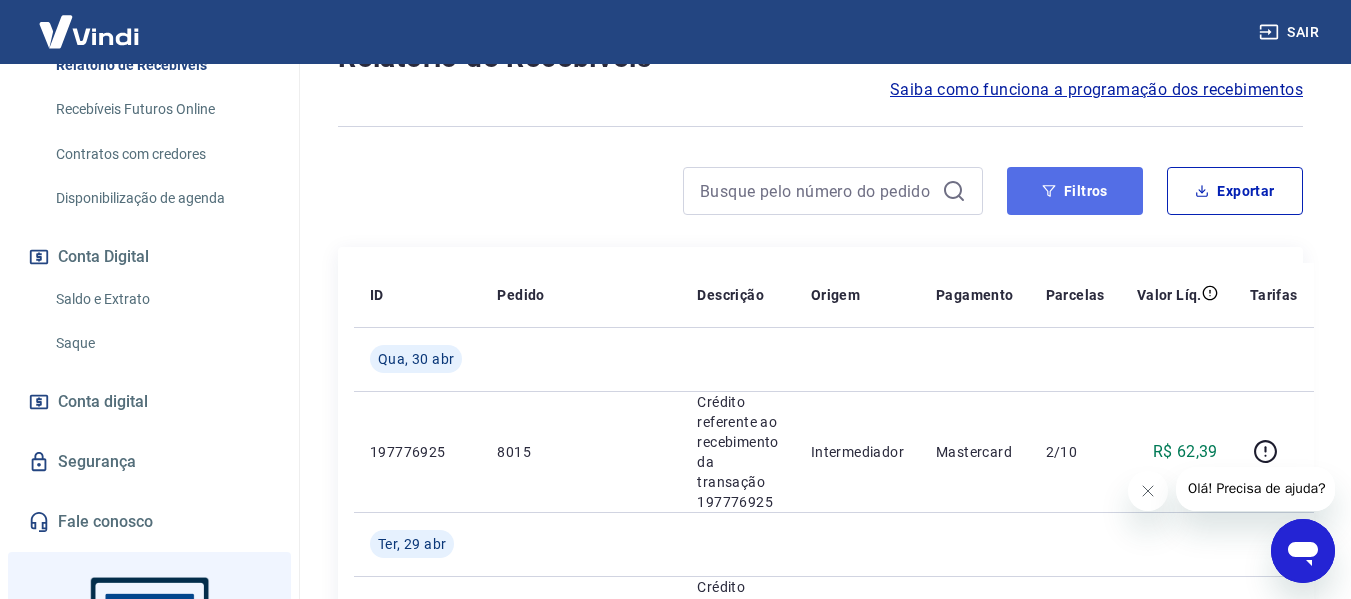 click on "Filtros" at bounding box center (1075, 191) 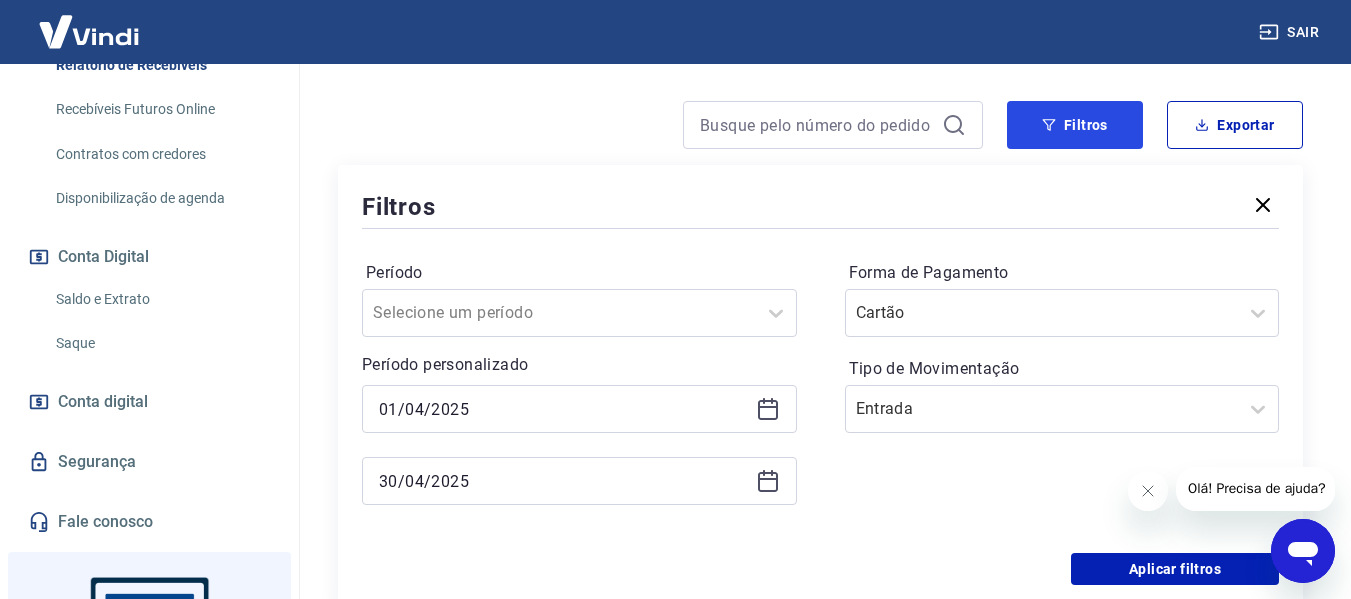 scroll, scrollTop: 400, scrollLeft: 0, axis: vertical 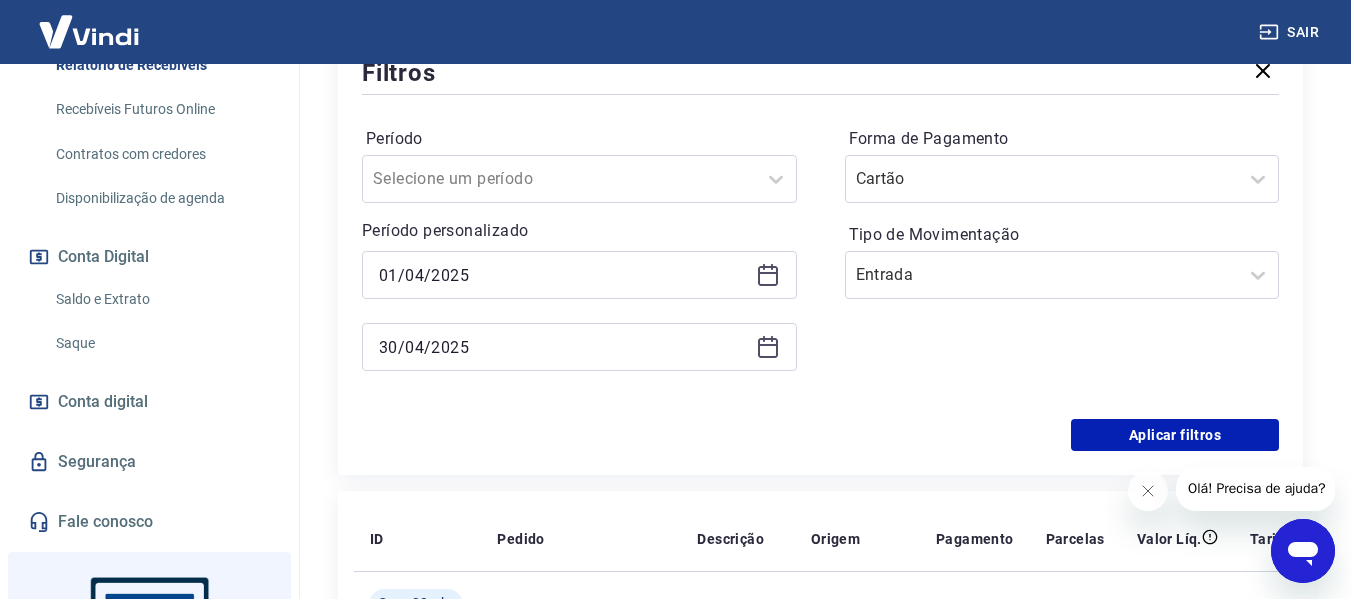 click 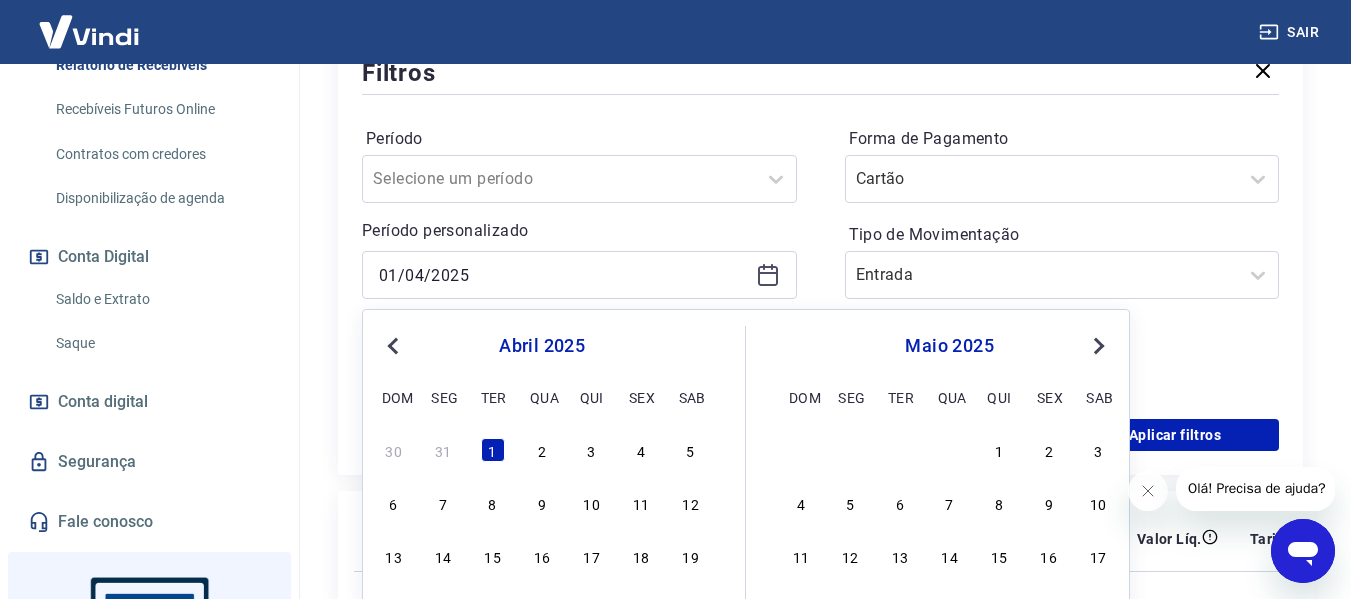 click on "Previous Month" at bounding box center [395, 345] 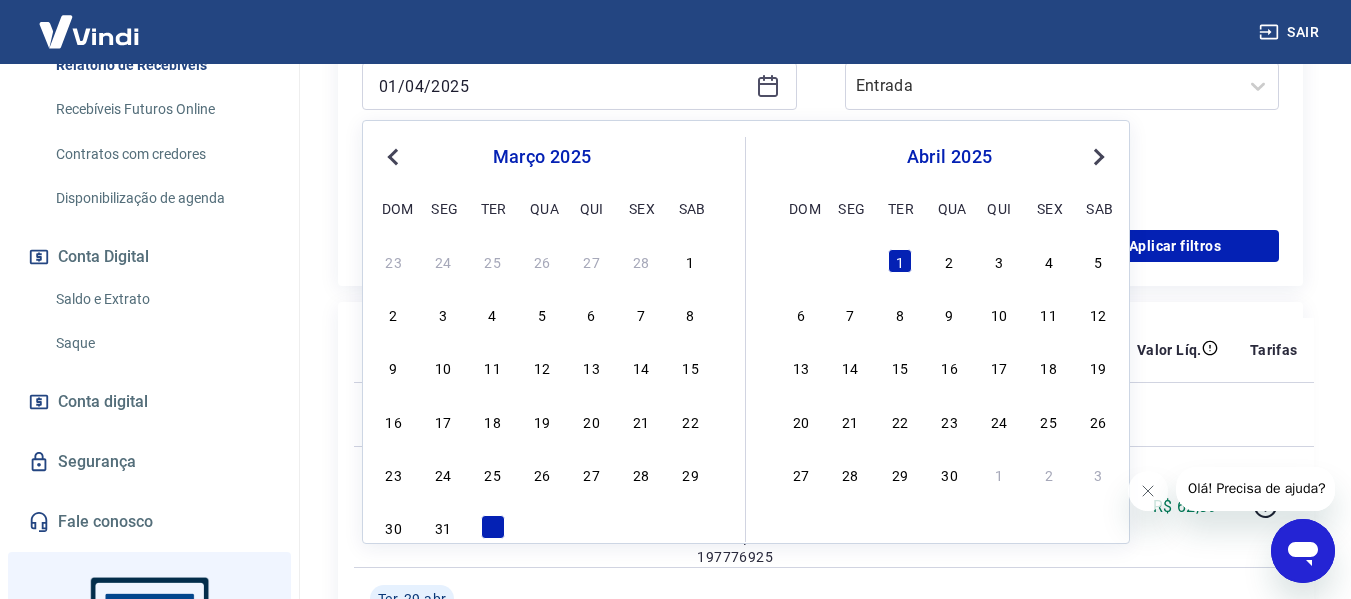 scroll, scrollTop: 600, scrollLeft: 0, axis: vertical 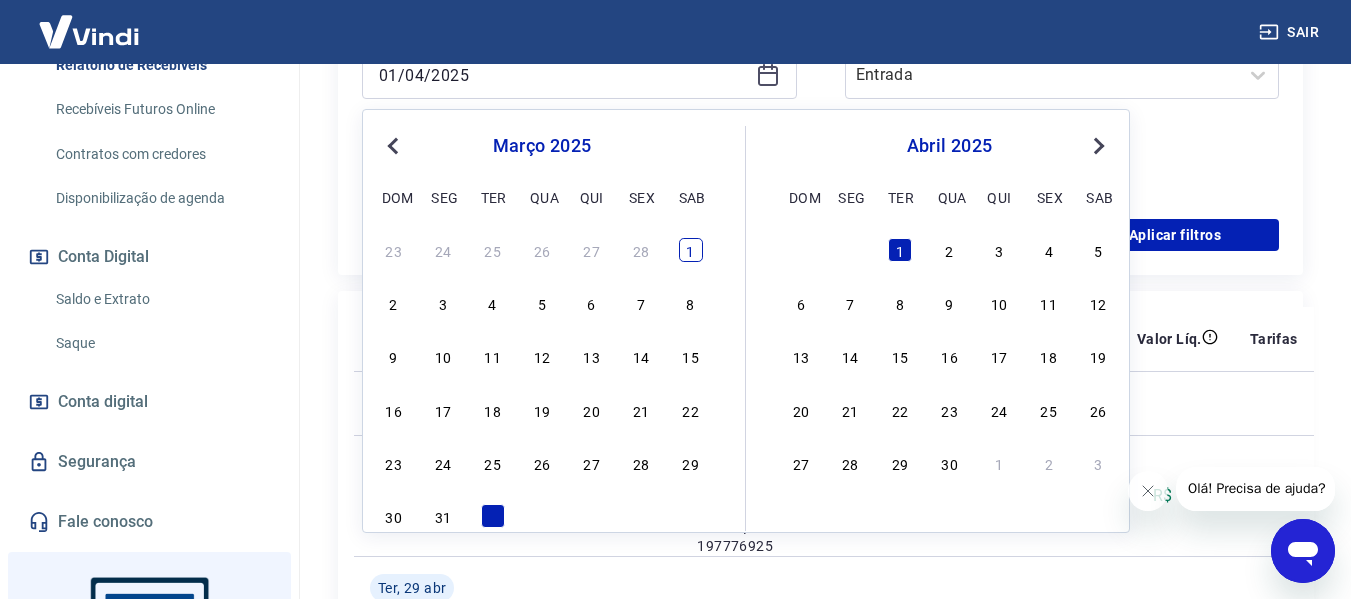 click on "1" at bounding box center [691, 250] 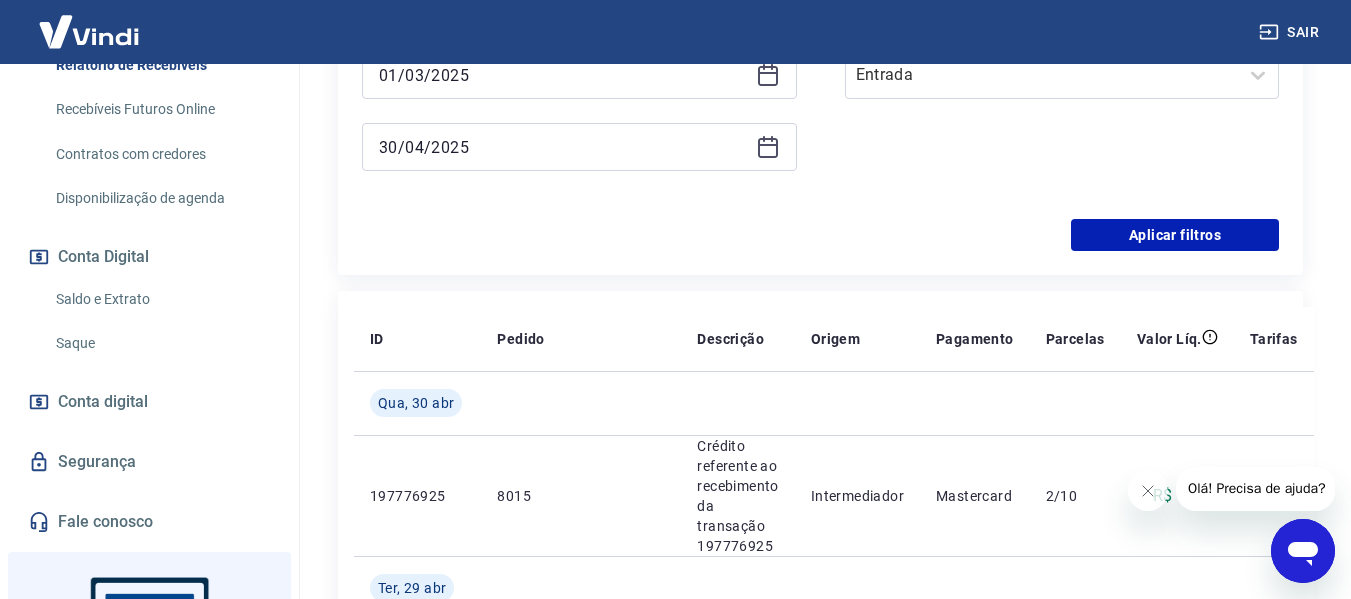 type on "01/03/2025" 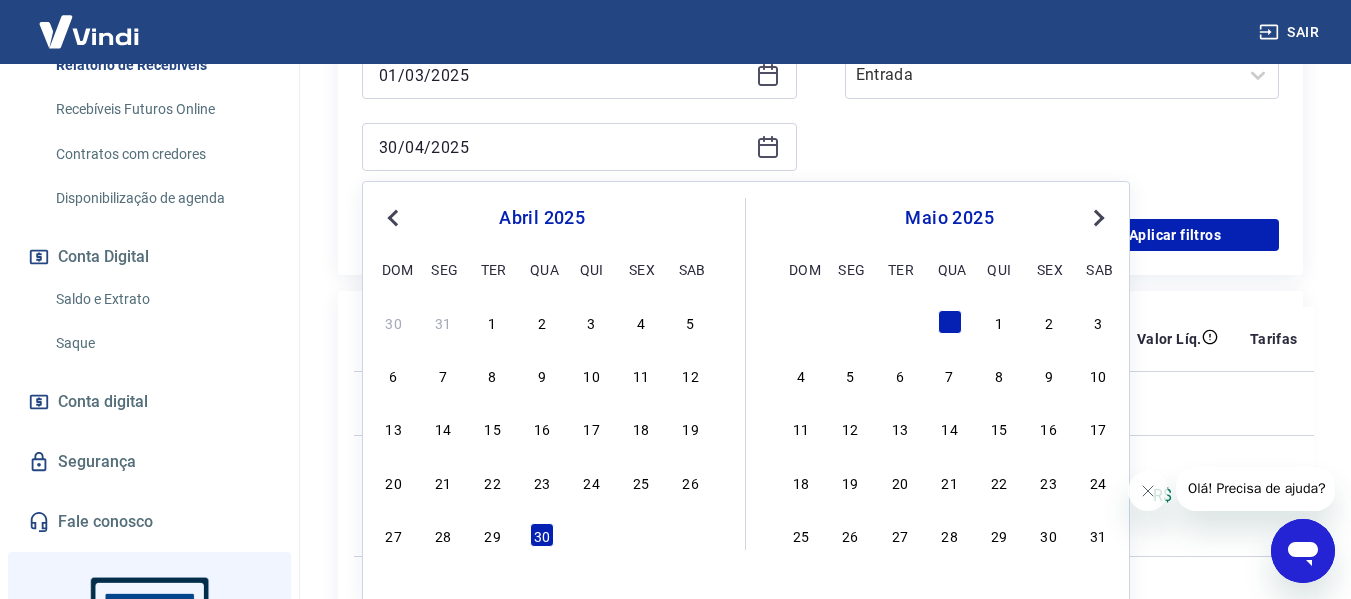 click on "Previous Month" at bounding box center (393, 218) 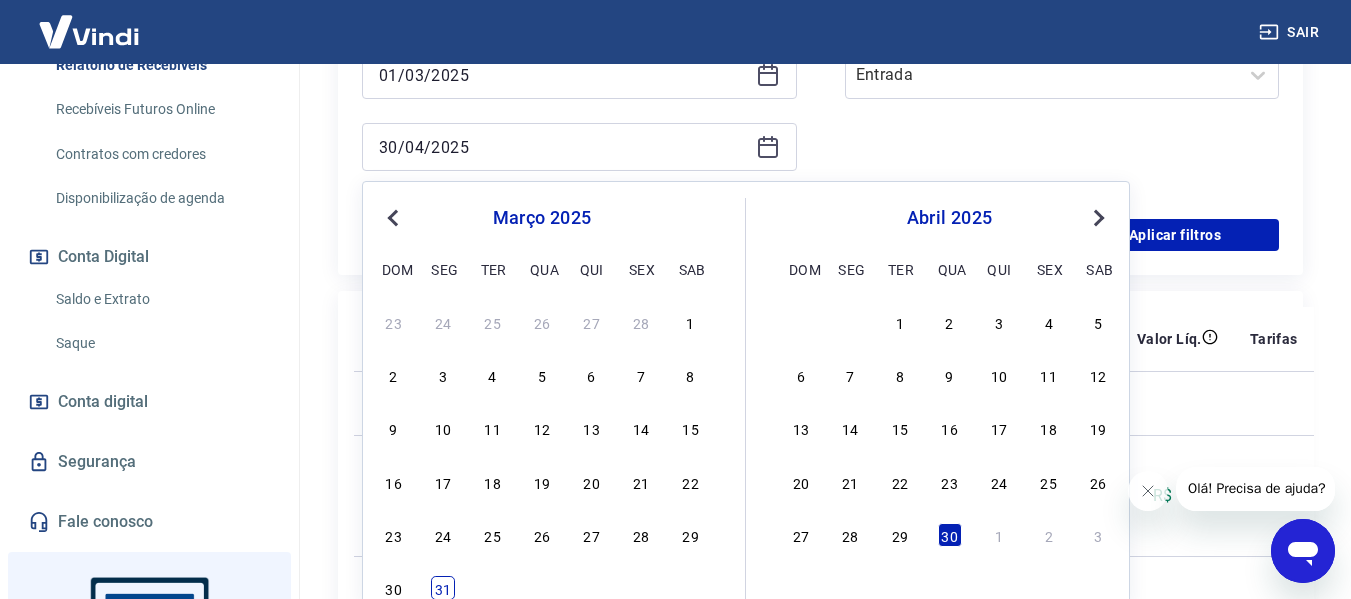 click on "31" at bounding box center (443, 588) 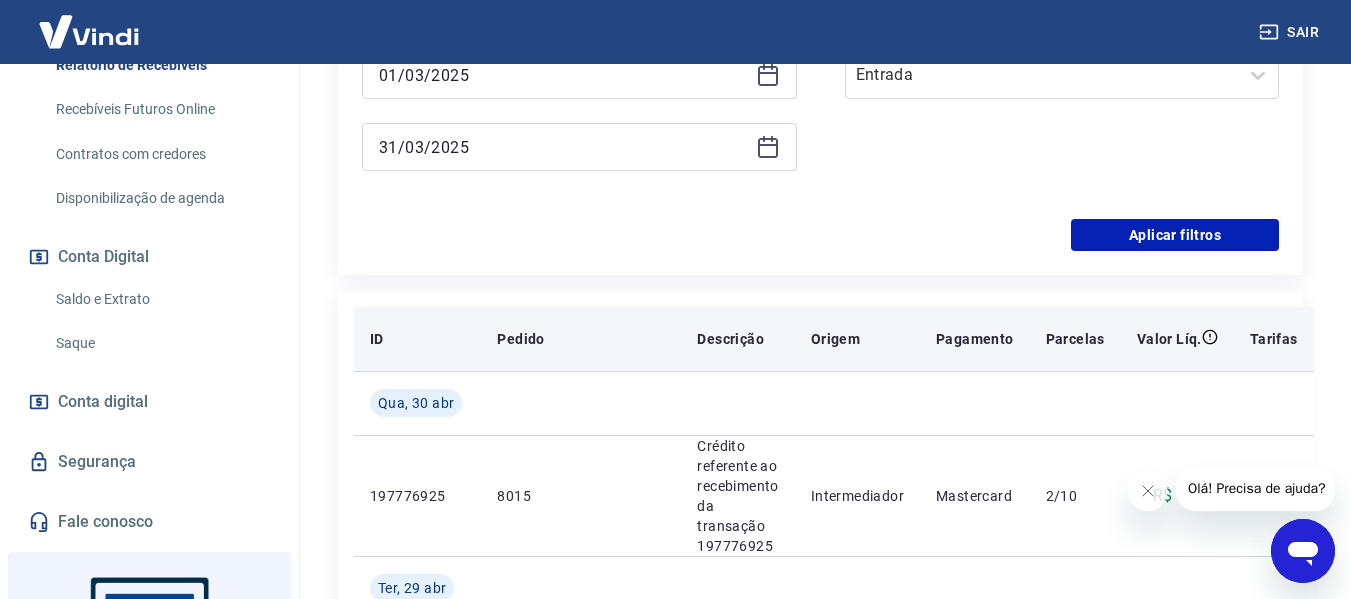 type on "31/03/2025" 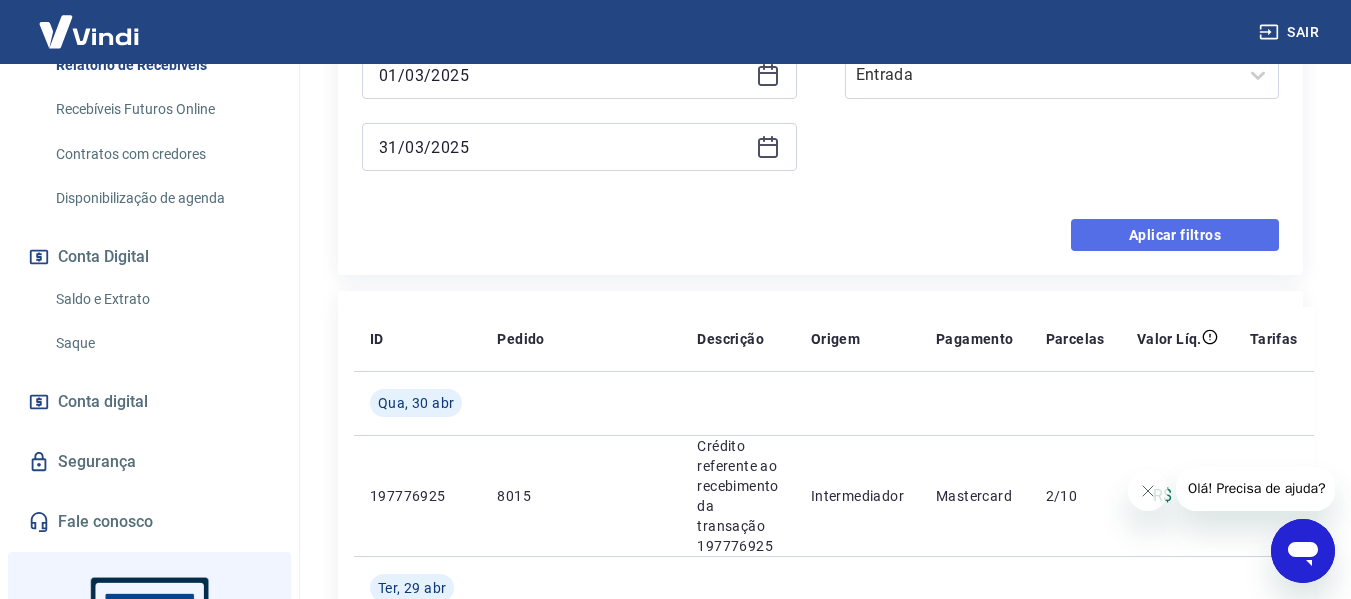 click on "Aplicar filtros" at bounding box center [1175, 235] 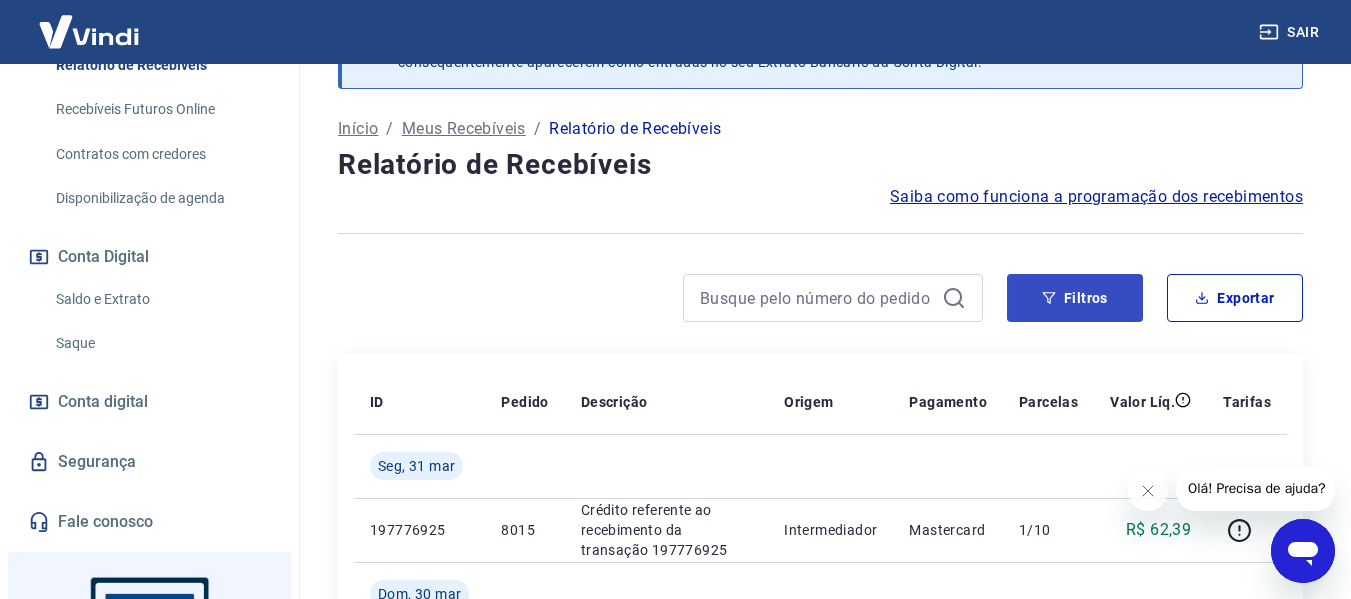 scroll, scrollTop: 41, scrollLeft: 0, axis: vertical 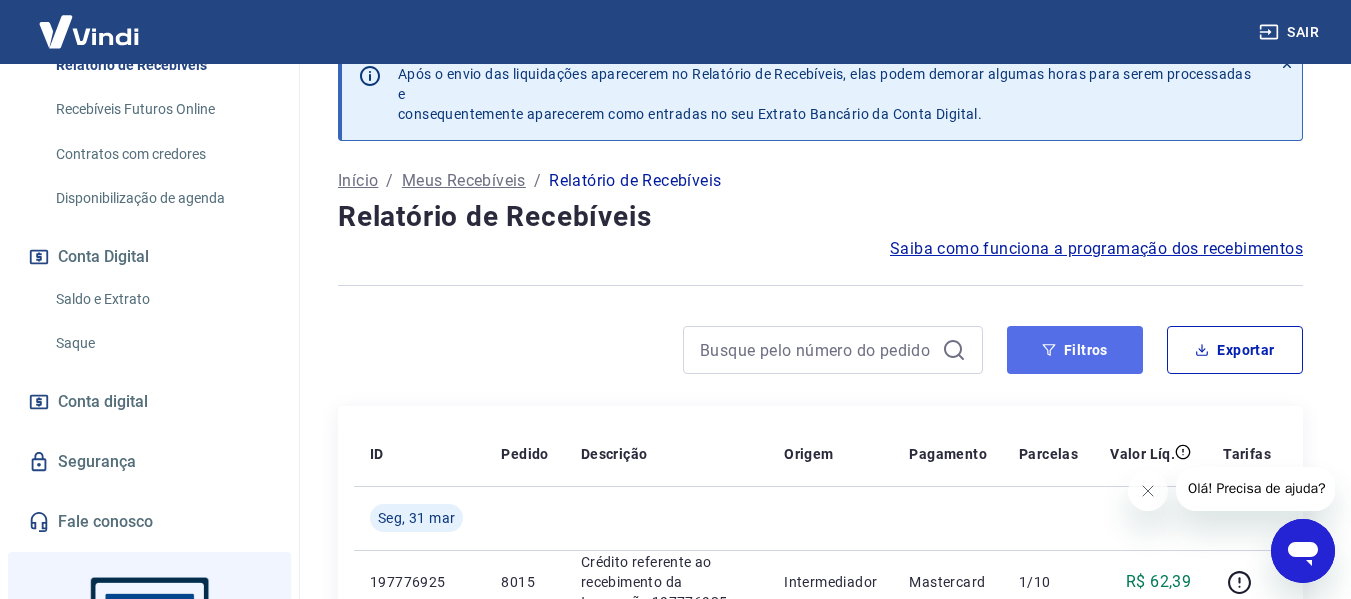 click on "Filtros" at bounding box center (1075, 350) 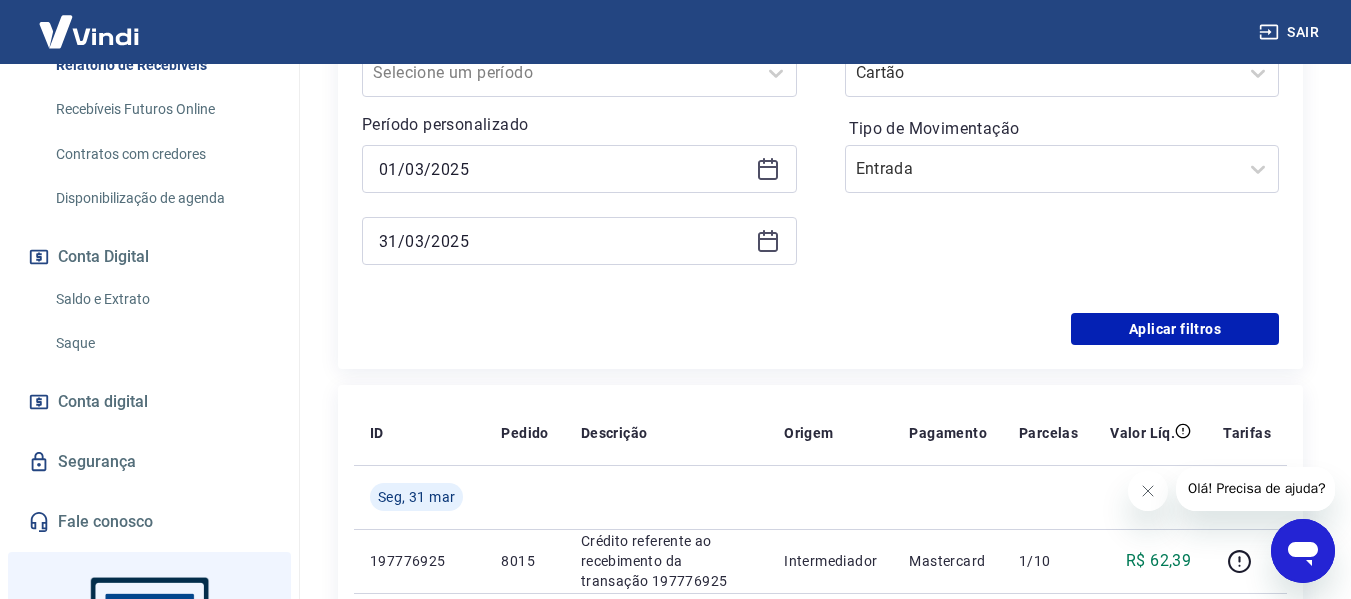 scroll, scrollTop: 541, scrollLeft: 0, axis: vertical 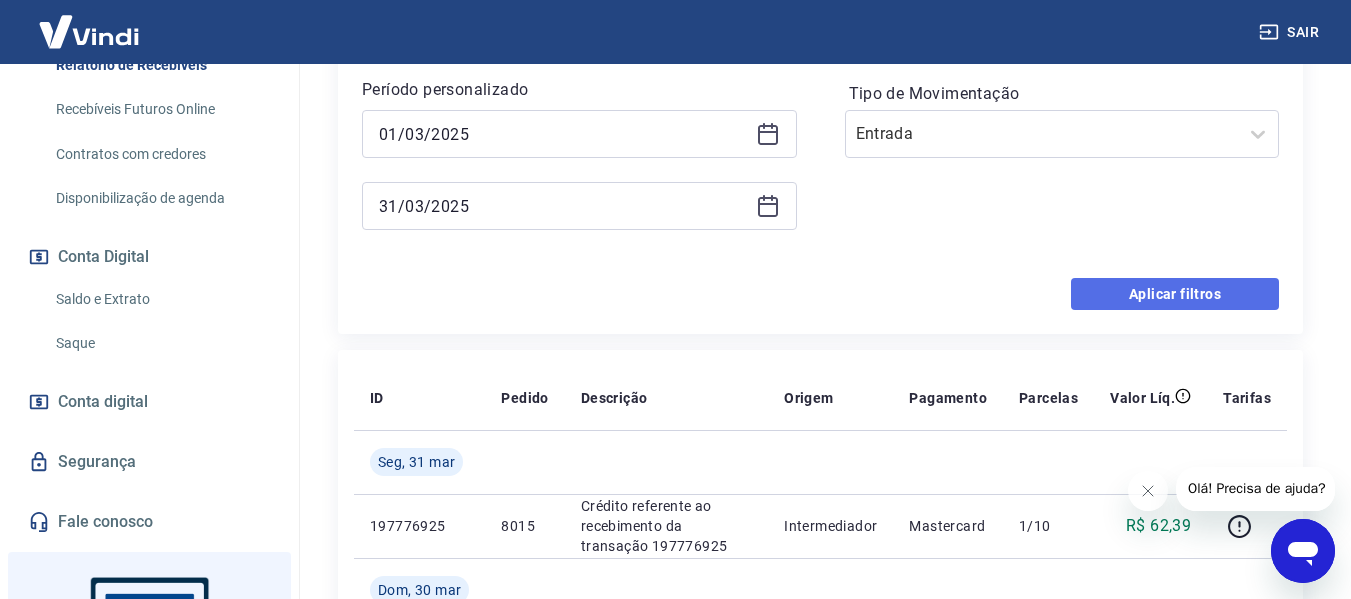 click on "Aplicar filtros" at bounding box center [1175, 294] 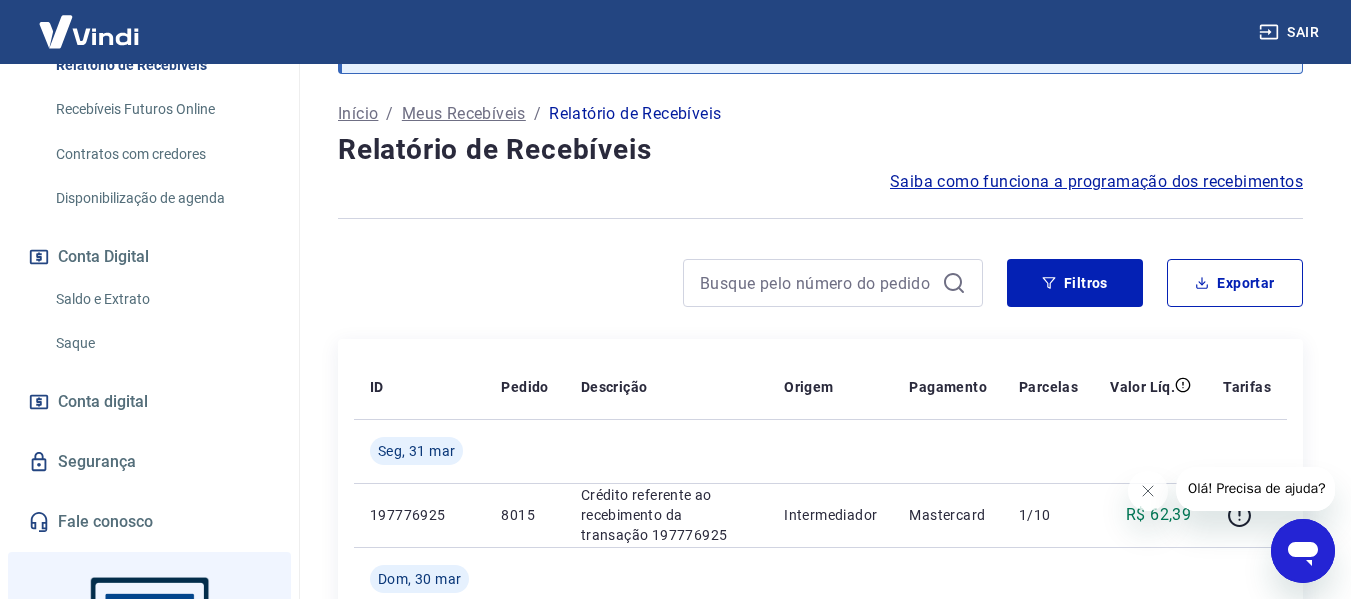 scroll, scrollTop: 100, scrollLeft: 0, axis: vertical 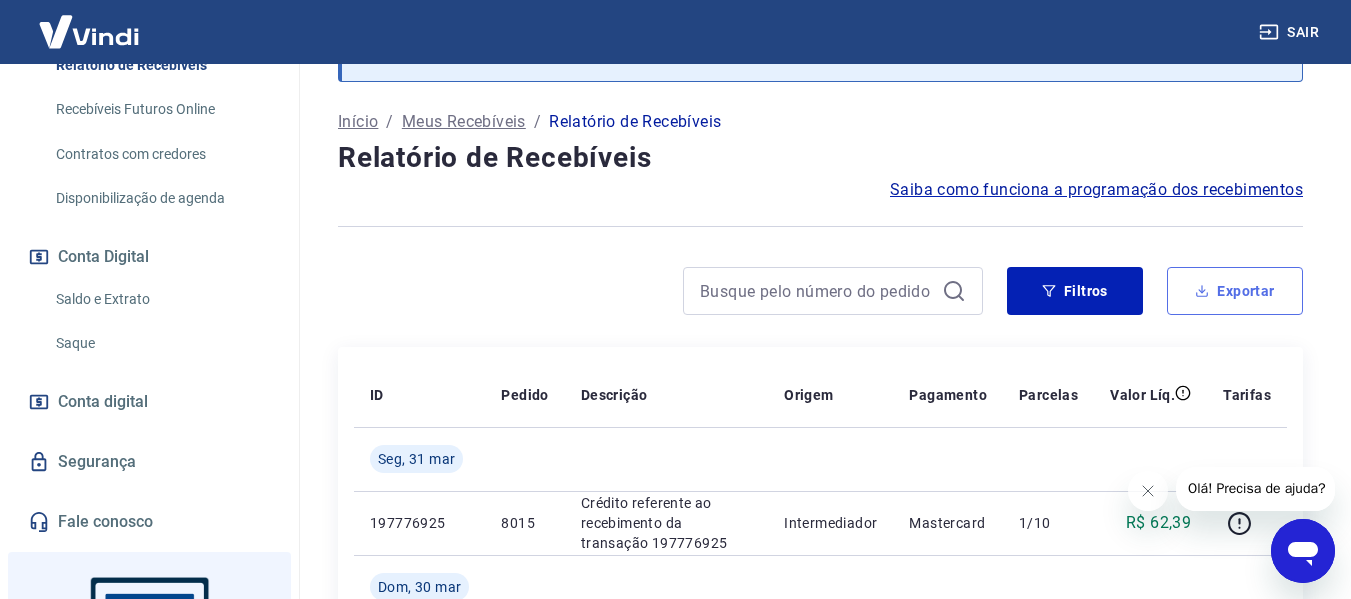 click on "Exportar" at bounding box center (1235, 291) 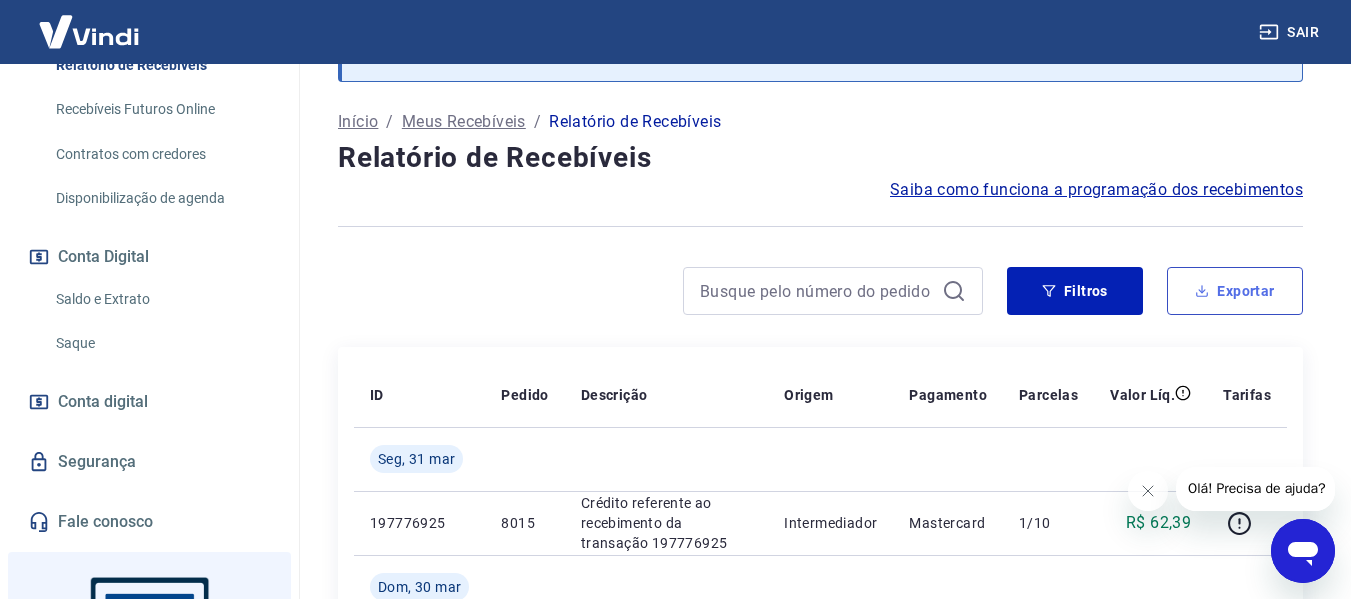 type on "01/03/2025" 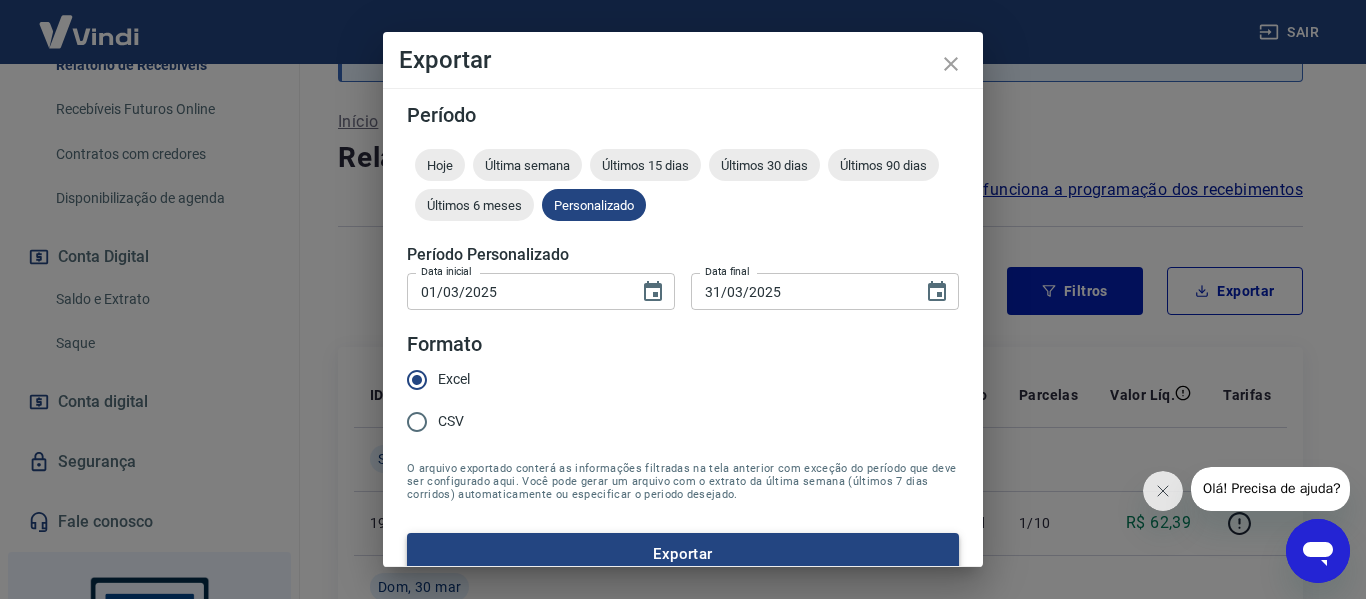 click on "Exportar" at bounding box center [683, 554] 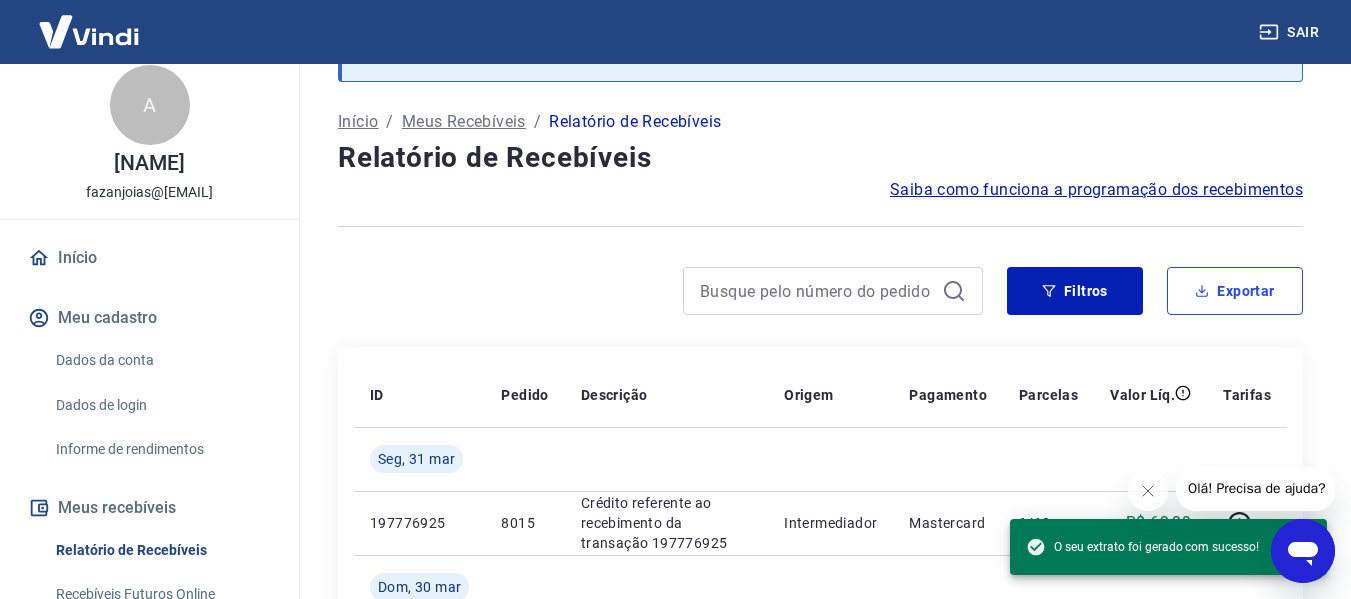 scroll, scrollTop: 0, scrollLeft: 0, axis: both 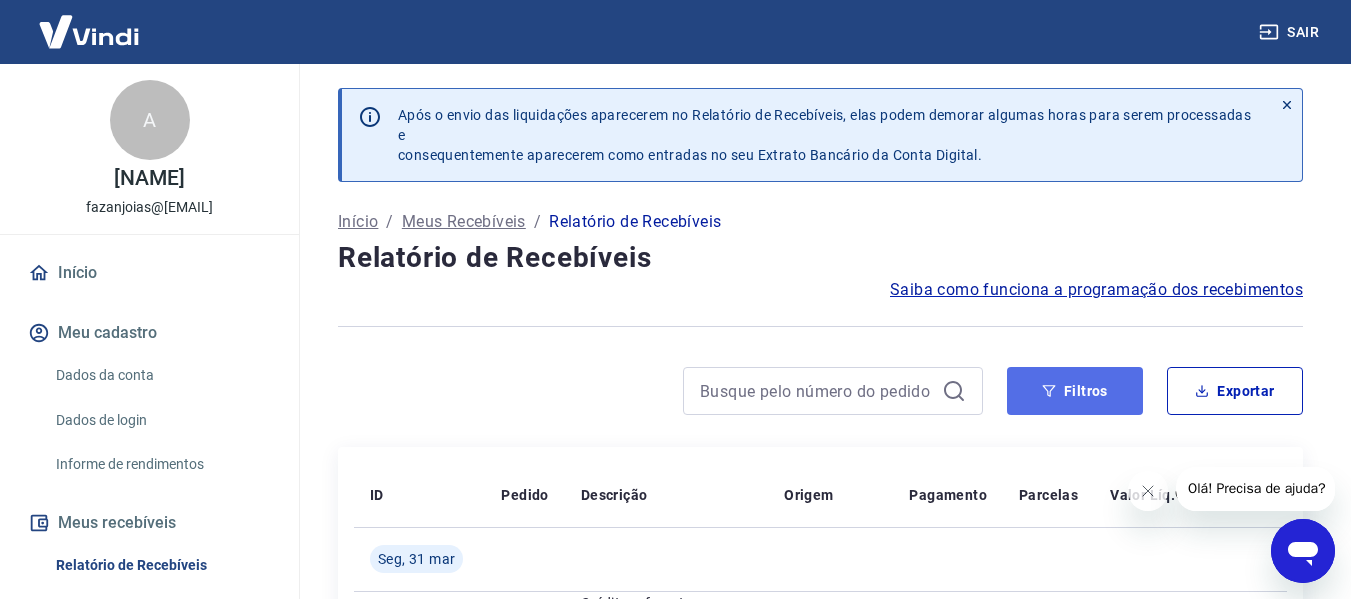 click on "Filtros" at bounding box center (1075, 391) 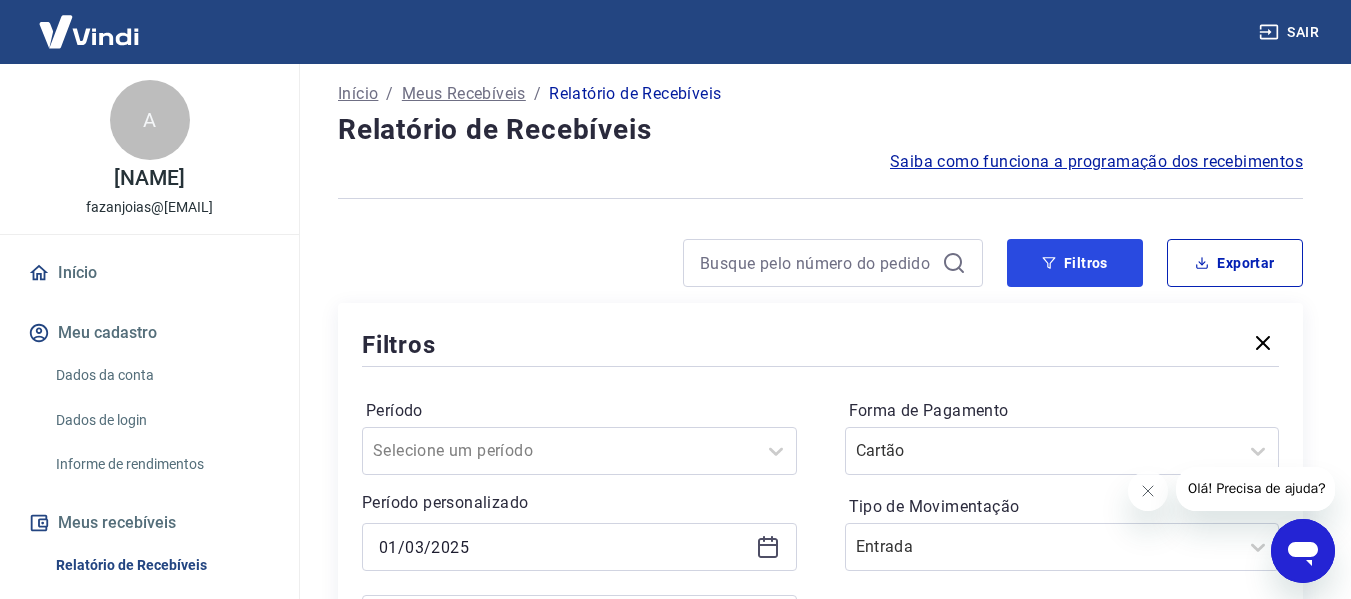 scroll, scrollTop: 300, scrollLeft: 0, axis: vertical 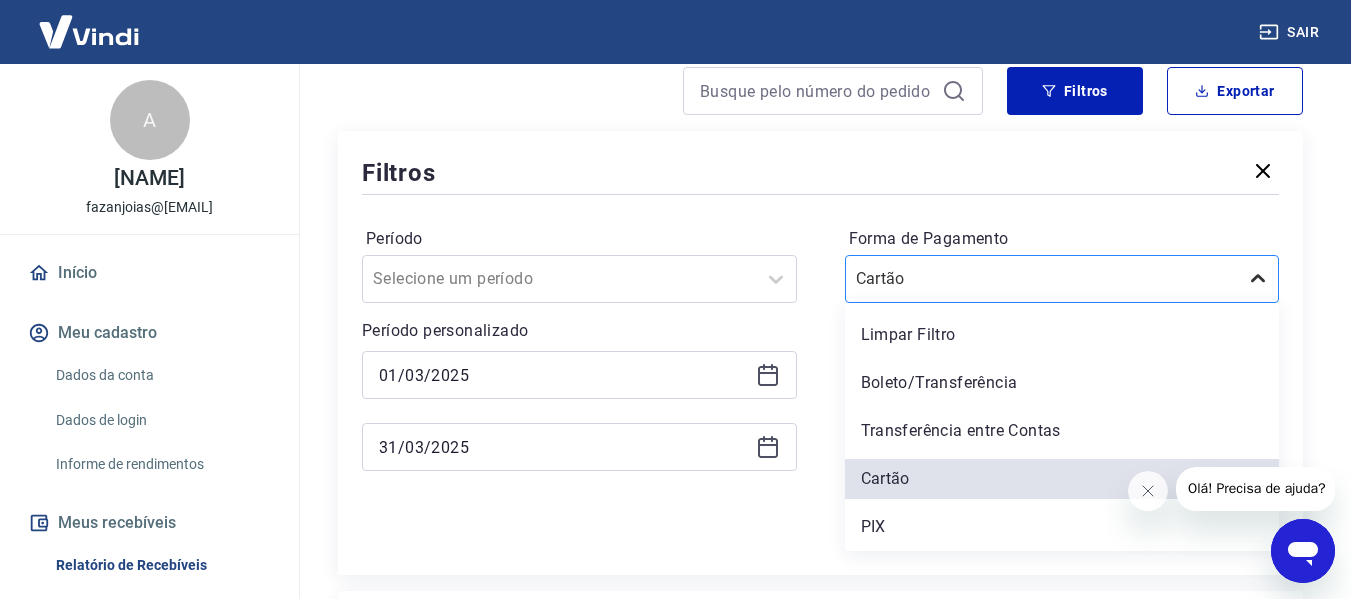 click 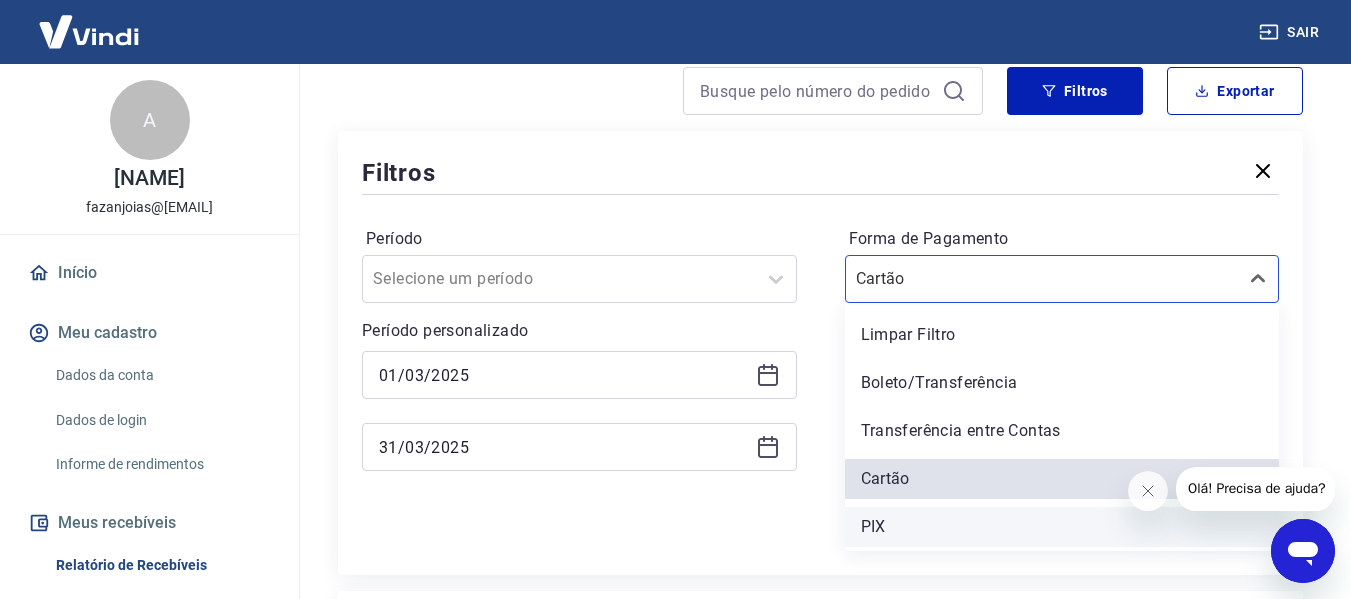 click on "PIX" at bounding box center [1062, 527] 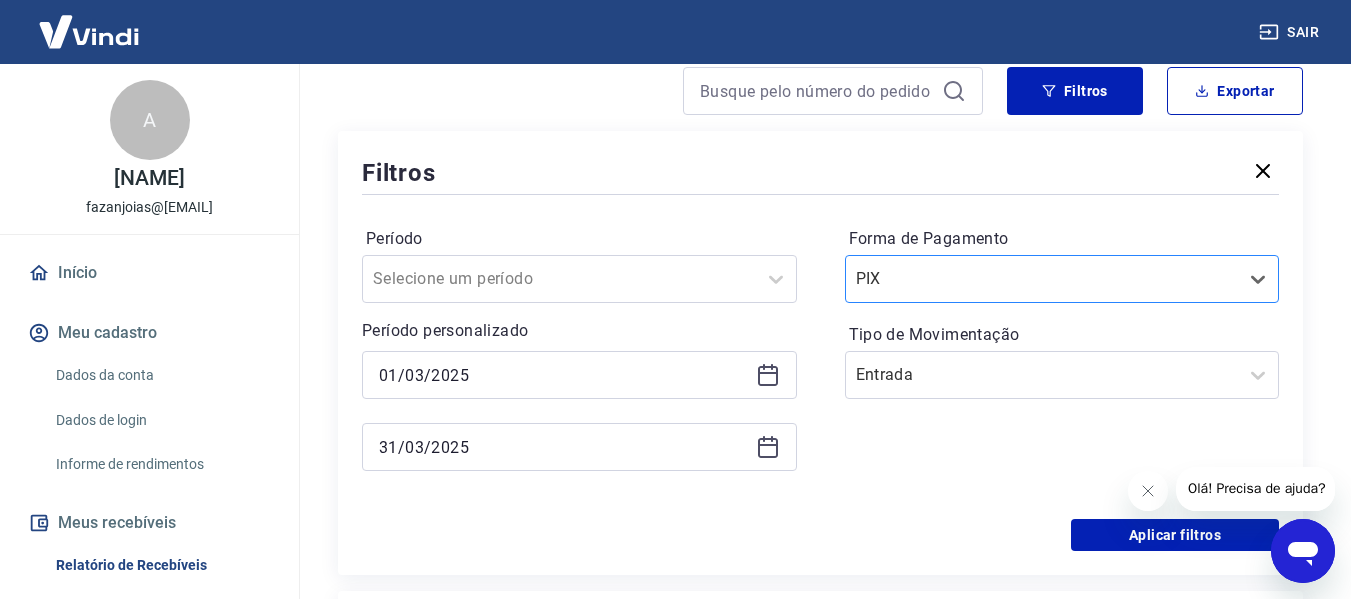 click at bounding box center [1042, 279] 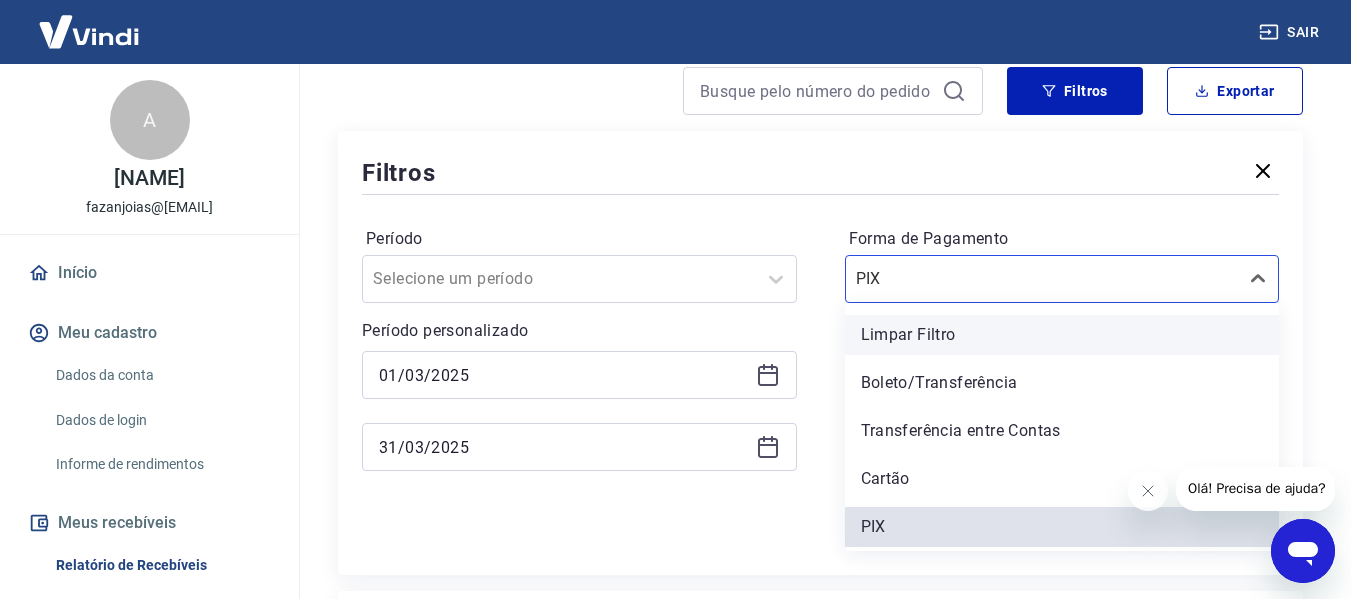 click on "Limpar Filtro" at bounding box center (1062, 335) 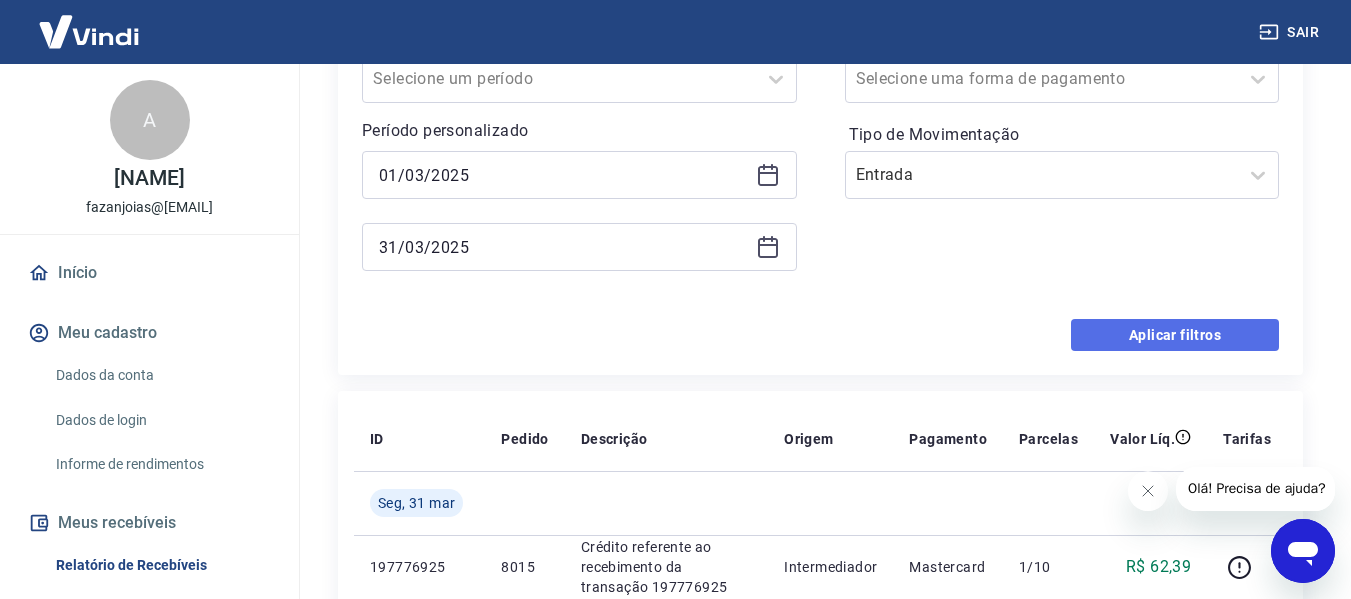 click on "Aplicar filtros" at bounding box center (1175, 335) 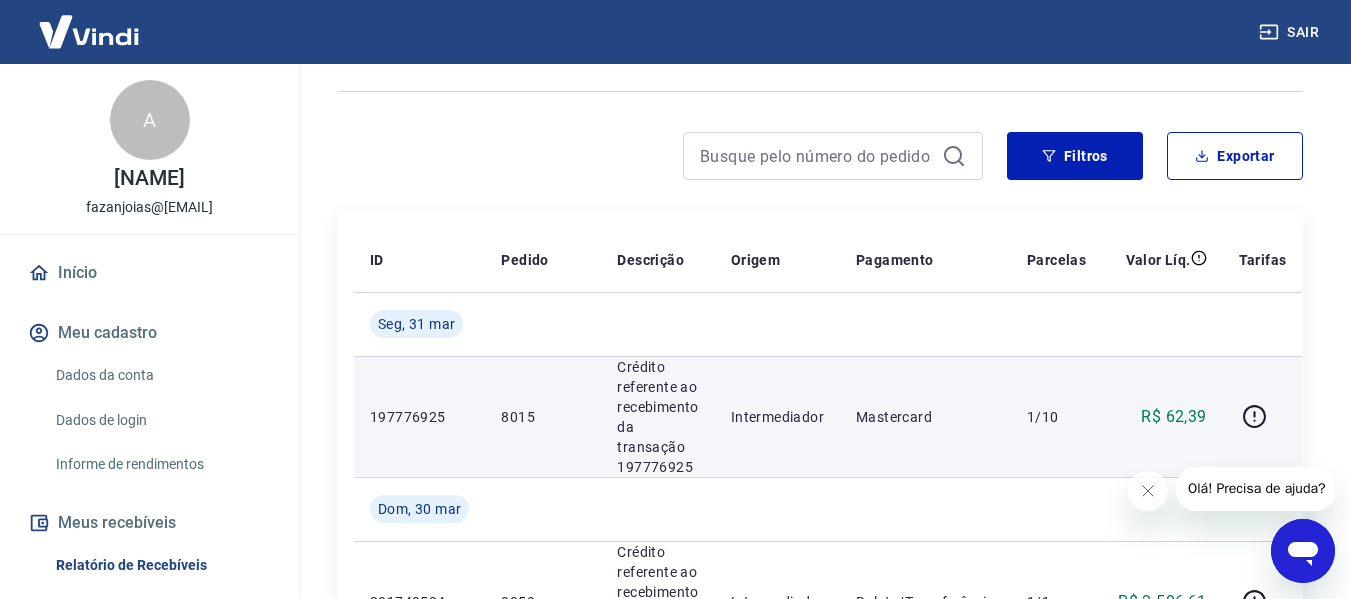 scroll, scrollTop: 200, scrollLeft: 0, axis: vertical 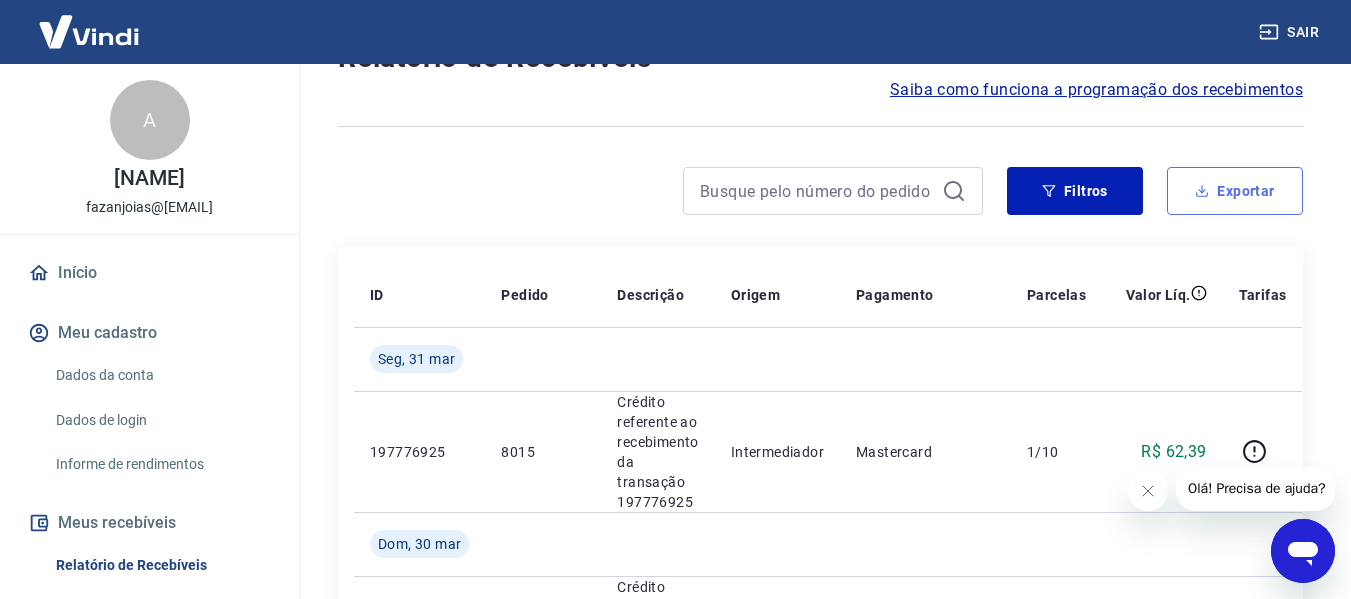 click on "Exportar" at bounding box center (1235, 191) 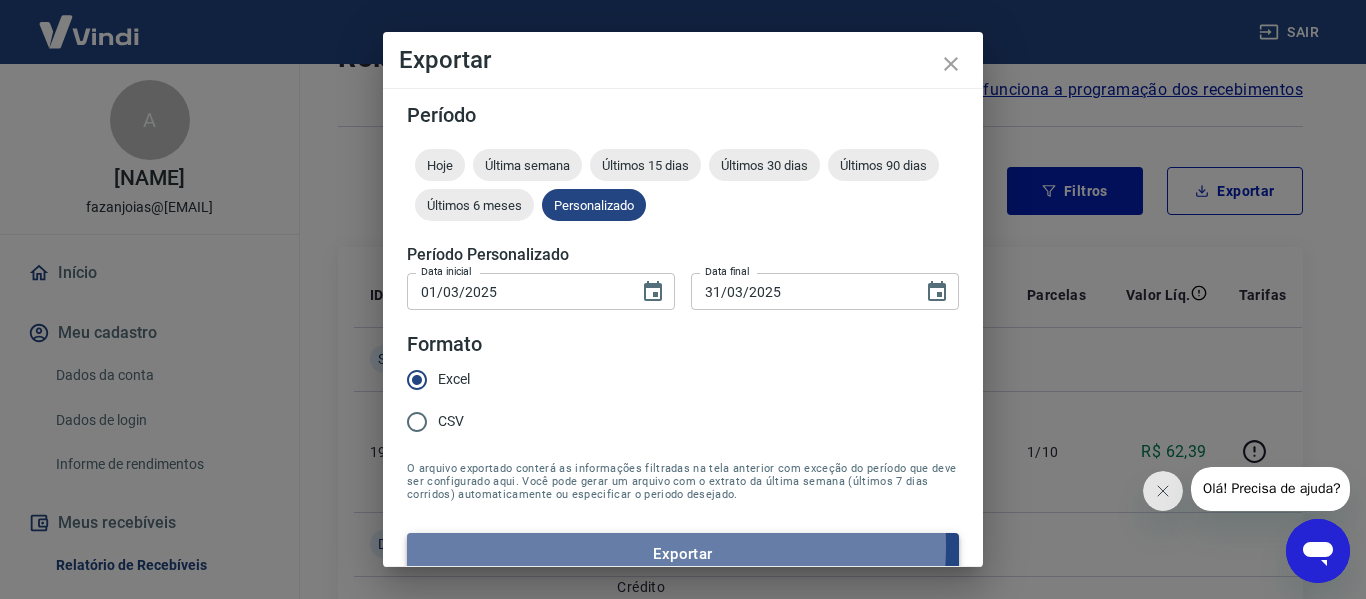 click on "Exportar" at bounding box center [683, 554] 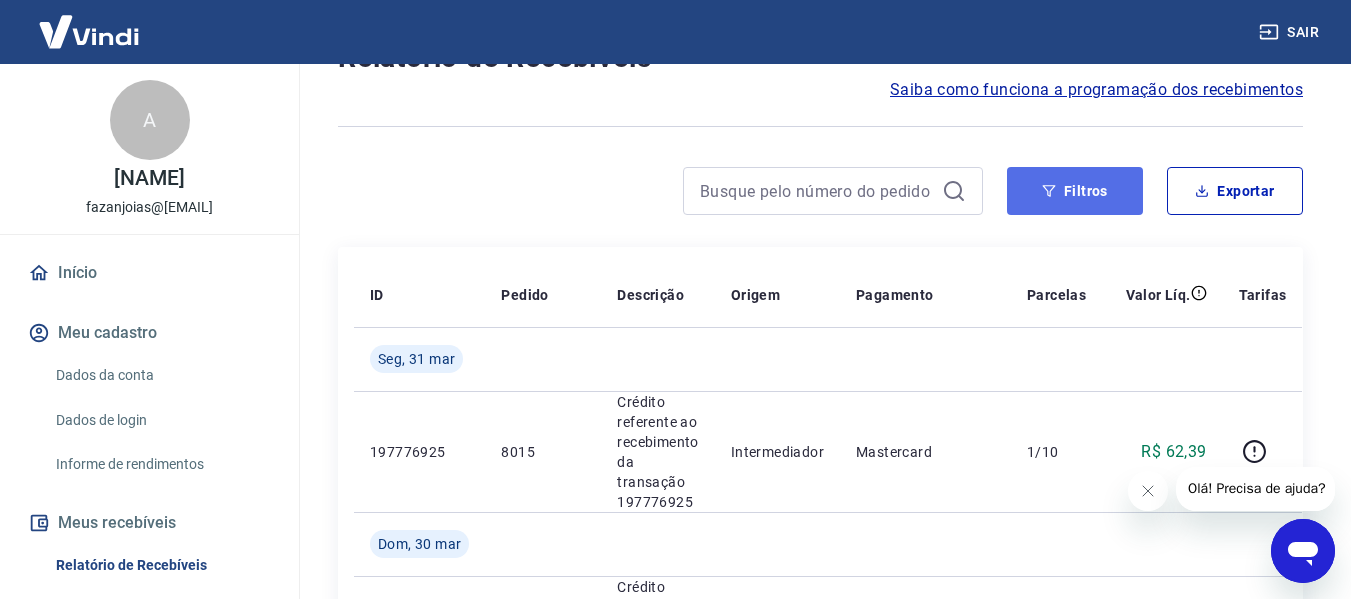 click on "Filtros" at bounding box center (1075, 191) 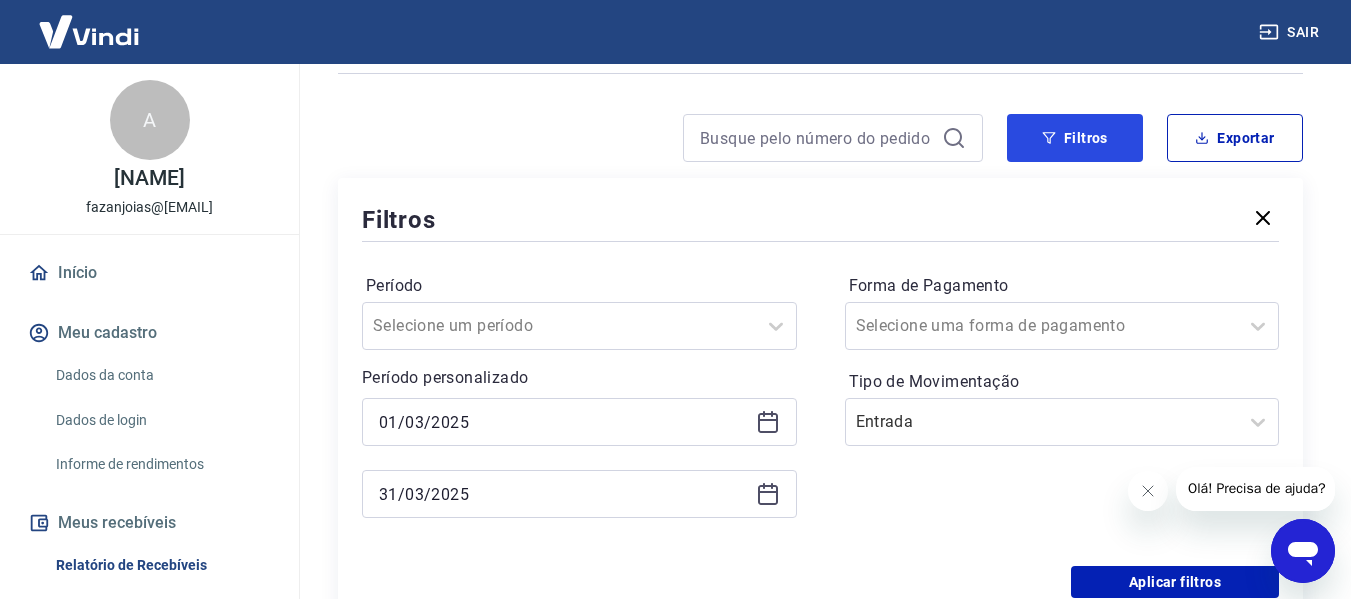 scroll, scrollTop: 300, scrollLeft: 0, axis: vertical 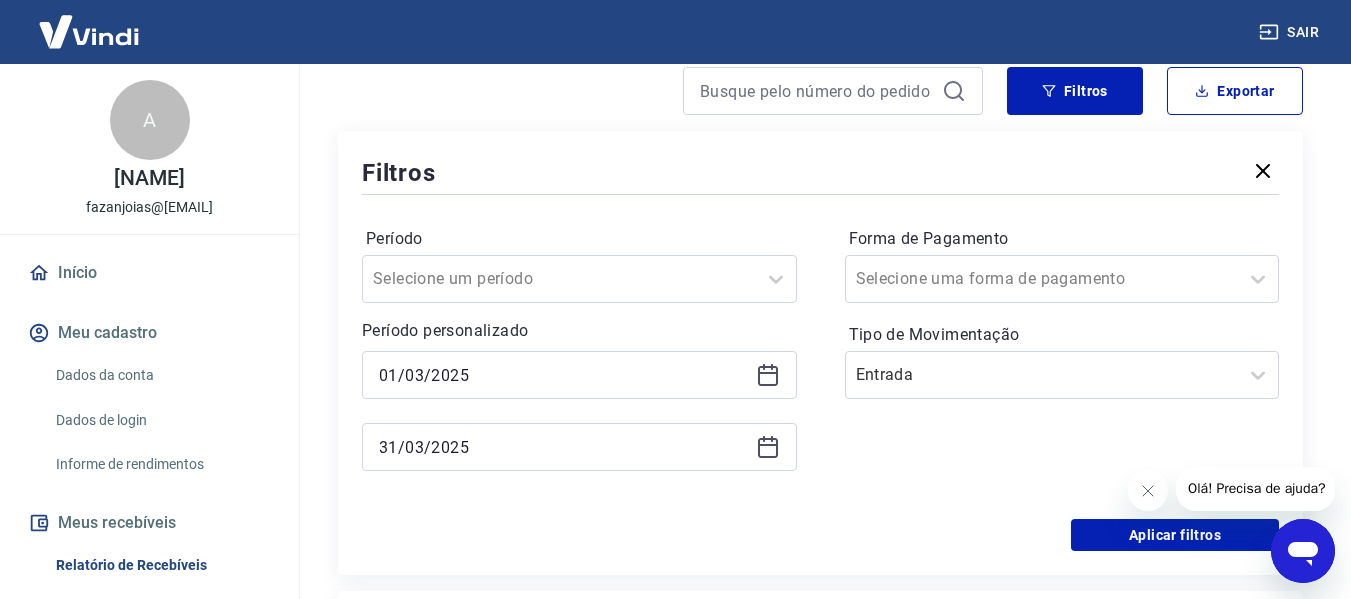 click 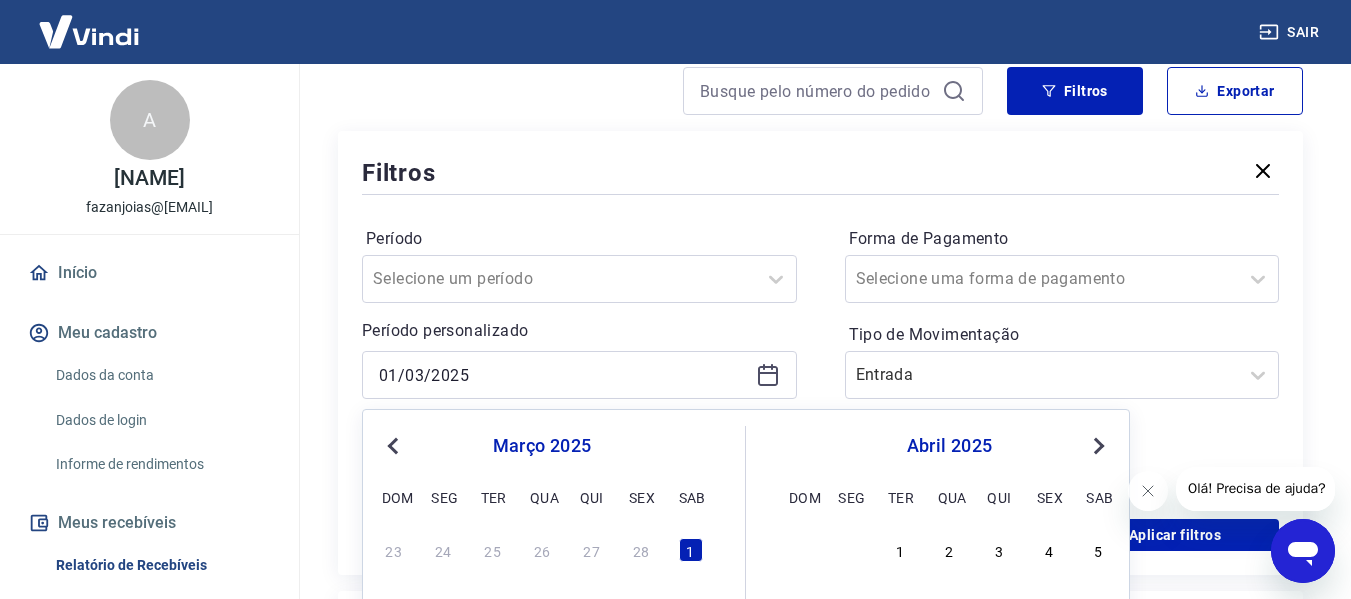 click on "Next Month" at bounding box center (1097, 445) 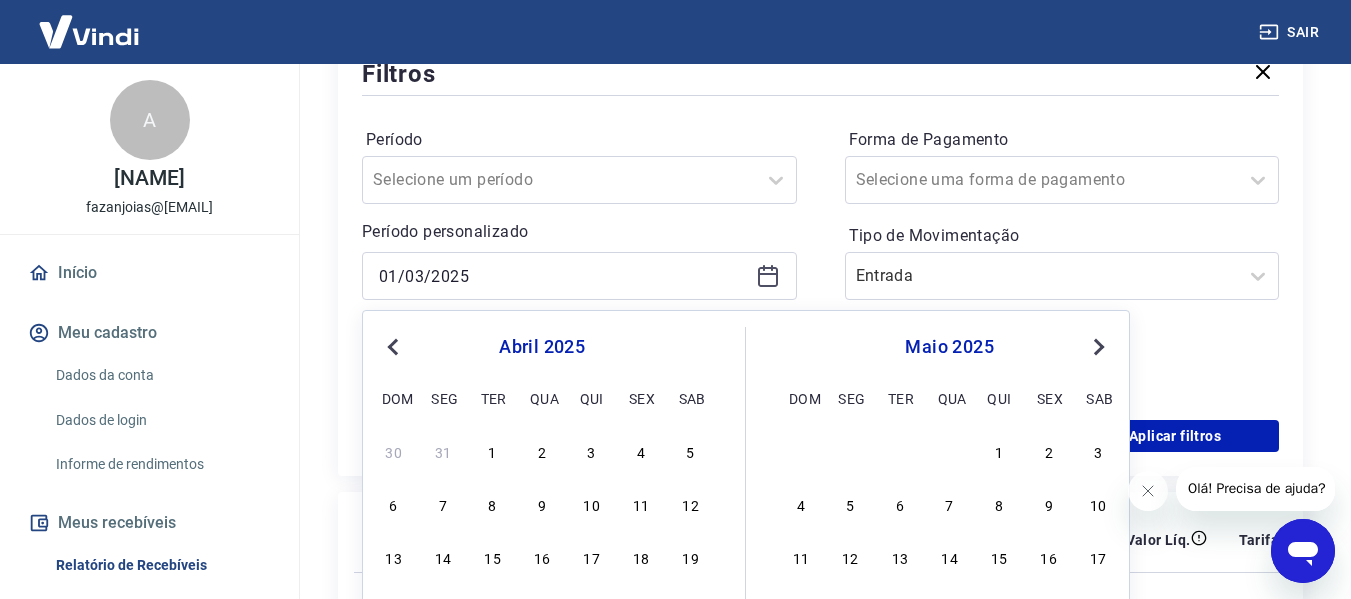 scroll, scrollTop: 400, scrollLeft: 0, axis: vertical 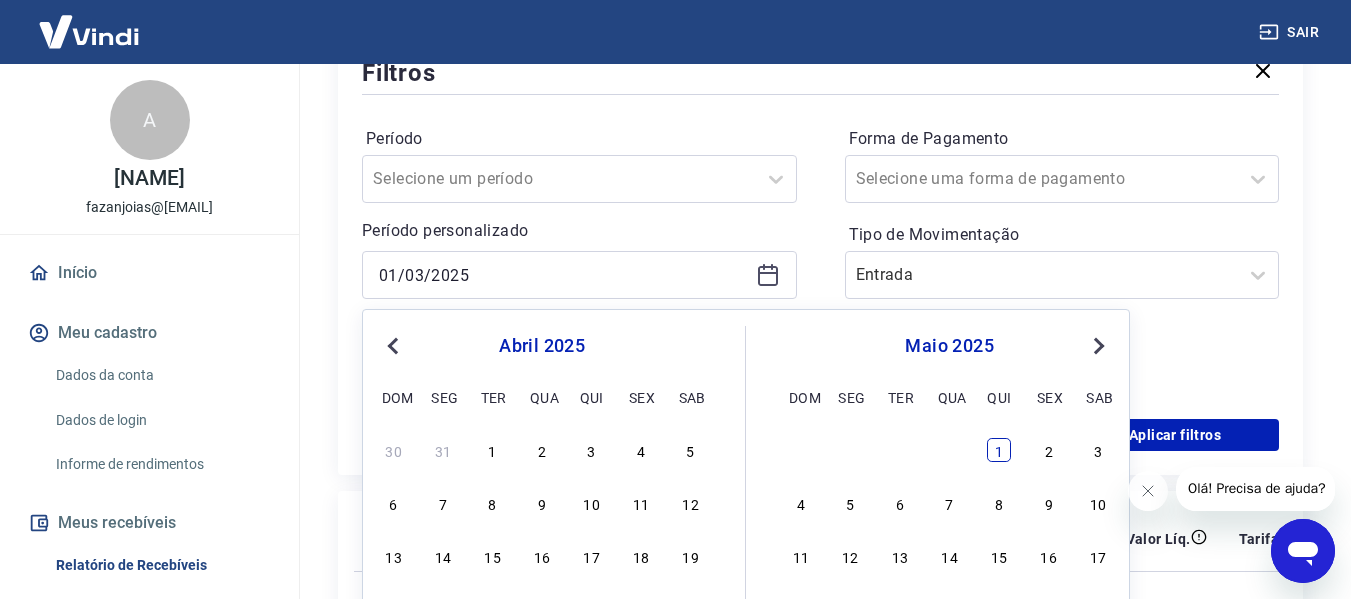 click on "1" at bounding box center (999, 450) 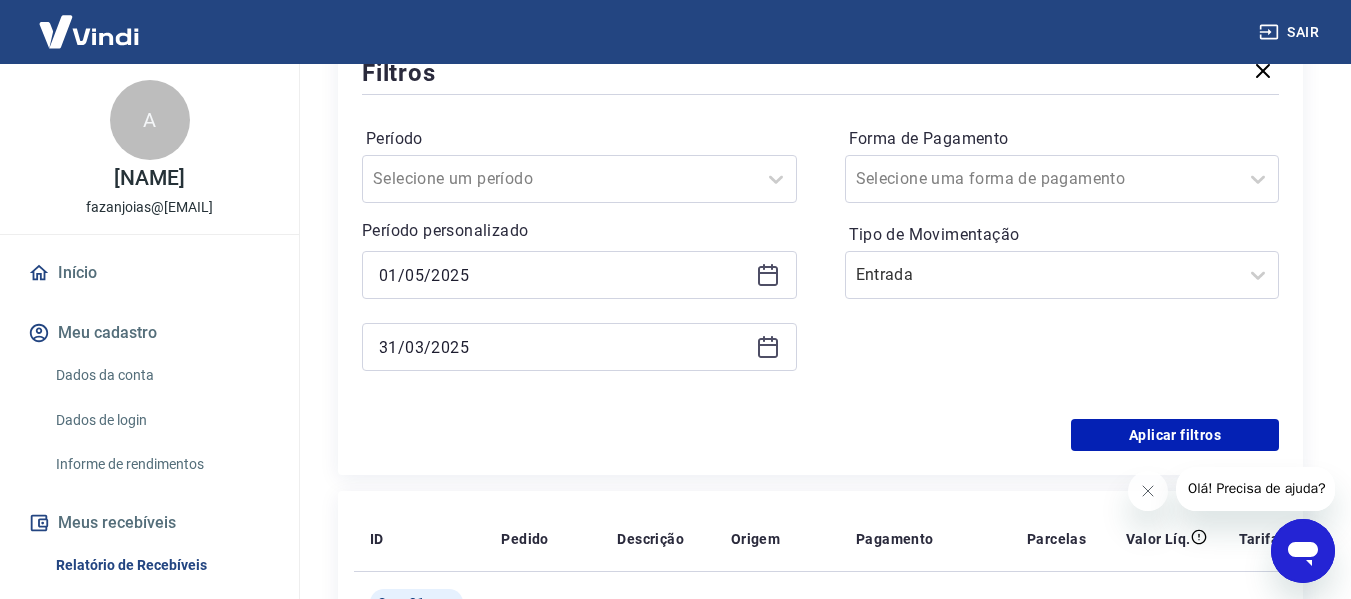 click 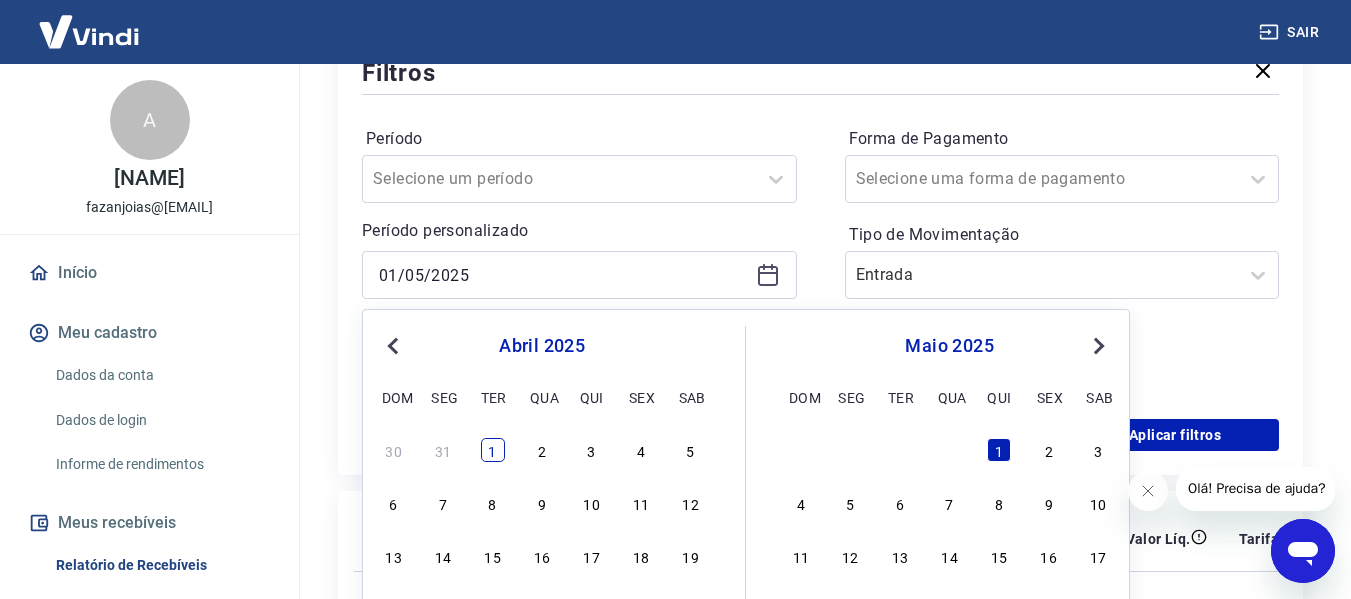 click on "1" at bounding box center [493, 450] 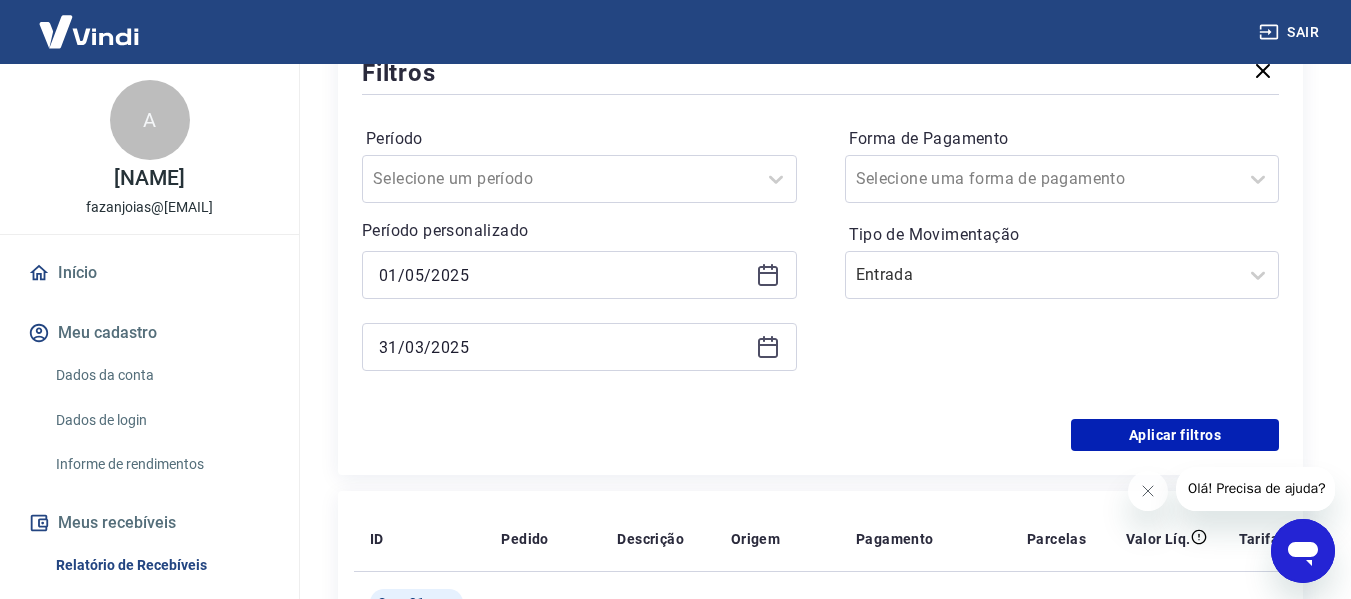 type on "01/04/2025" 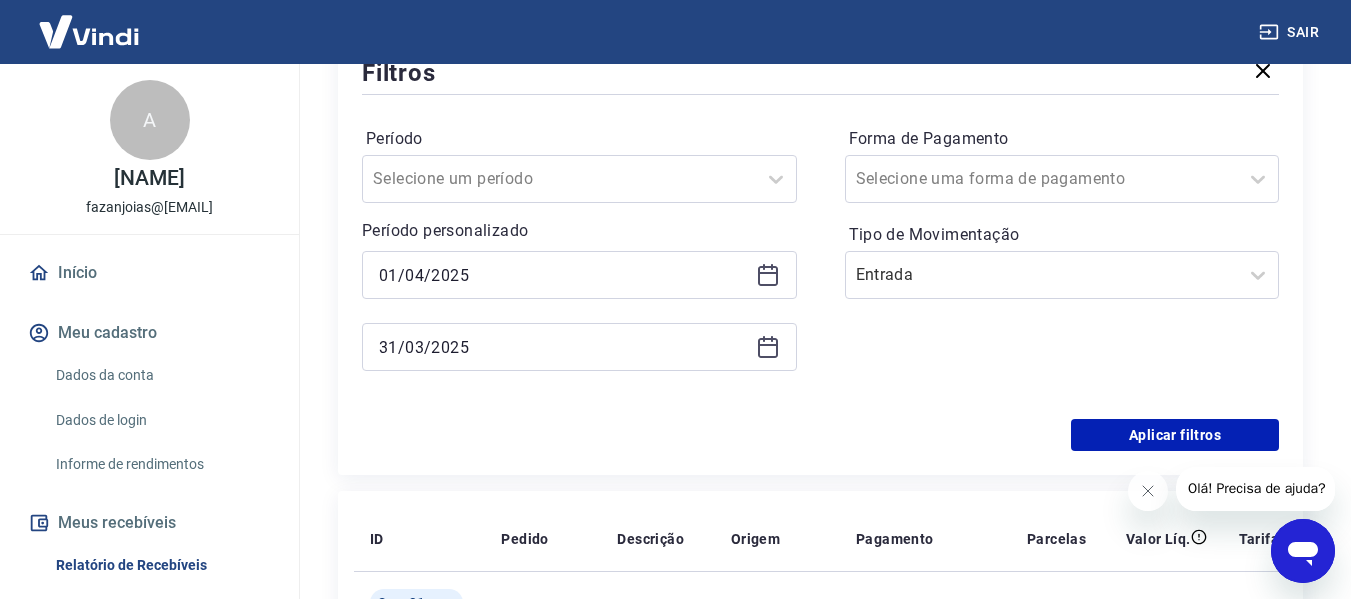 click 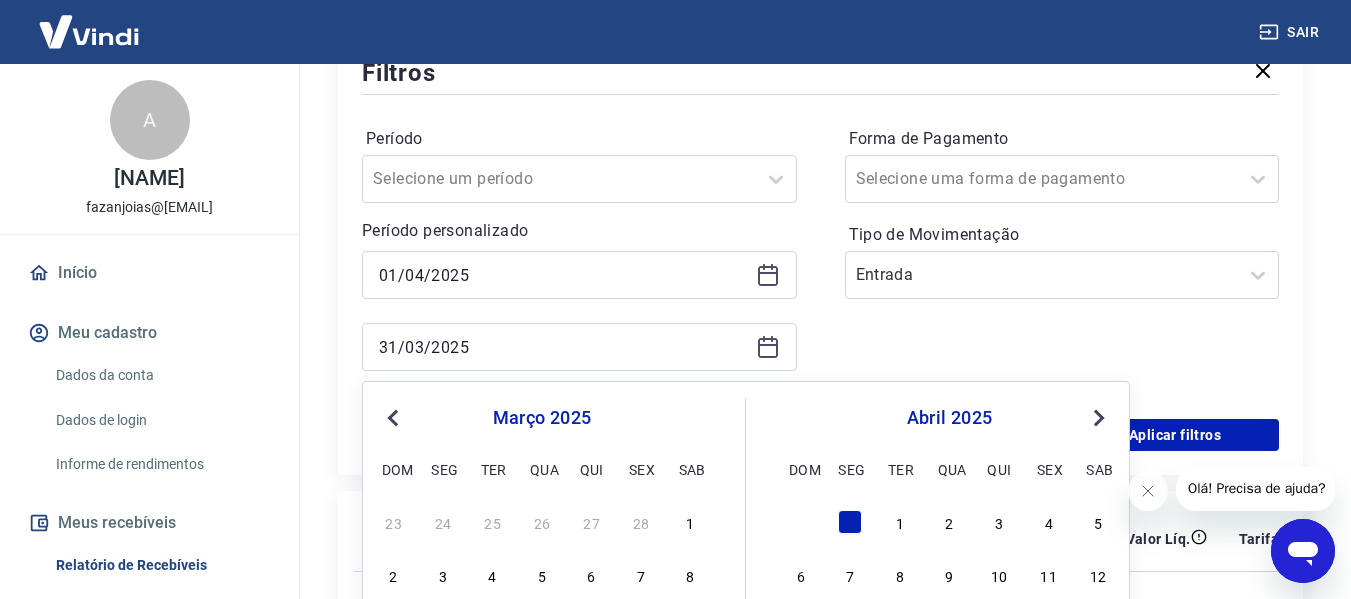 click on "Next Month" at bounding box center [1099, 418] 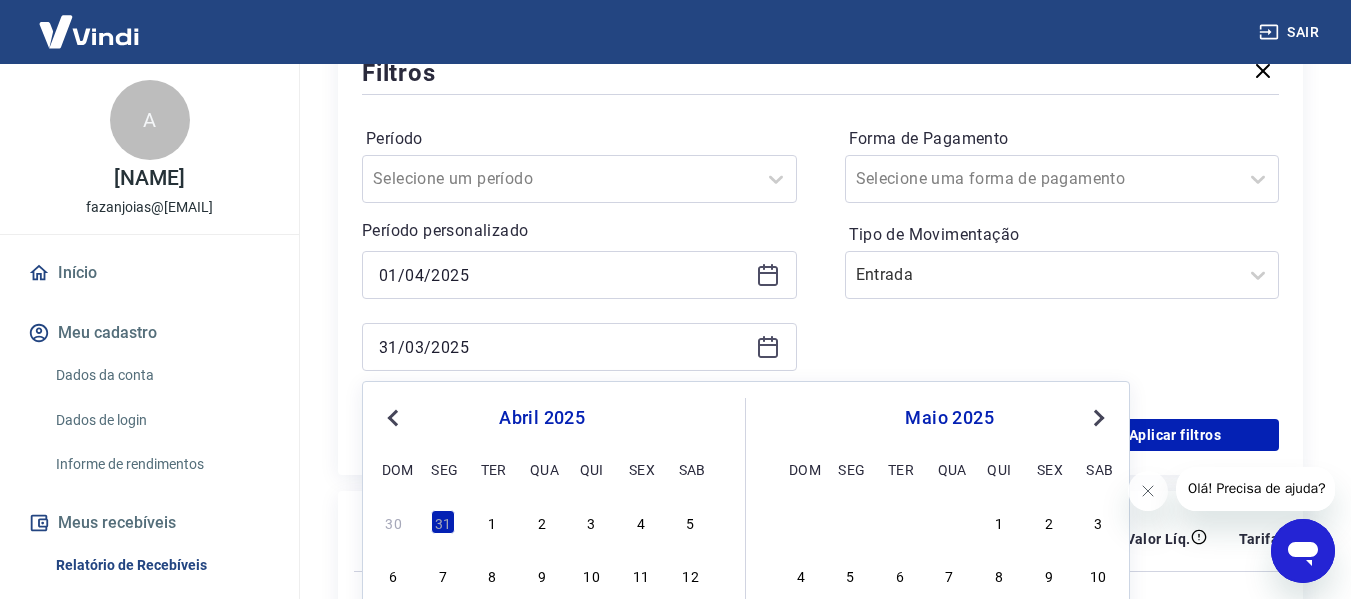 click on "Next Month" at bounding box center [1099, 418] 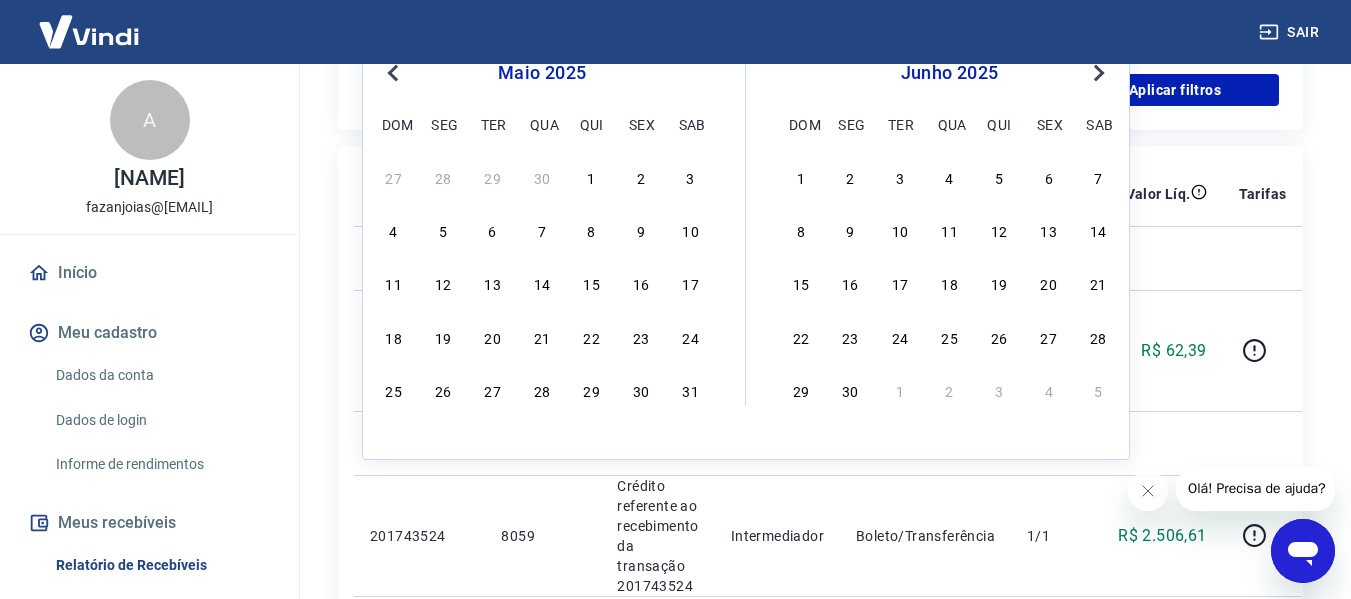 scroll, scrollTop: 800, scrollLeft: 0, axis: vertical 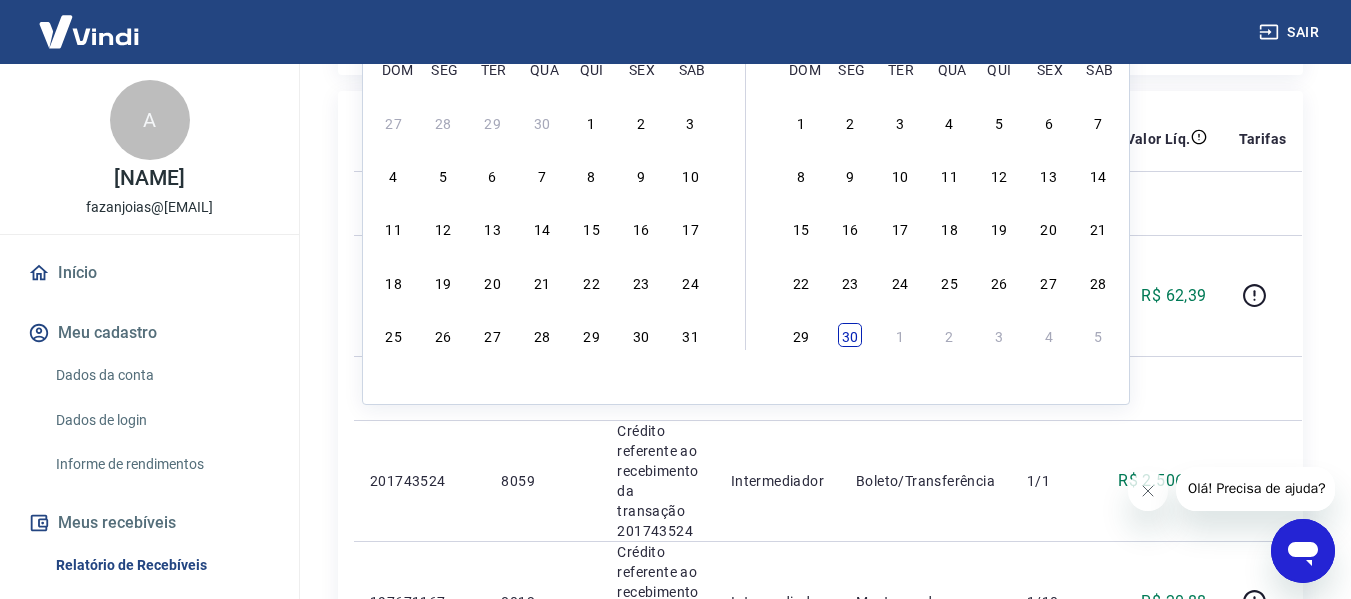 click on "30" at bounding box center (850, 335) 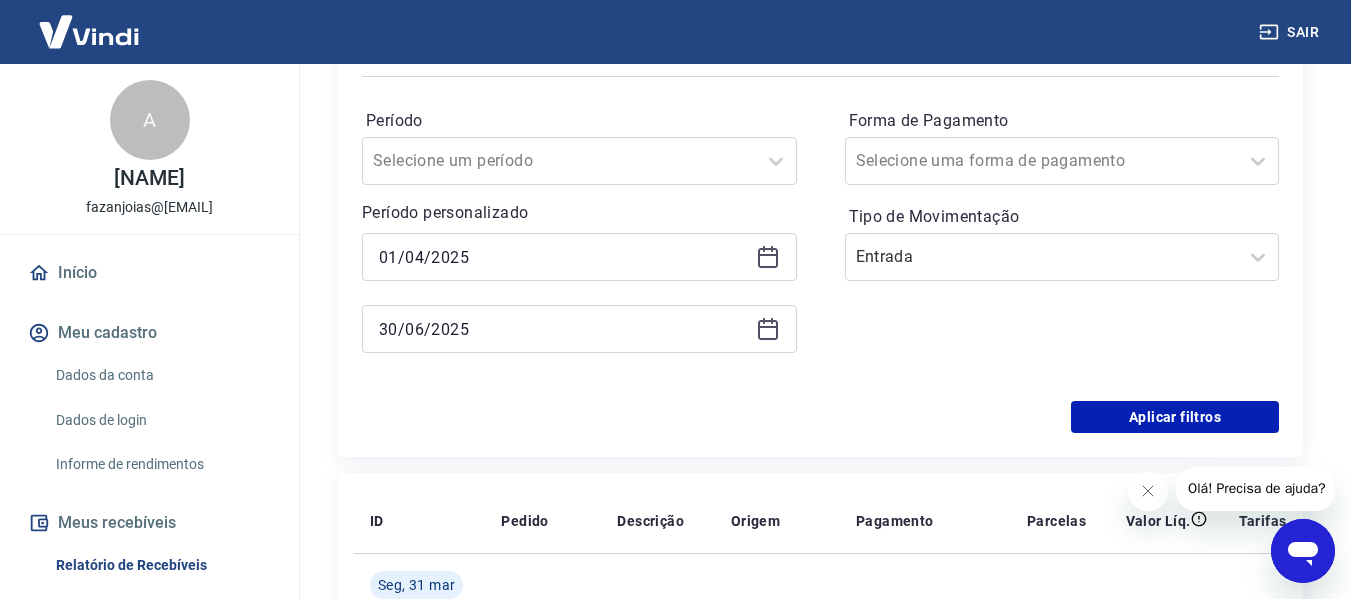 scroll, scrollTop: 300, scrollLeft: 0, axis: vertical 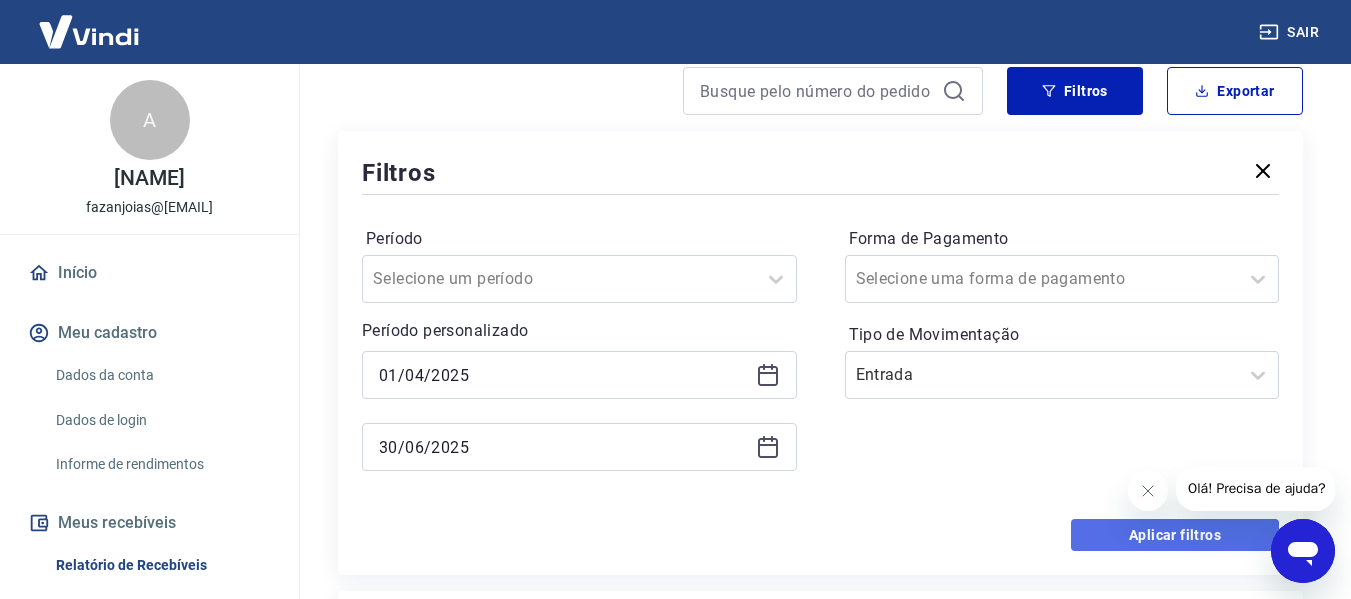 click on "Aplicar filtros" at bounding box center (1175, 535) 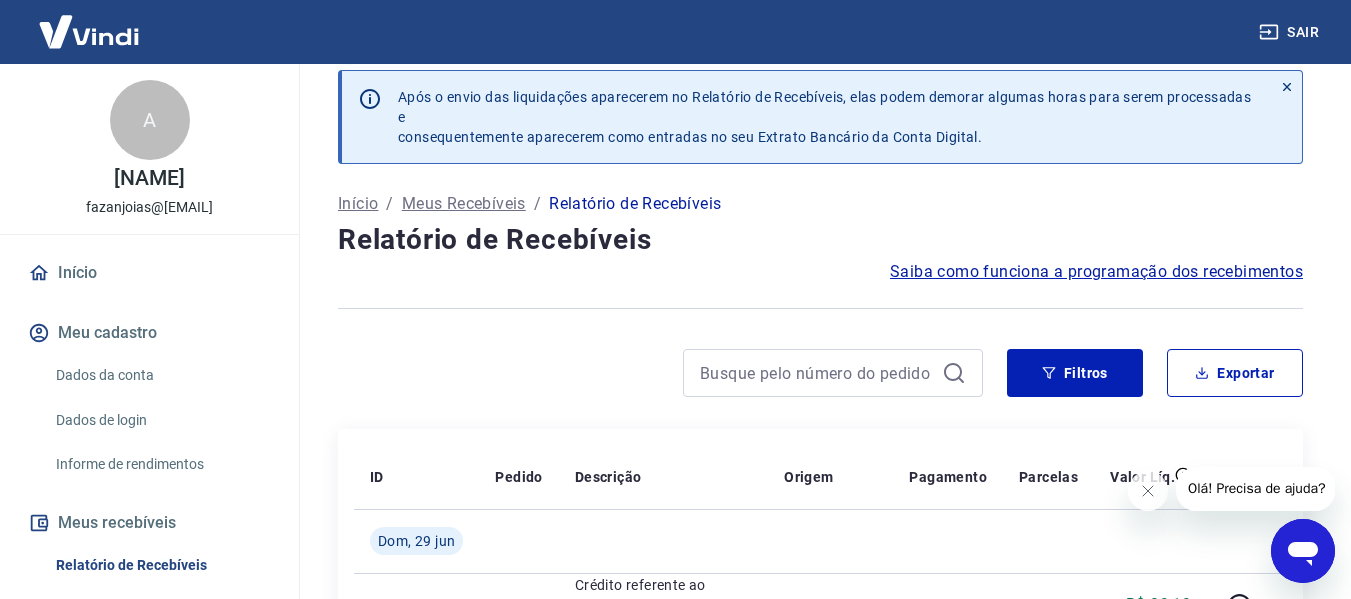 scroll, scrollTop: 0, scrollLeft: 0, axis: both 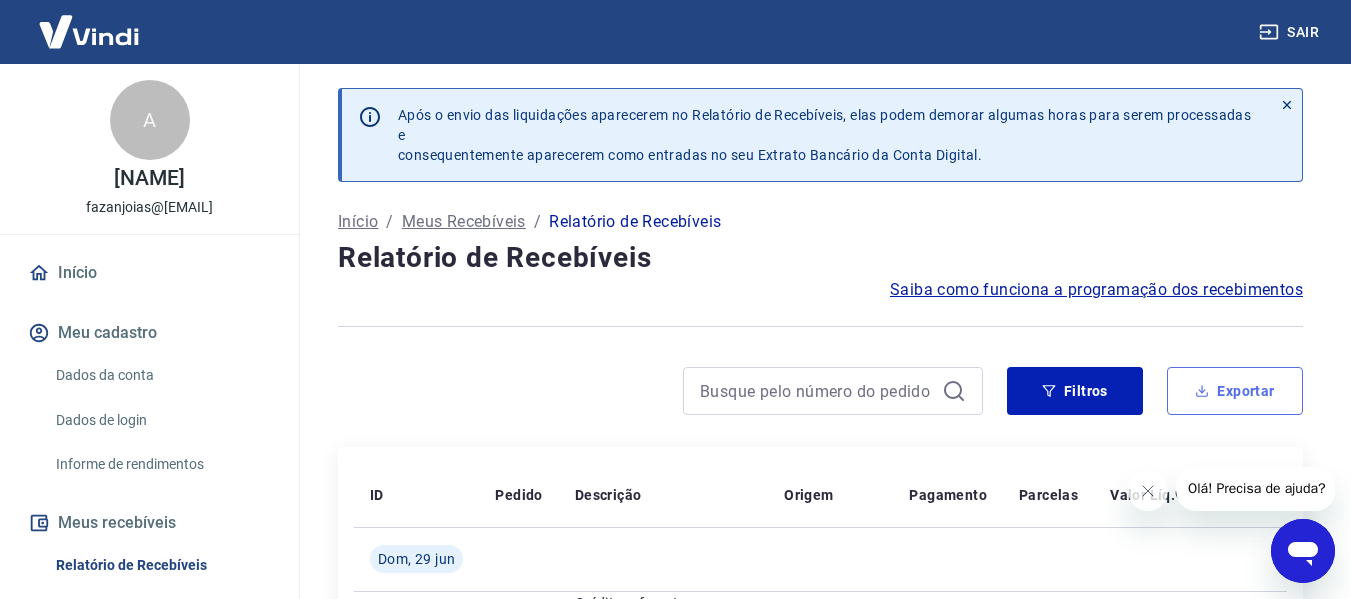 click on "Exportar" at bounding box center (1235, 391) 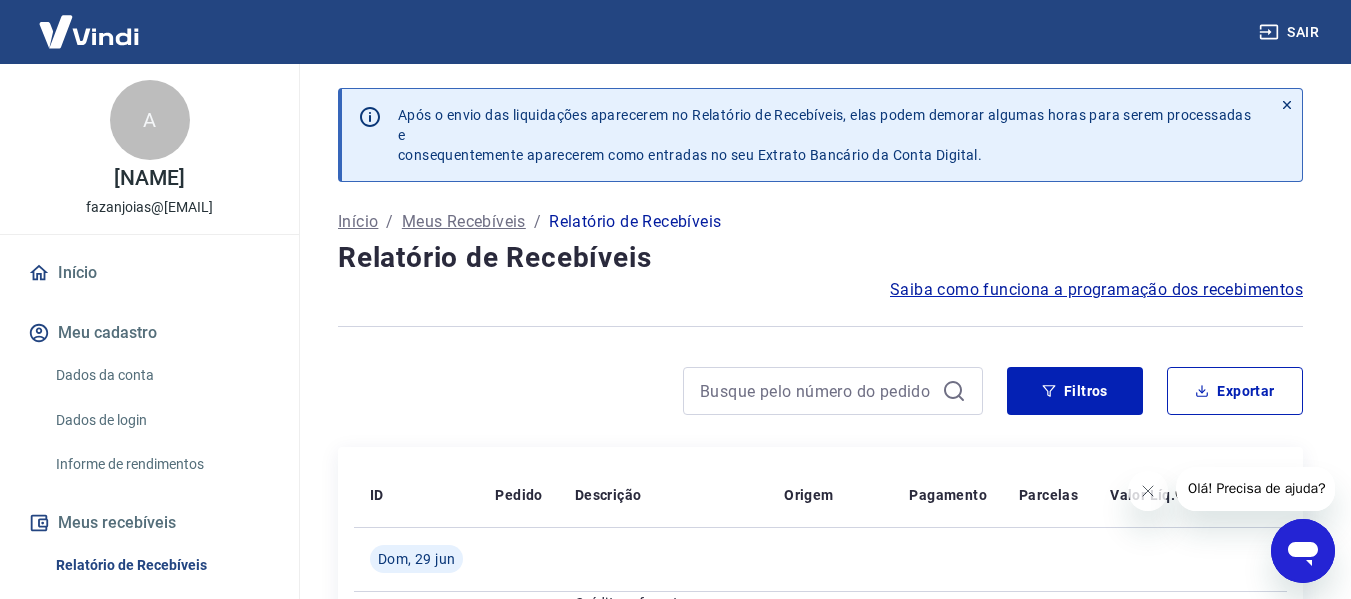 type on "01/04/2025" 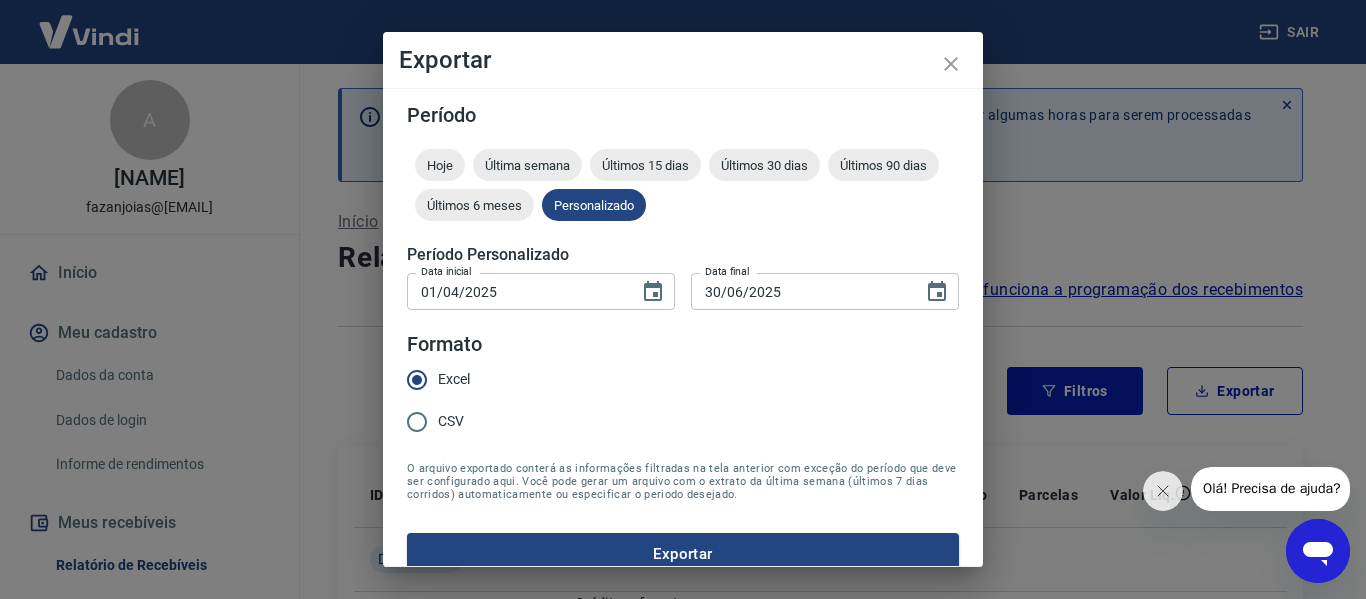 click on "Exportar" at bounding box center (683, 554) 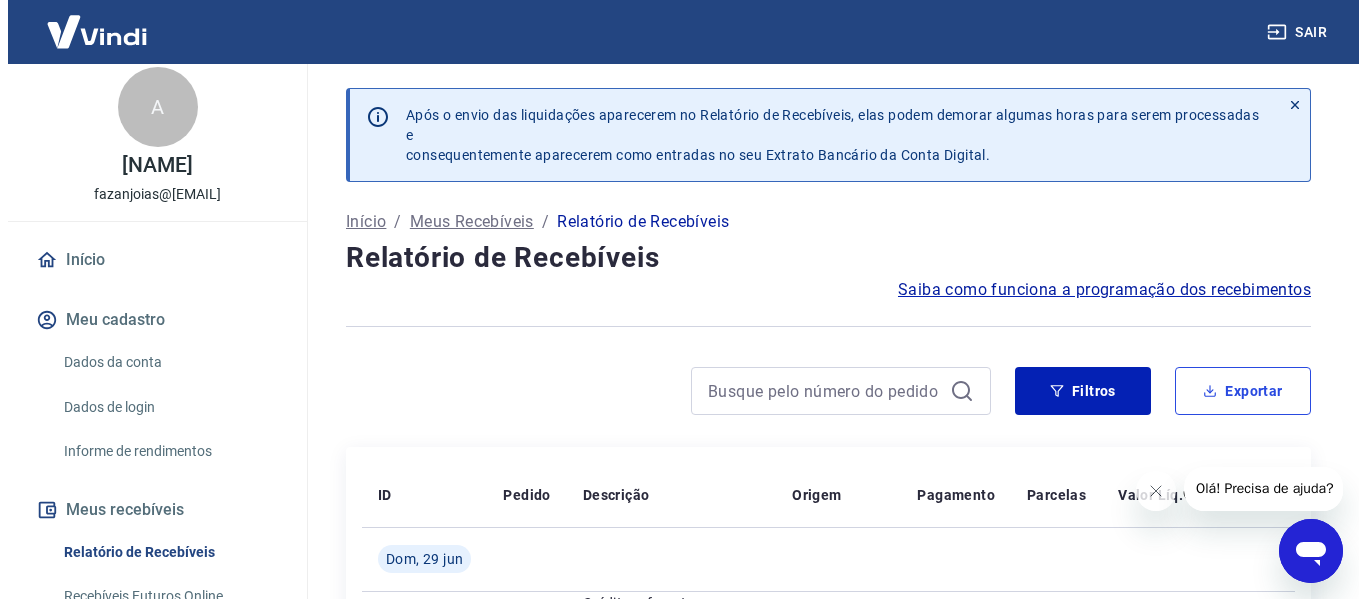 scroll, scrollTop: 0, scrollLeft: 0, axis: both 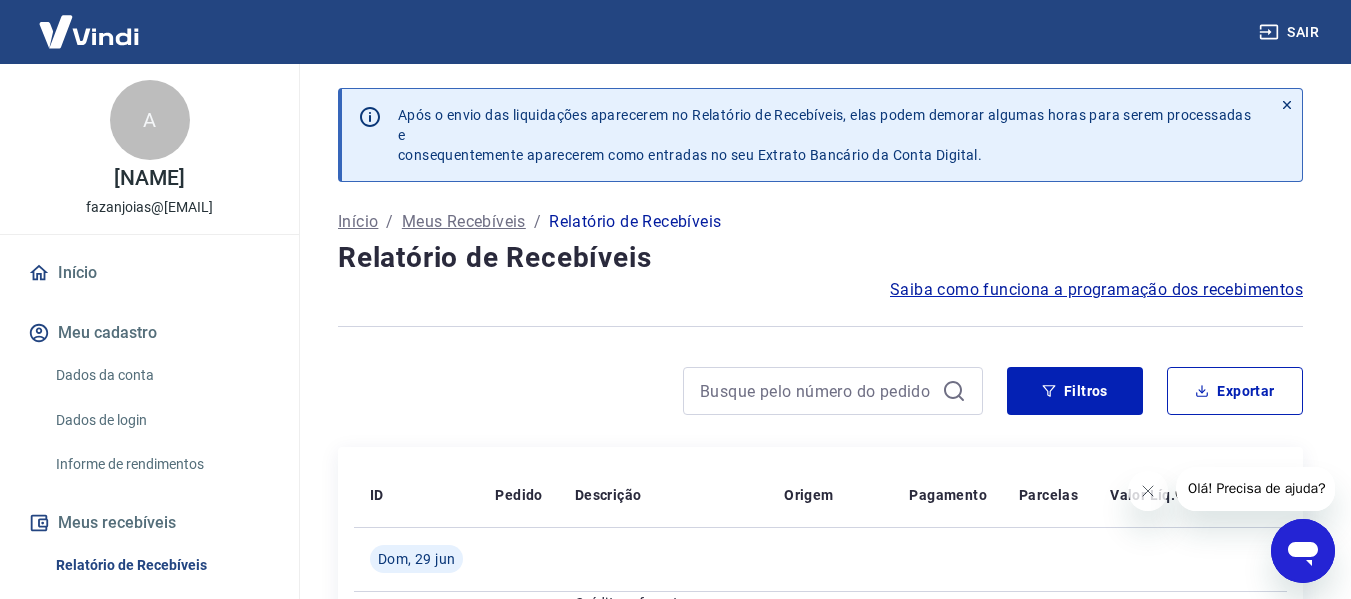 click on "Informe de rendimentos" at bounding box center (161, 464) 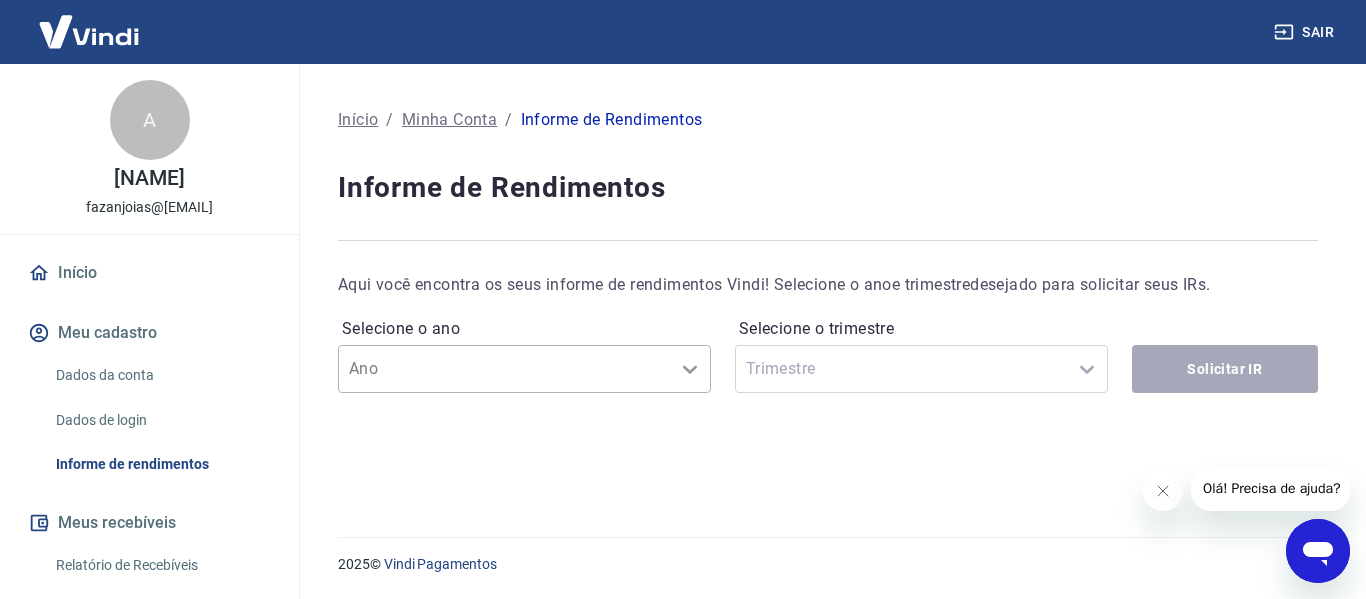 click 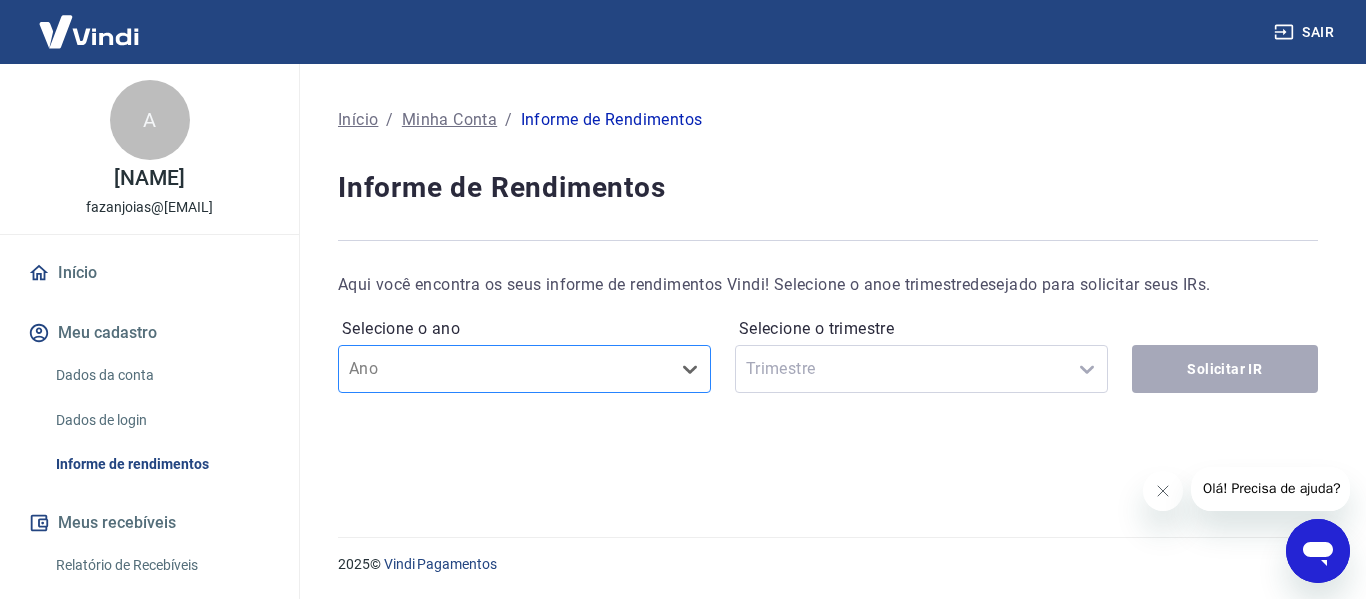 click at bounding box center [504, 369] 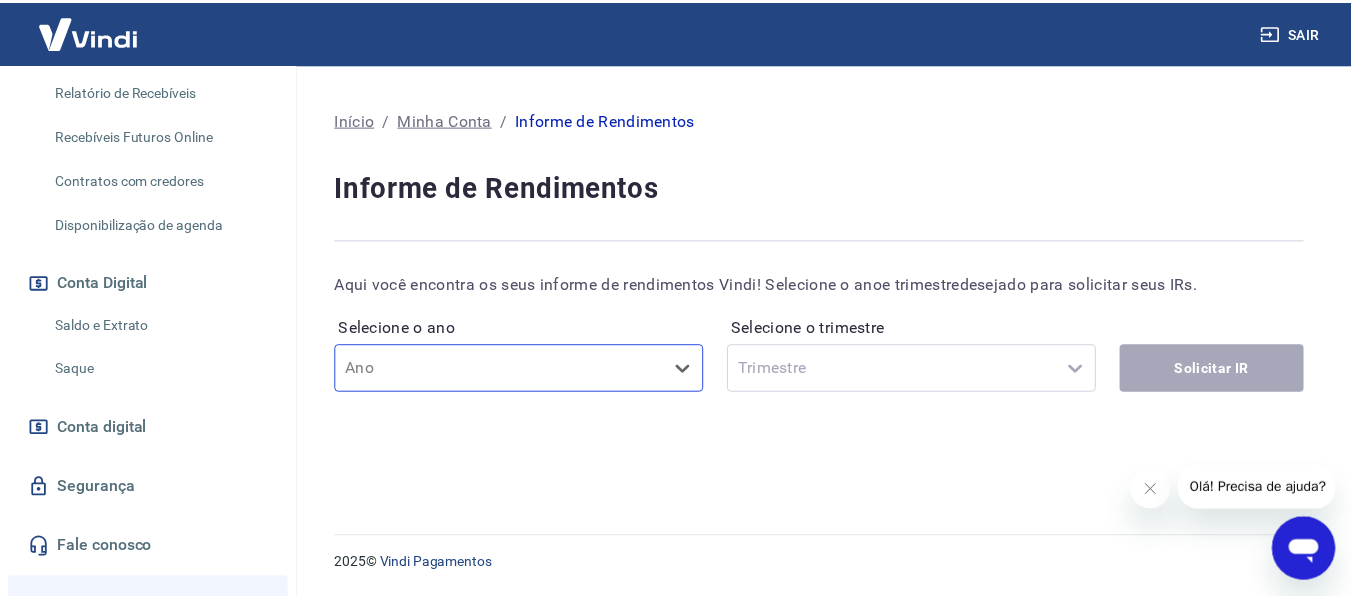 scroll, scrollTop: 500, scrollLeft: 0, axis: vertical 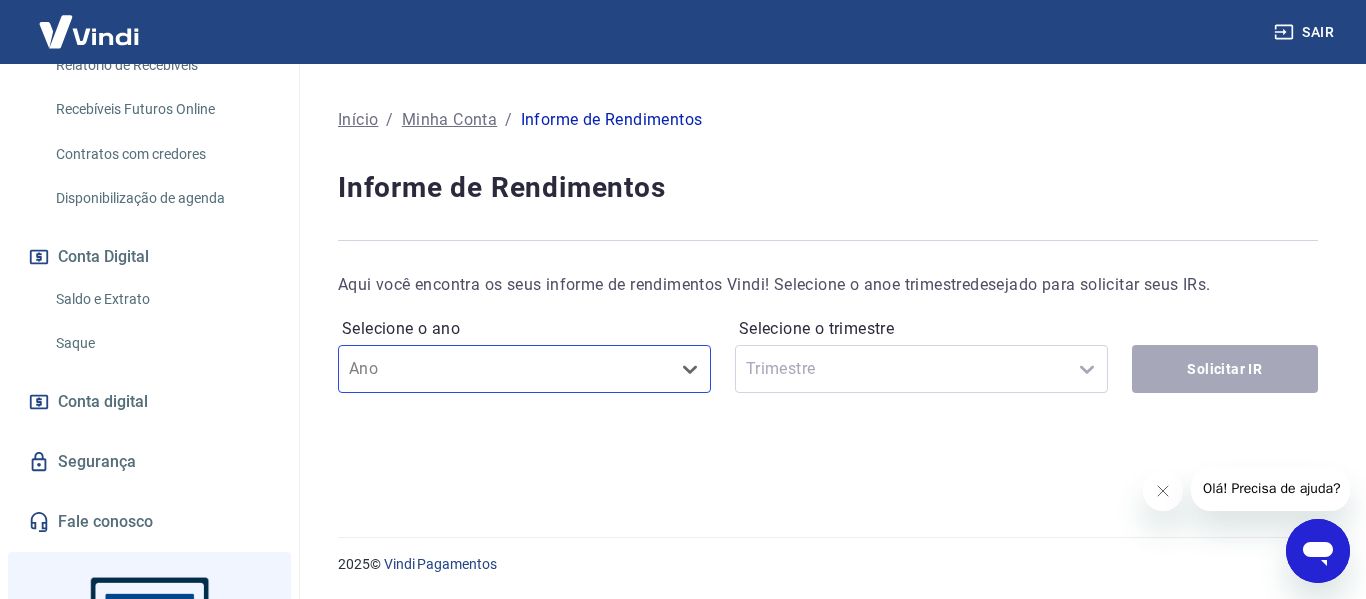 click on "Saldo e Extrato" at bounding box center [161, 299] 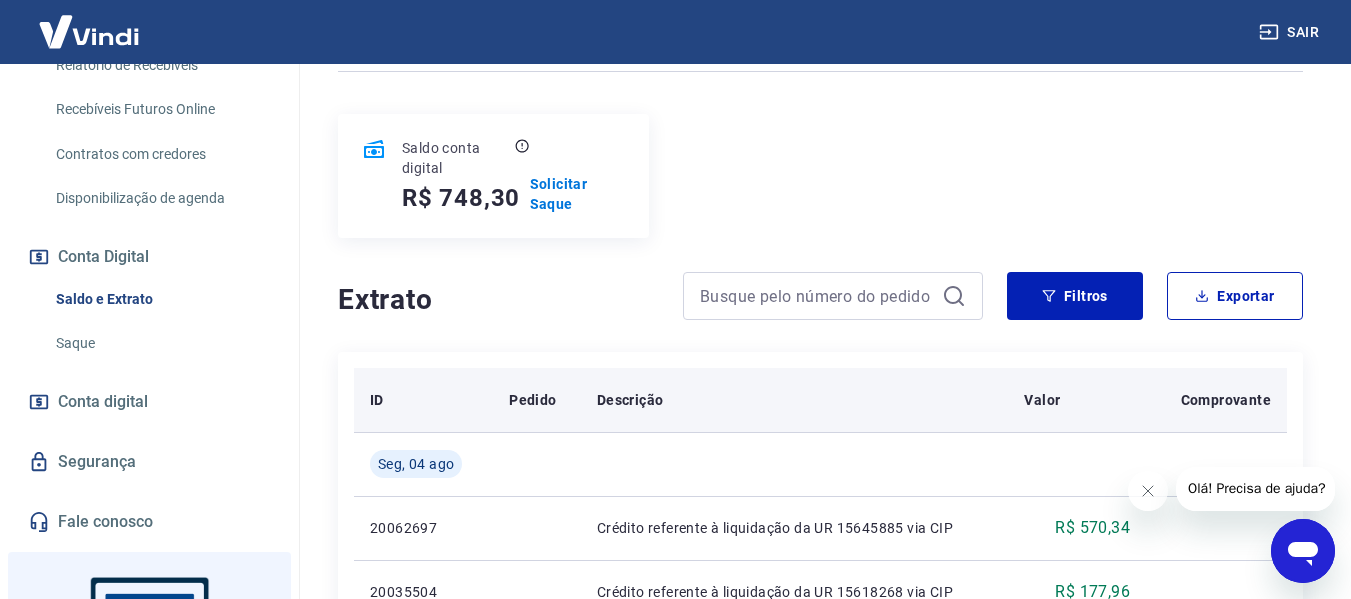scroll, scrollTop: 200, scrollLeft: 0, axis: vertical 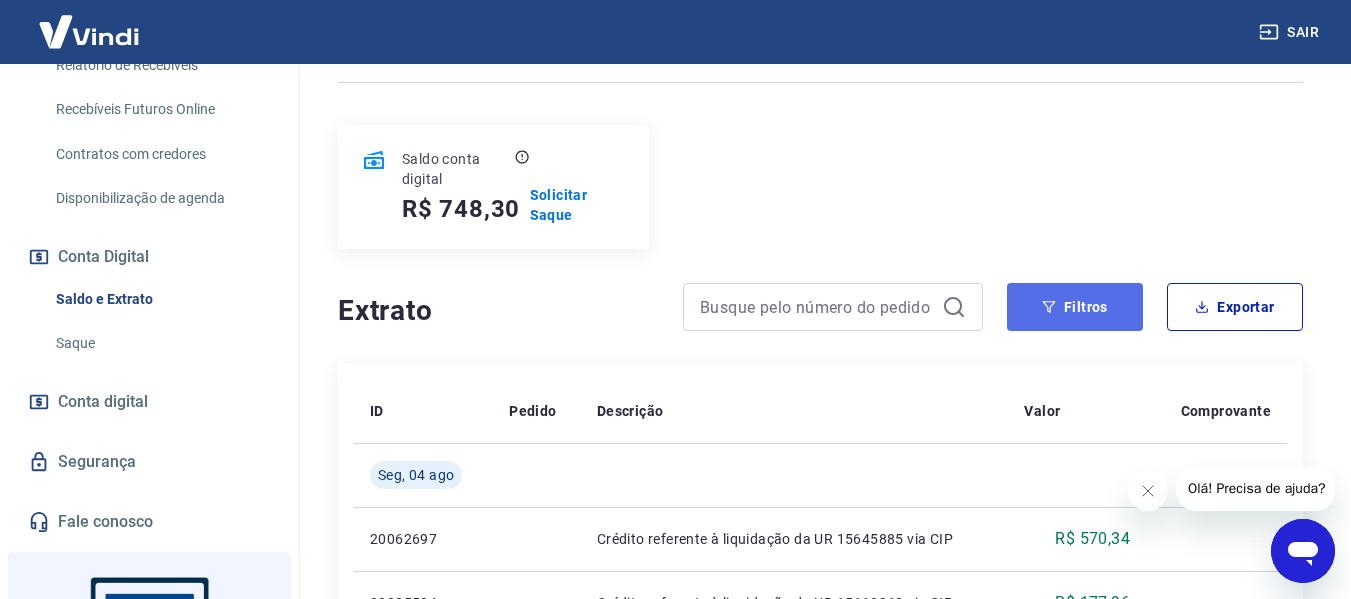 click on "Filtros" at bounding box center [1075, 307] 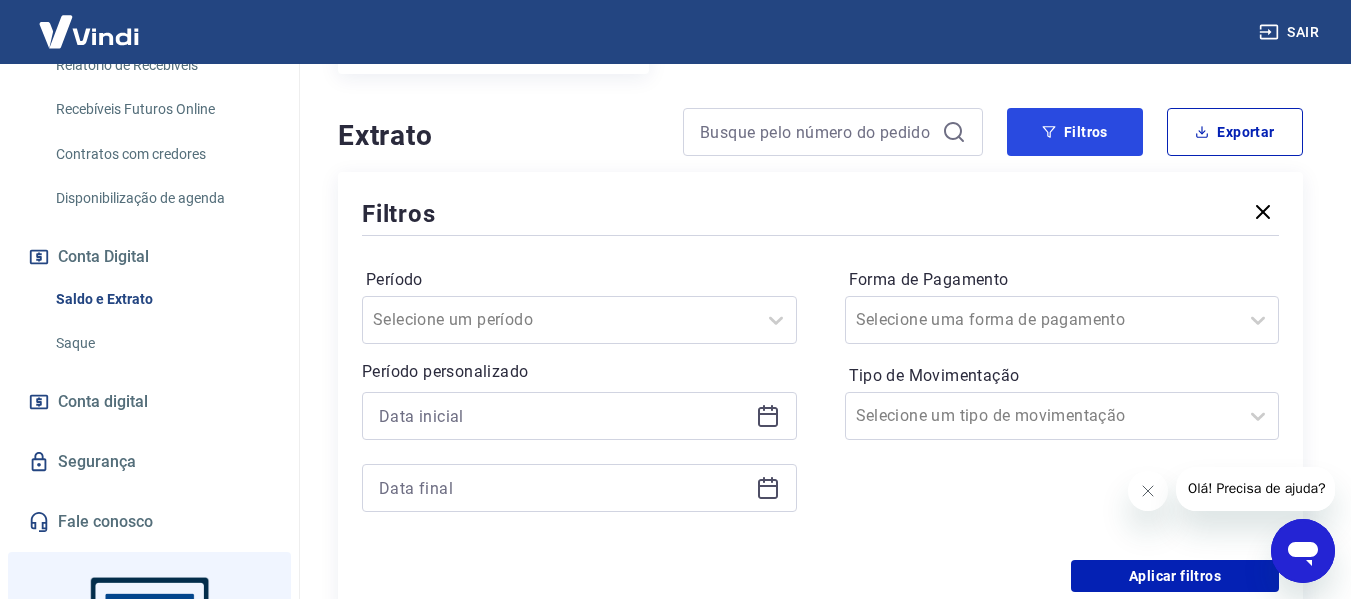 scroll, scrollTop: 500, scrollLeft: 0, axis: vertical 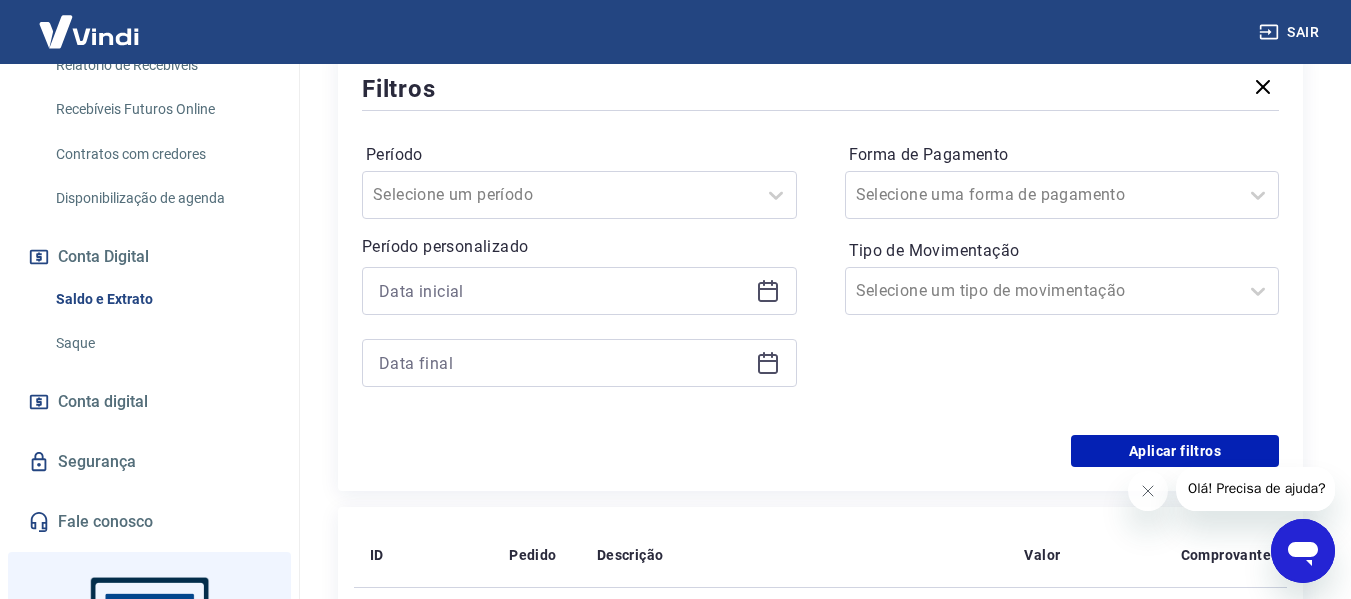 click 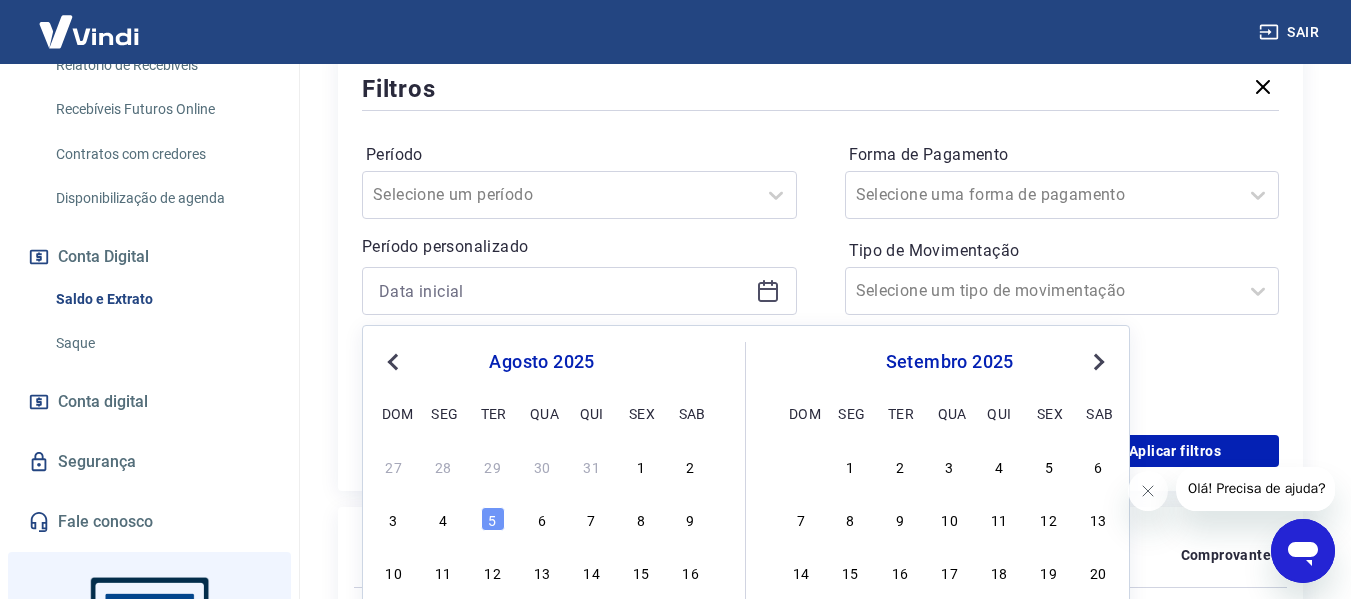 click on "Previous Month" at bounding box center [395, 361] 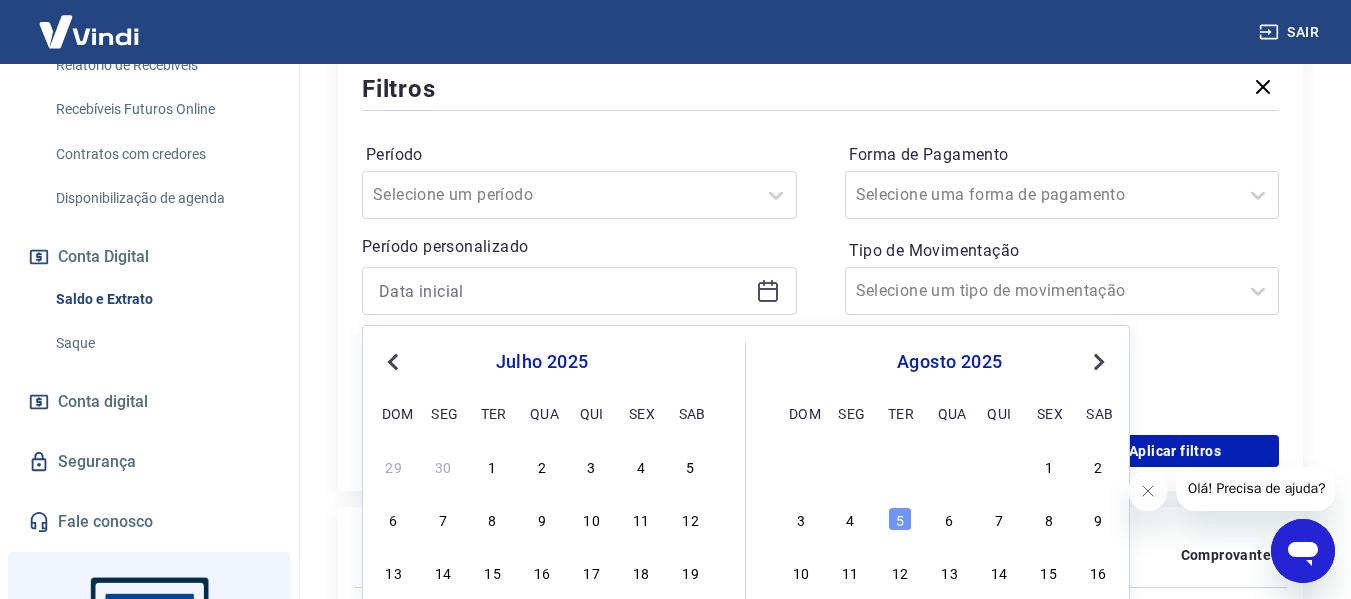 click on "Previous Month" at bounding box center [395, 361] 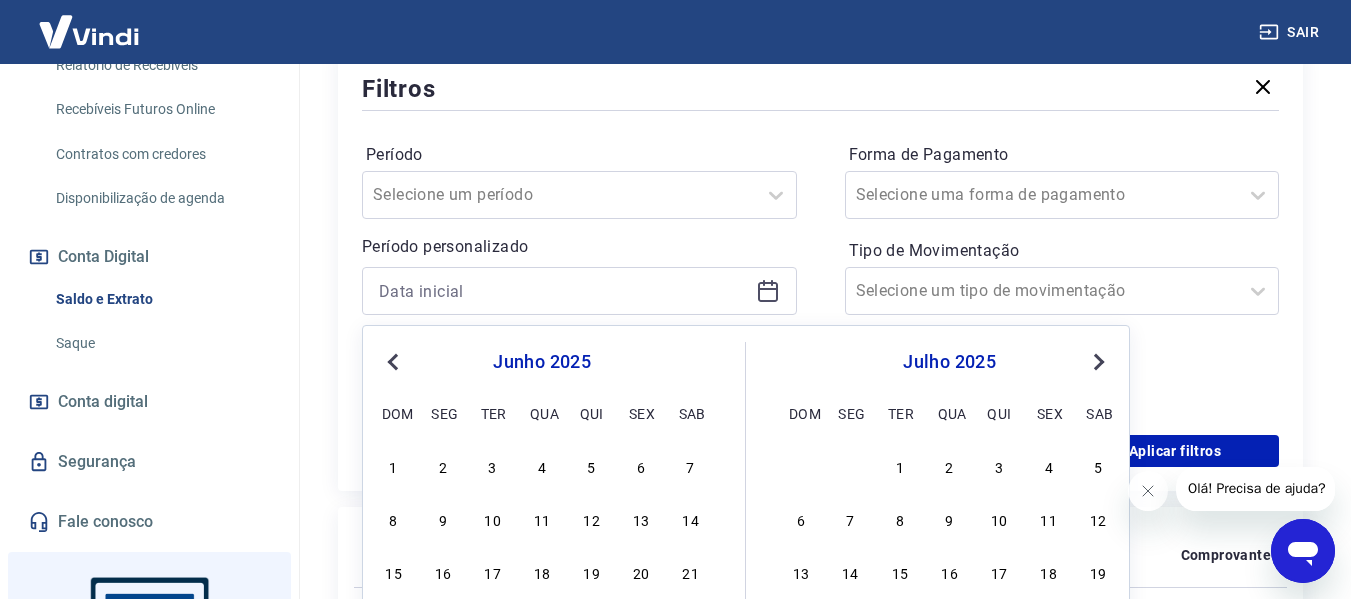 click on "Previous Month" at bounding box center (395, 361) 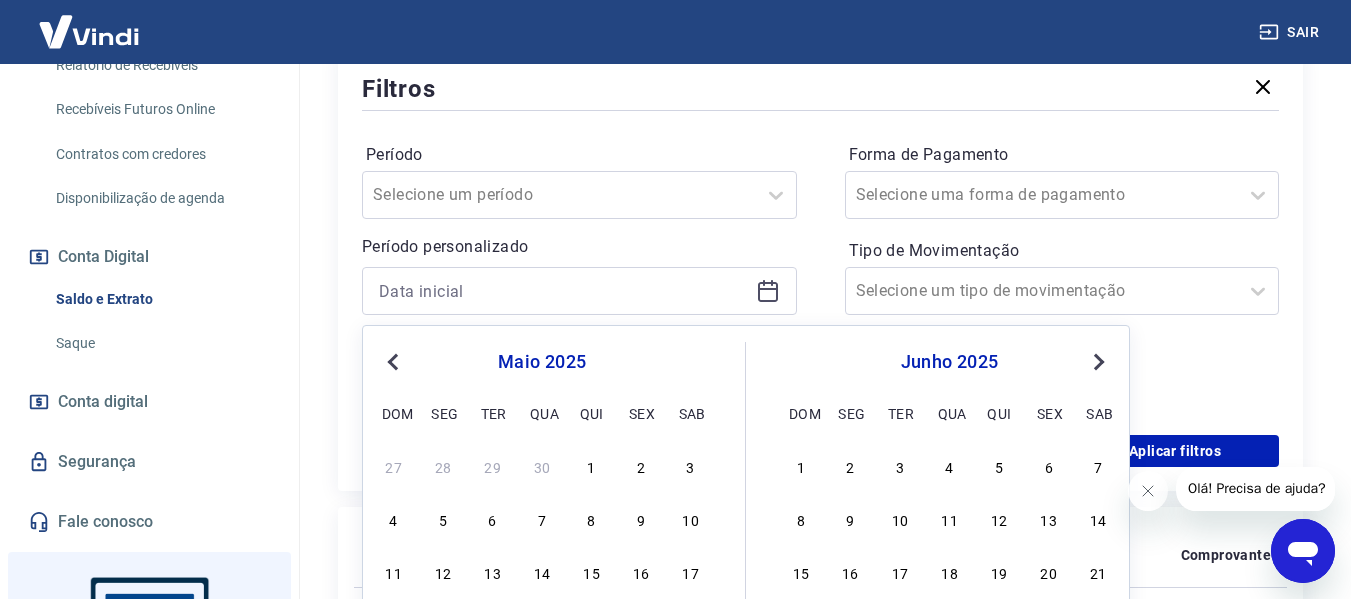 click on "Previous Month" at bounding box center (395, 361) 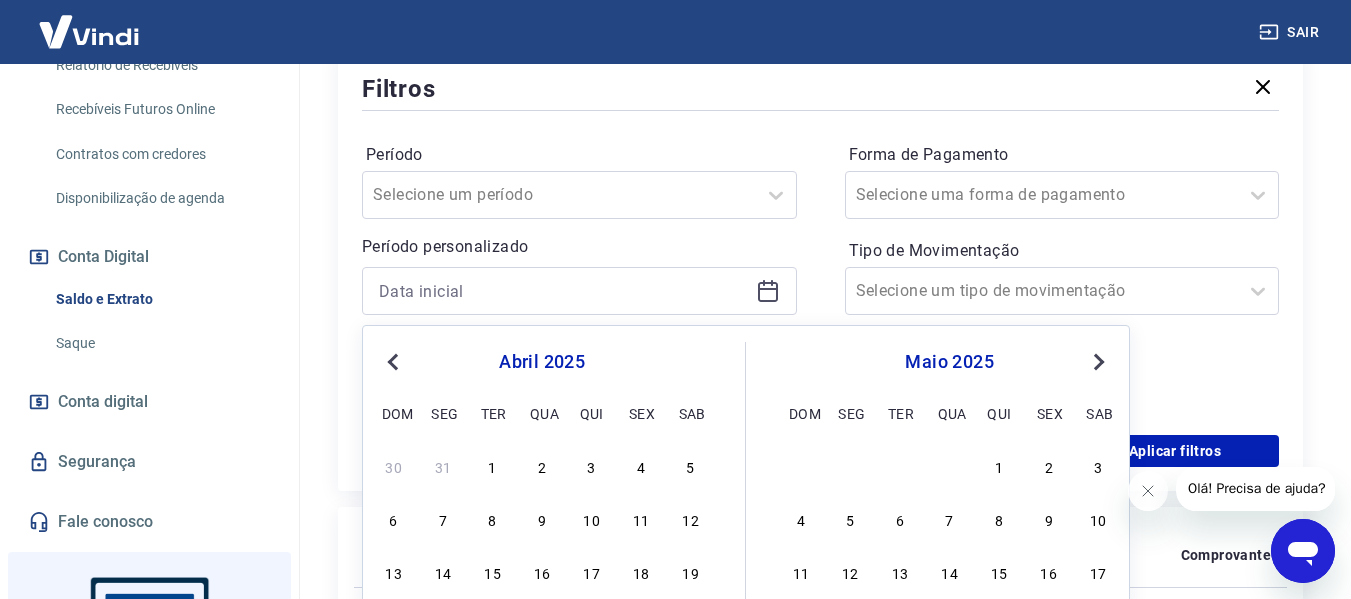 click on "Previous Month" at bounding box center [395, 361] 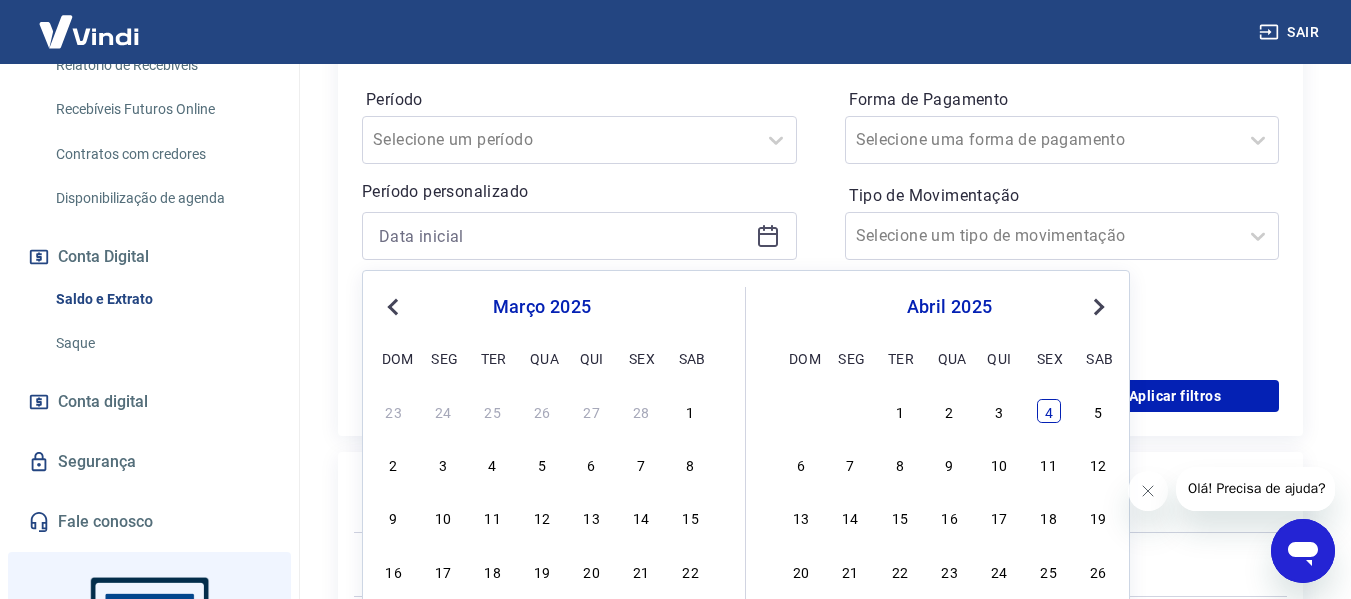 scroll, scrollTop: 600, scrollLeft: 0, axis: vertical 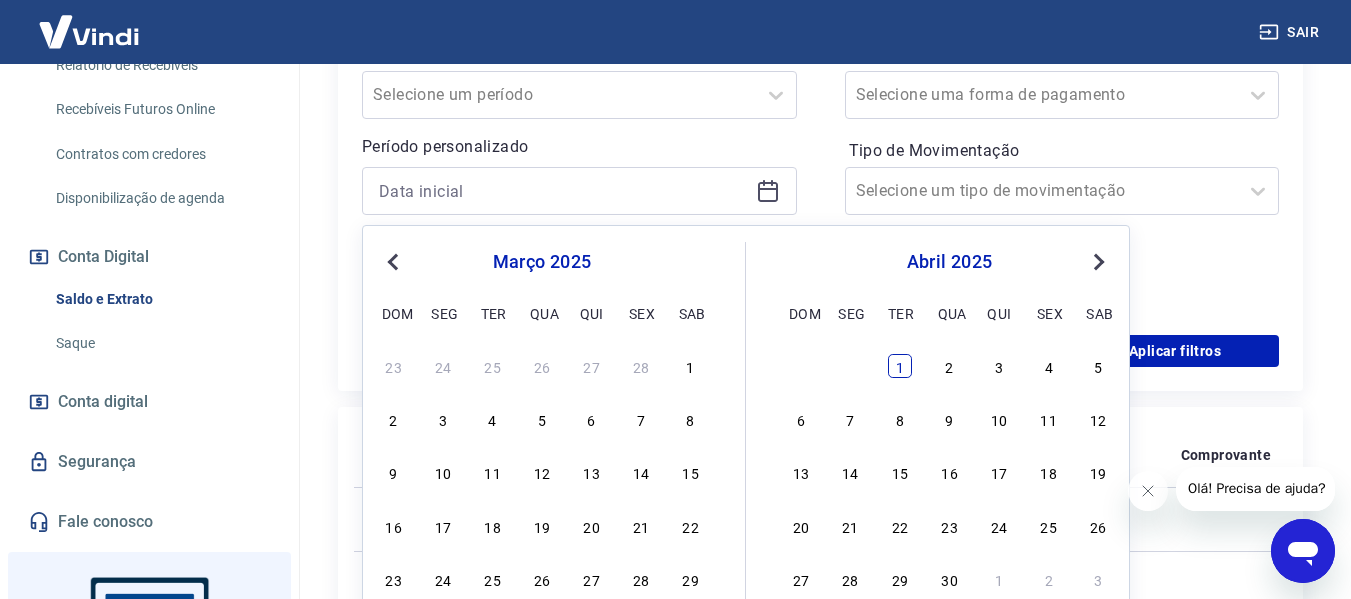 click on "1" at bounding box center [900, 366] 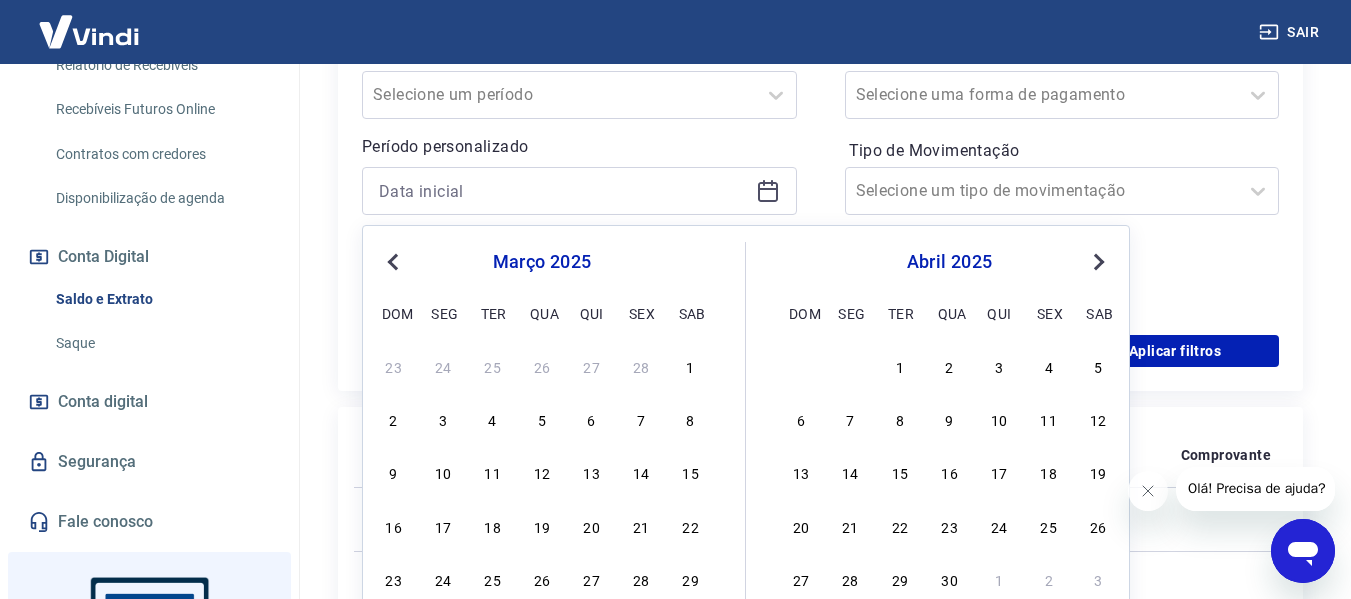 type on "01/04/2025" 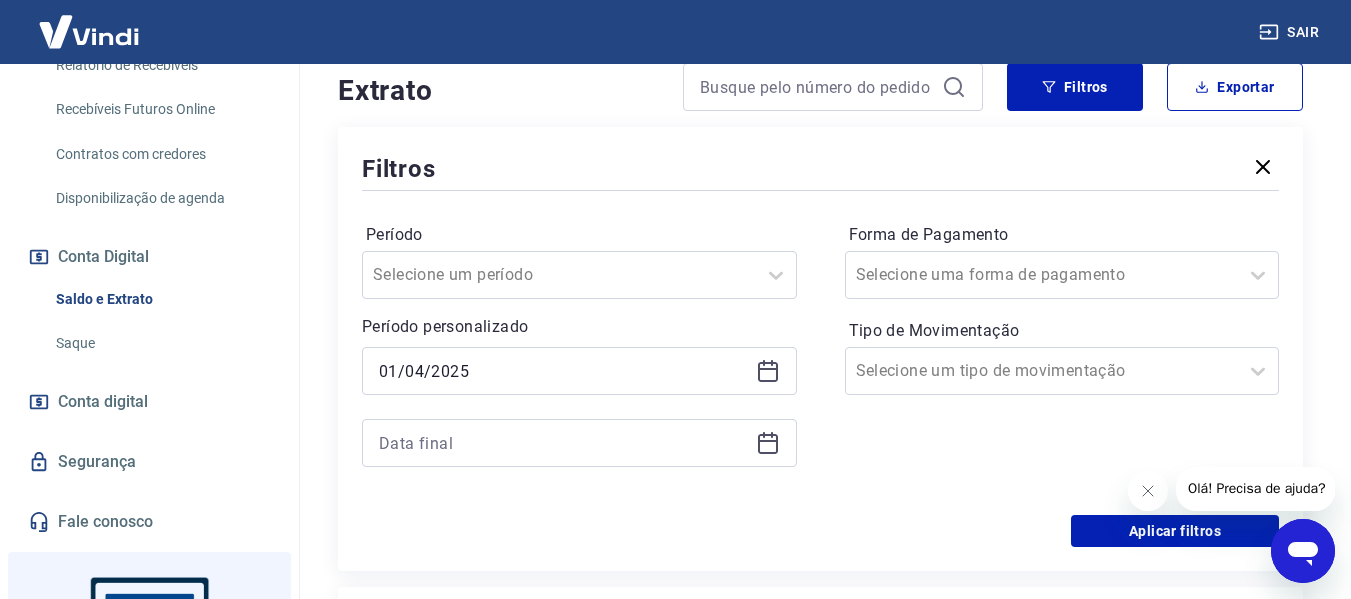 scroll, scrollTop: 400, scrollLeft: 0, axis: vertical 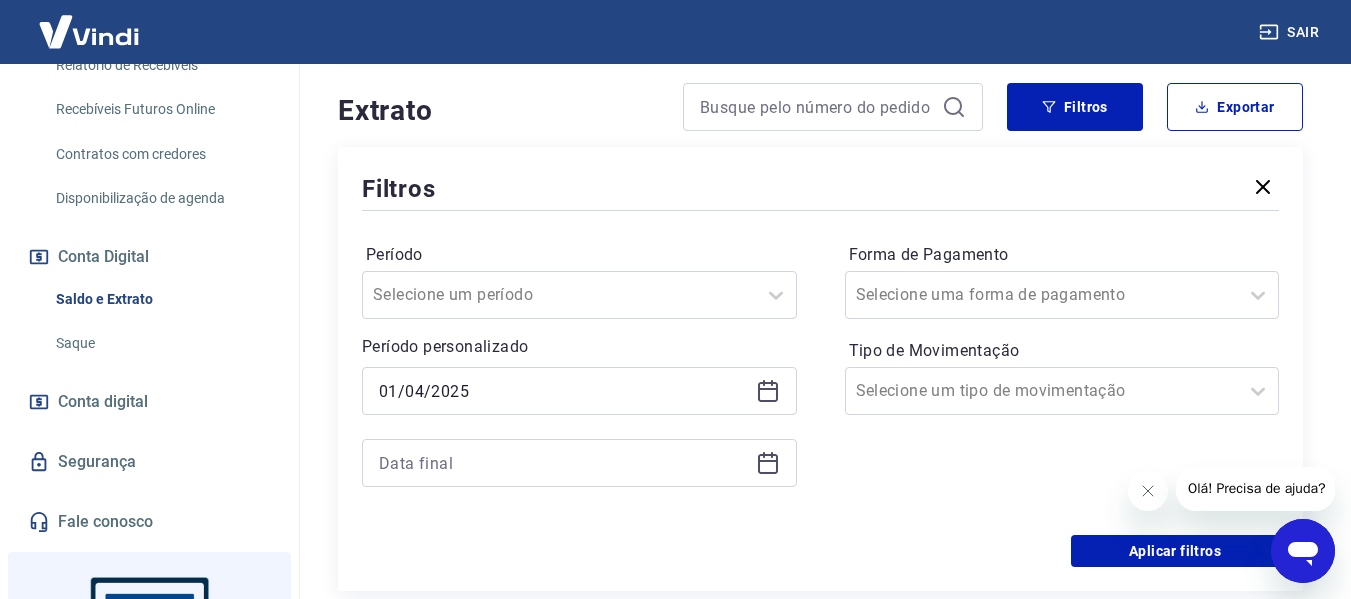 click 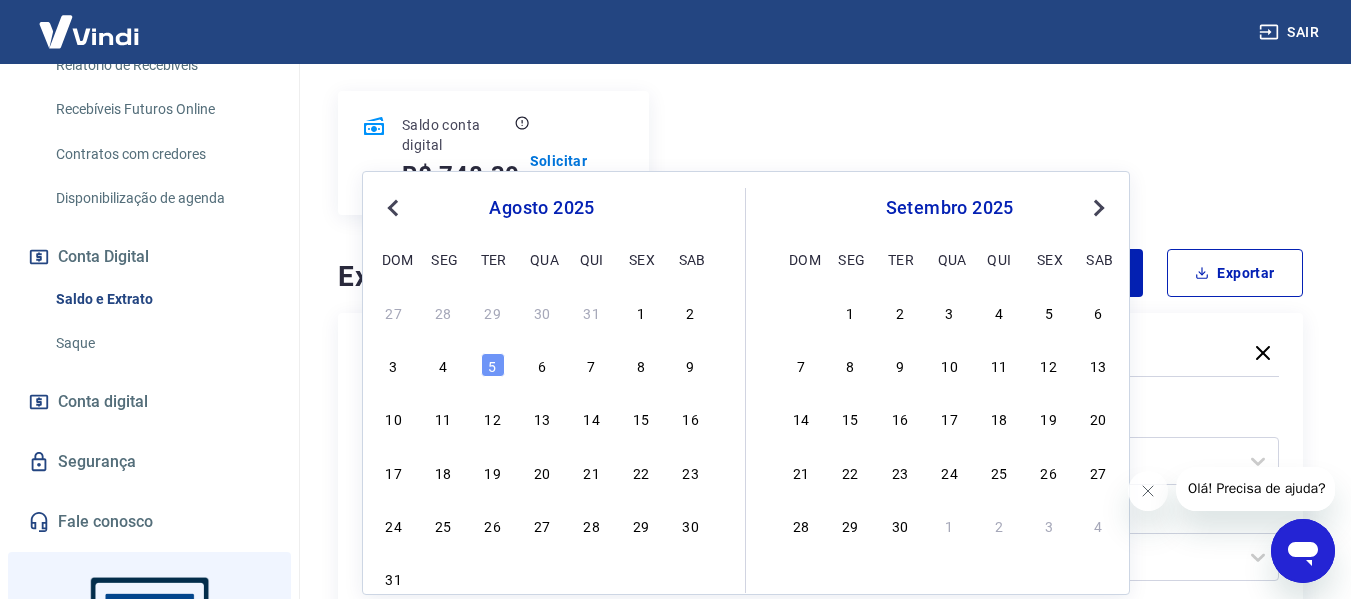 scroll, scrollTop: 200, scrollLeft: 0, axis: vertical 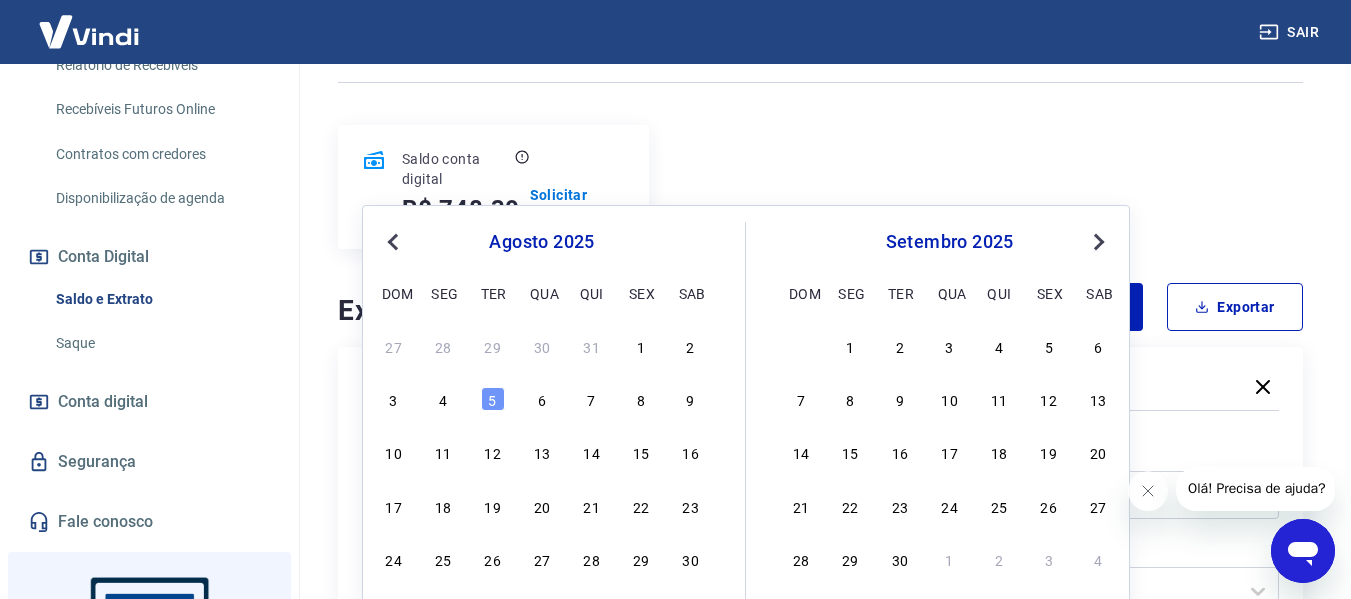 click on "Previous Month" at bounding box center [395, 241] 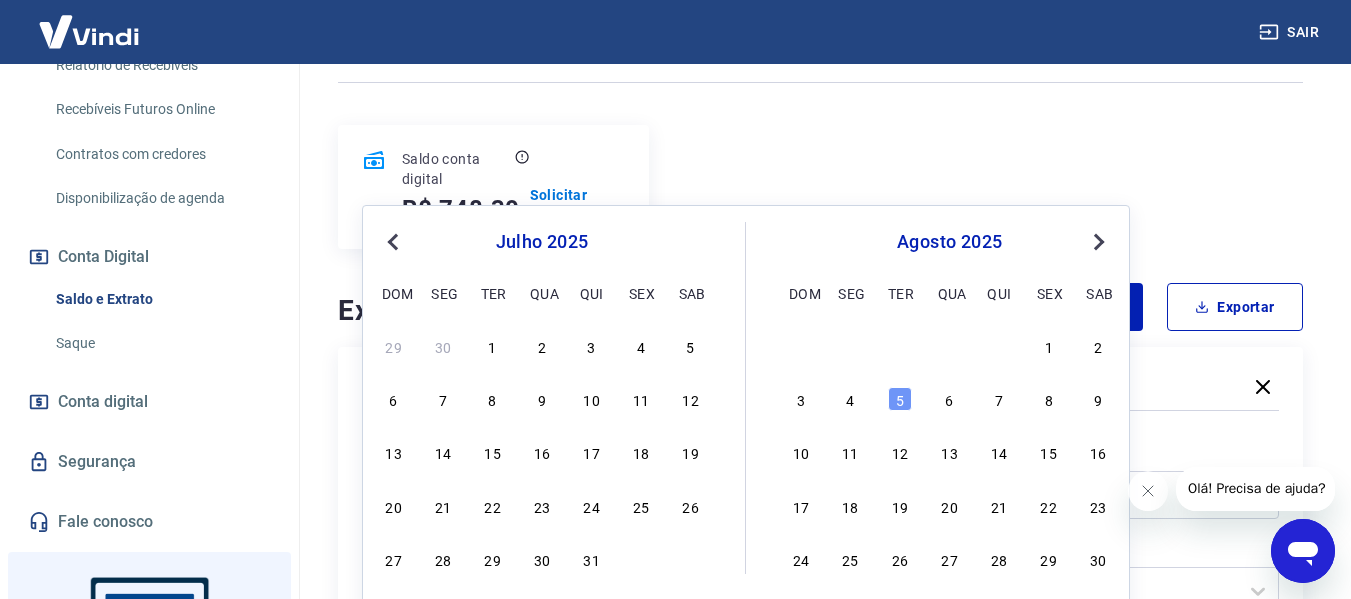 click on "Previous Month" at bounding box center [395, 241] 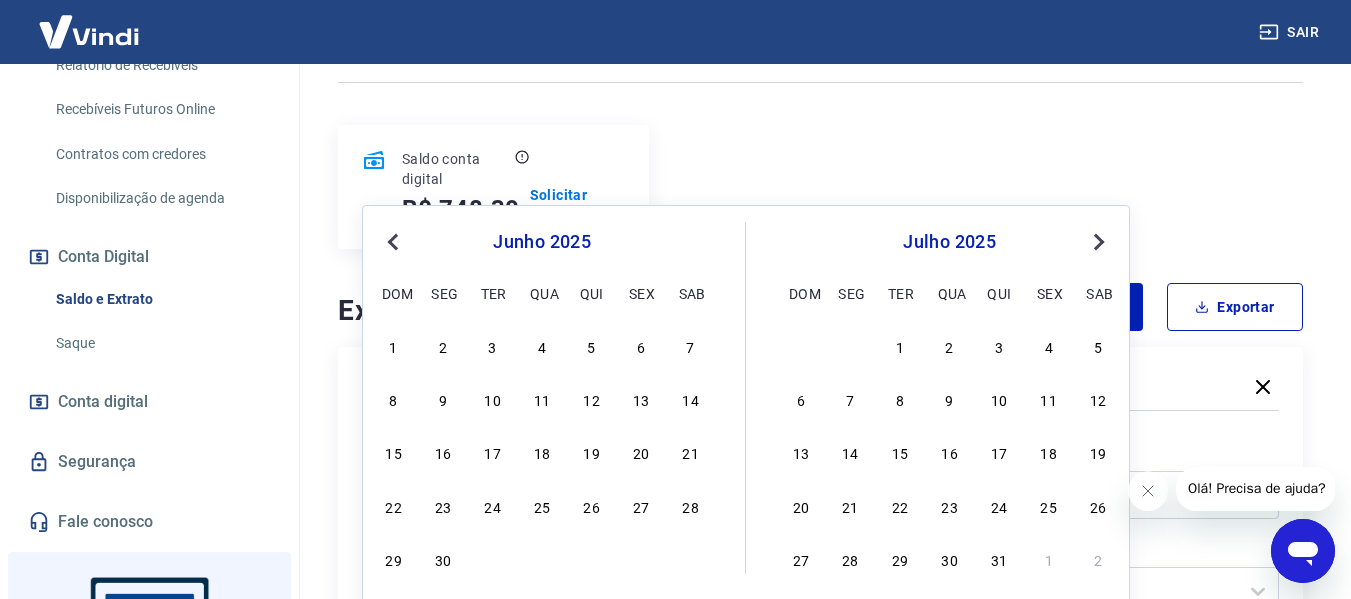 click on "Previous Month" at bounding box center [395, 241] 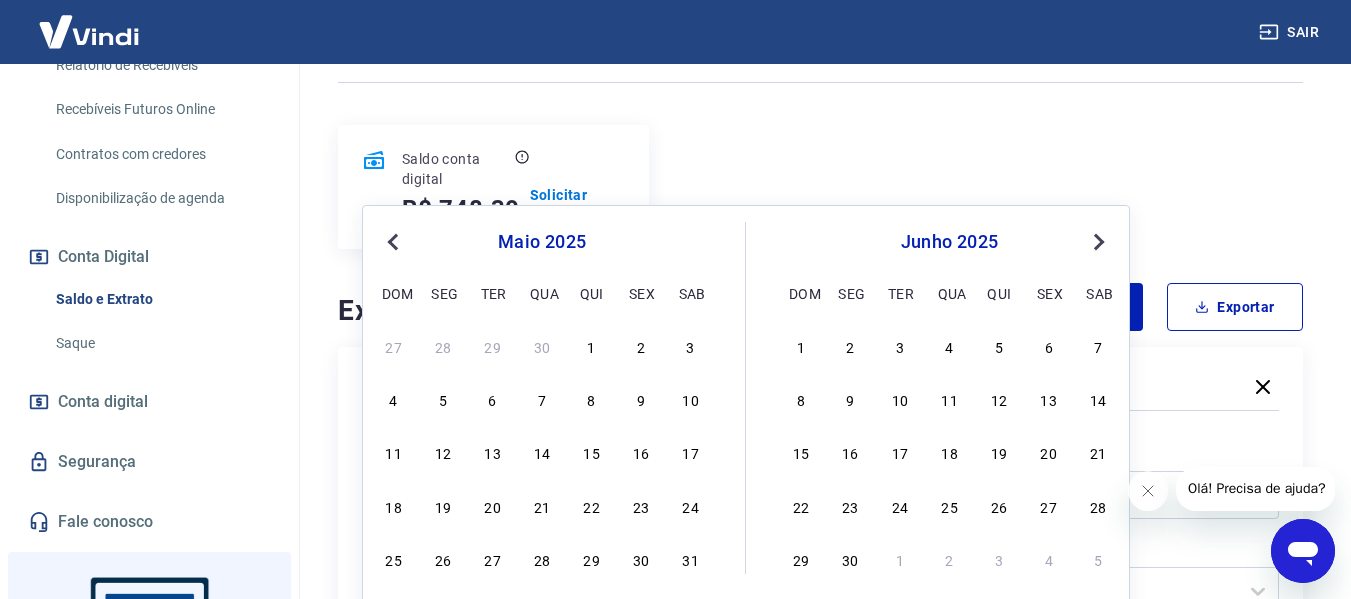 click on "Previous Month" at bounding box center [395, 241] 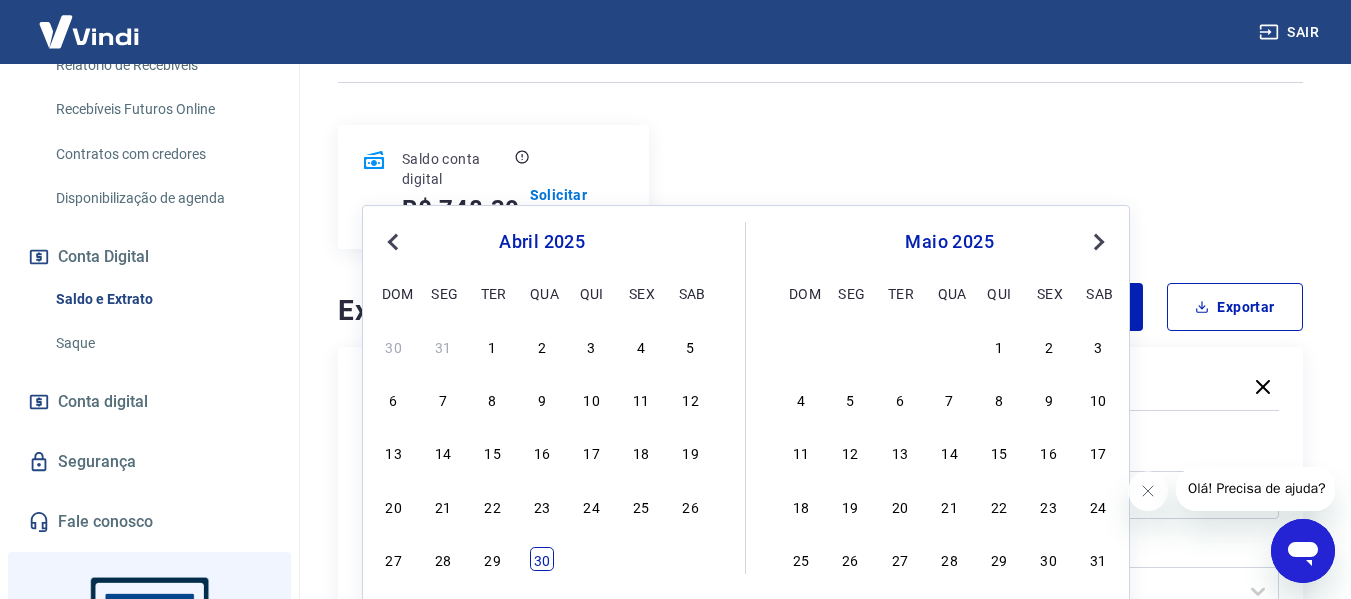 click on "30" at bounding box center (542, 559) 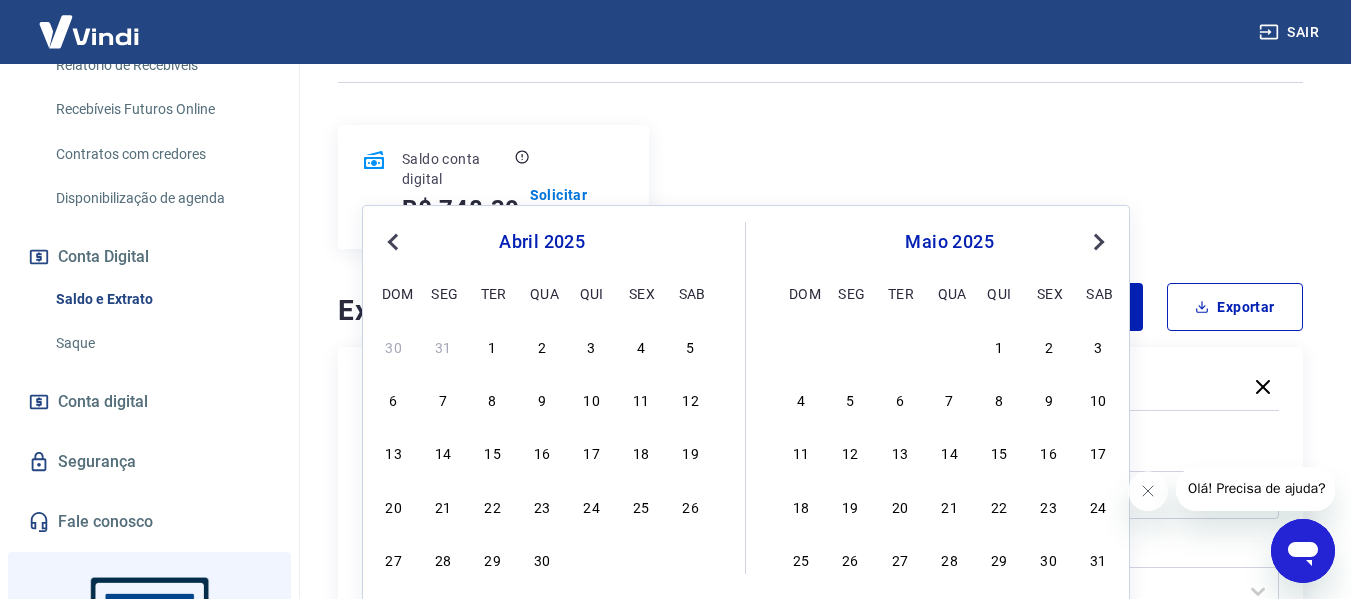 type on "30/04/2025" 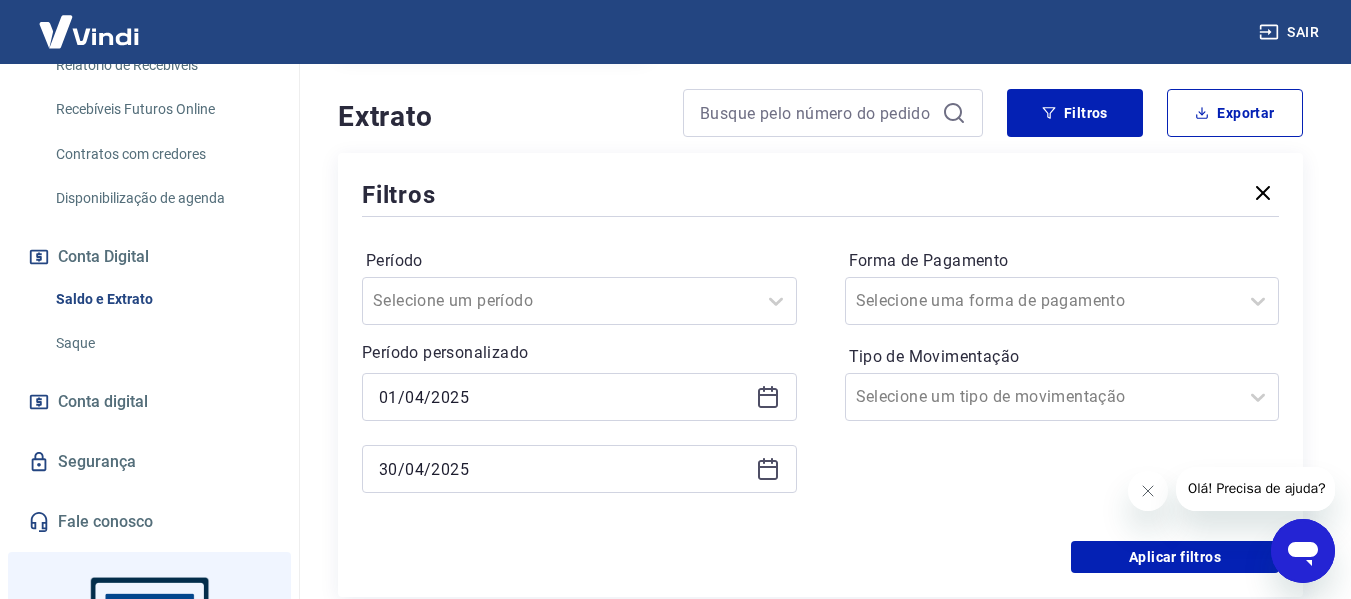 scroll, scrollTop: 400, scrollLeft: 0, axis: vertical 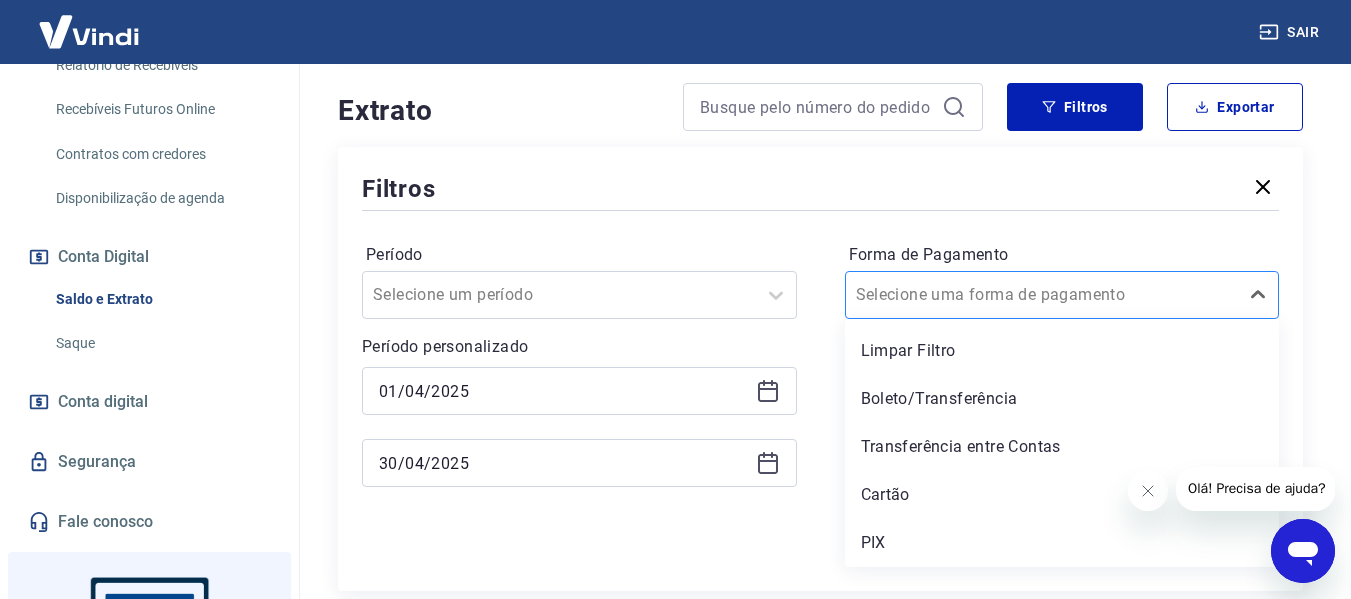 click on "Forma de Pagamento" at bounding box center (957, 295) 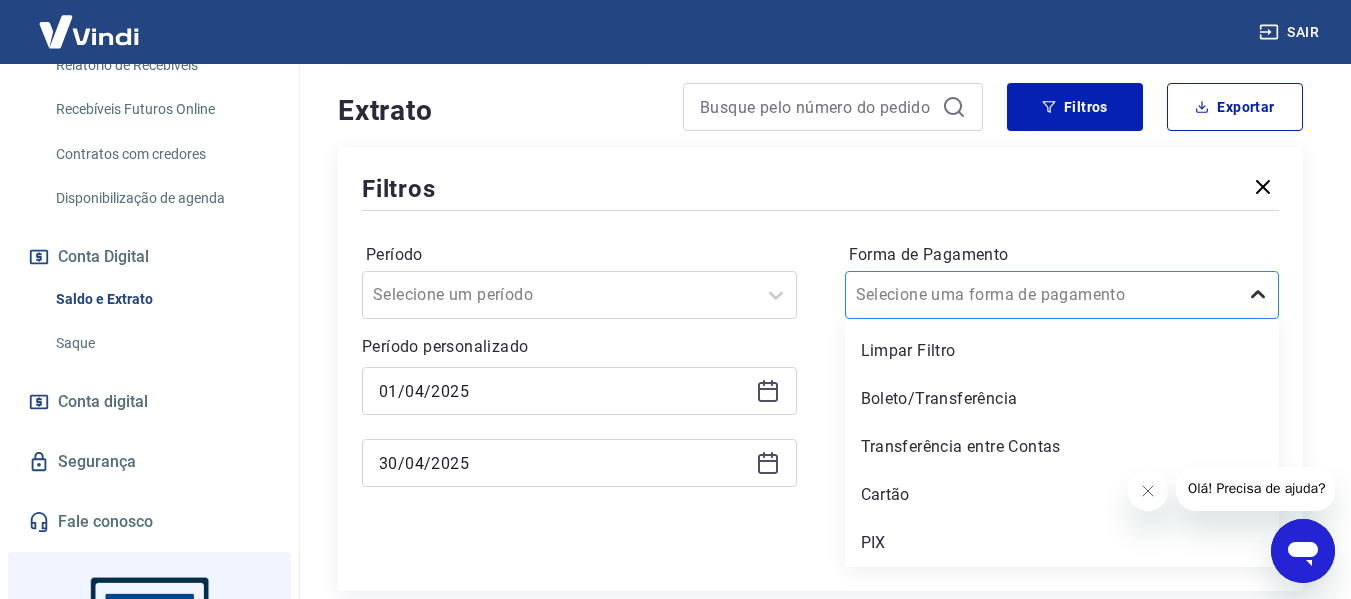 click 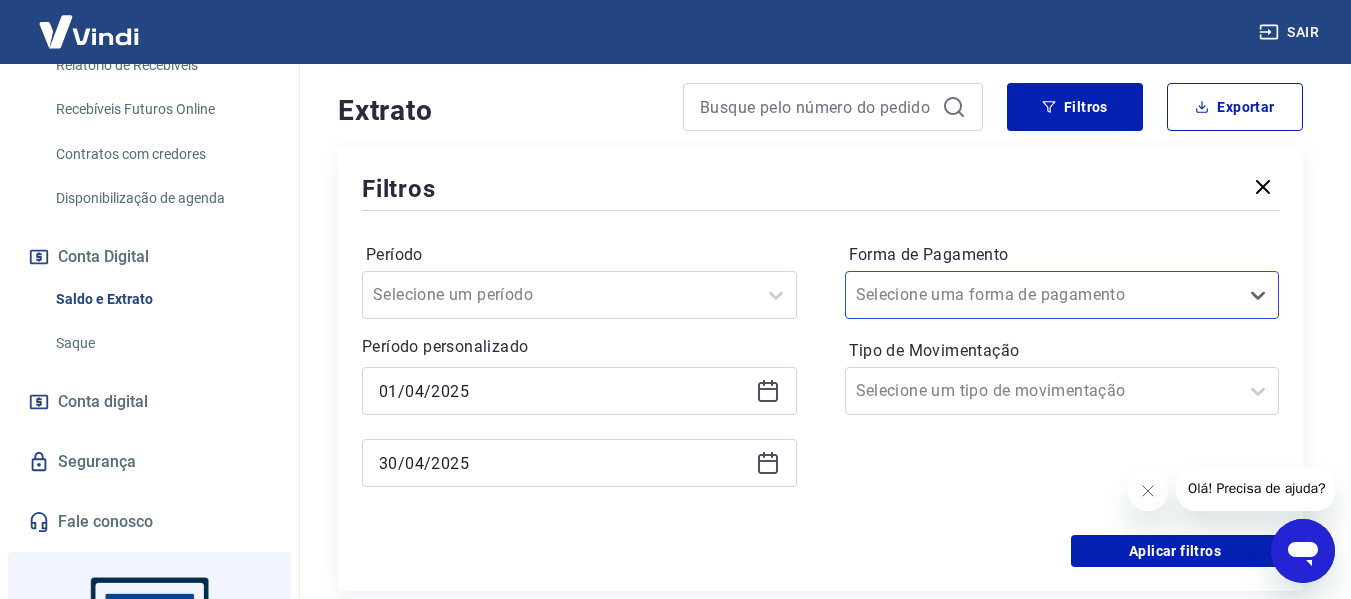 scroll, scrollTop: 500, scrollLeft: 0, axis: vertical 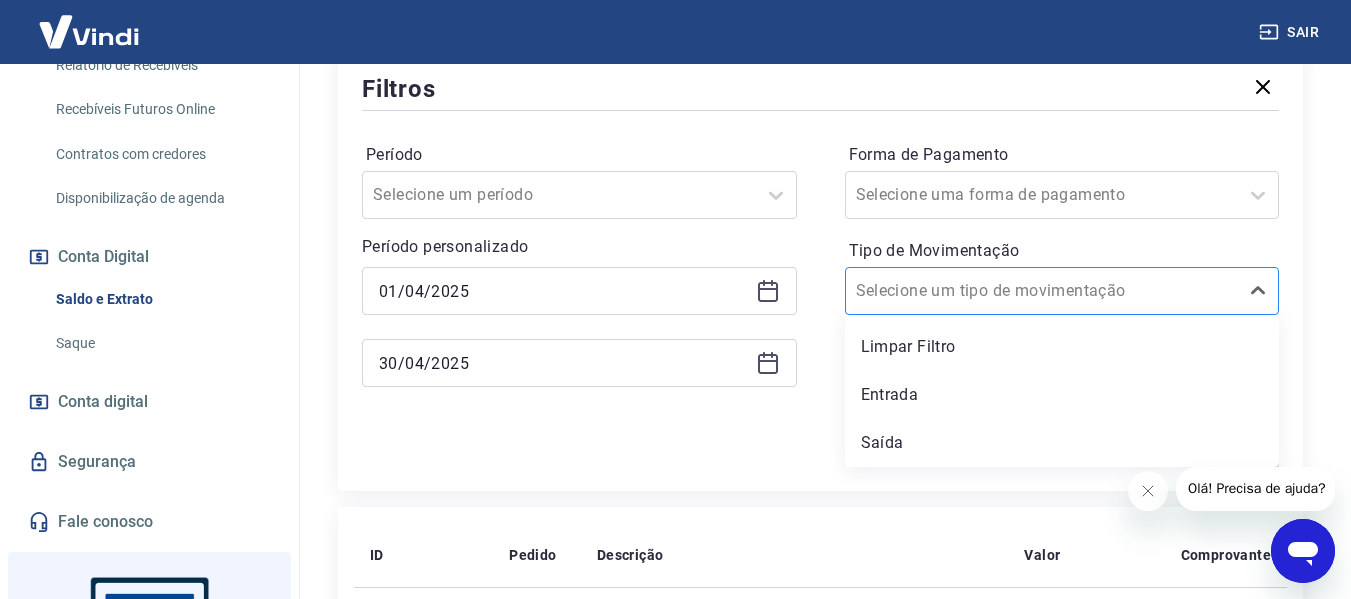 click on "Selecione um tipo de movimentação" at bounding box center [1042, 291] 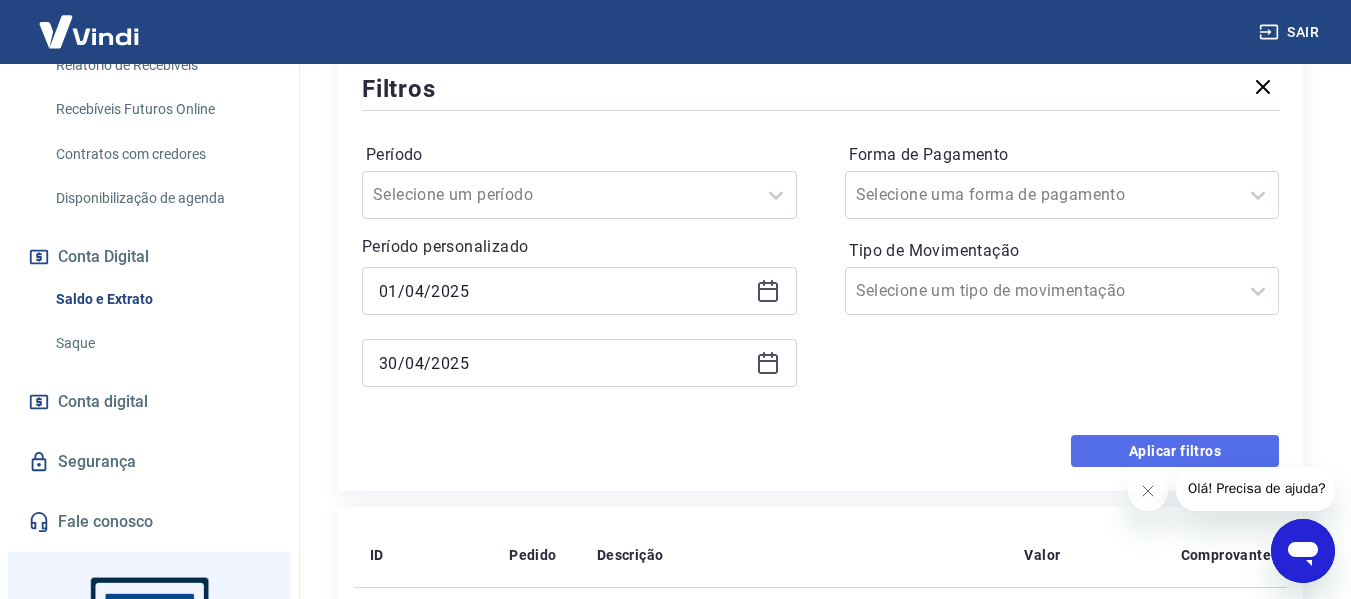 click on "Aplicar filtros" at bounding box center [1175, 451] 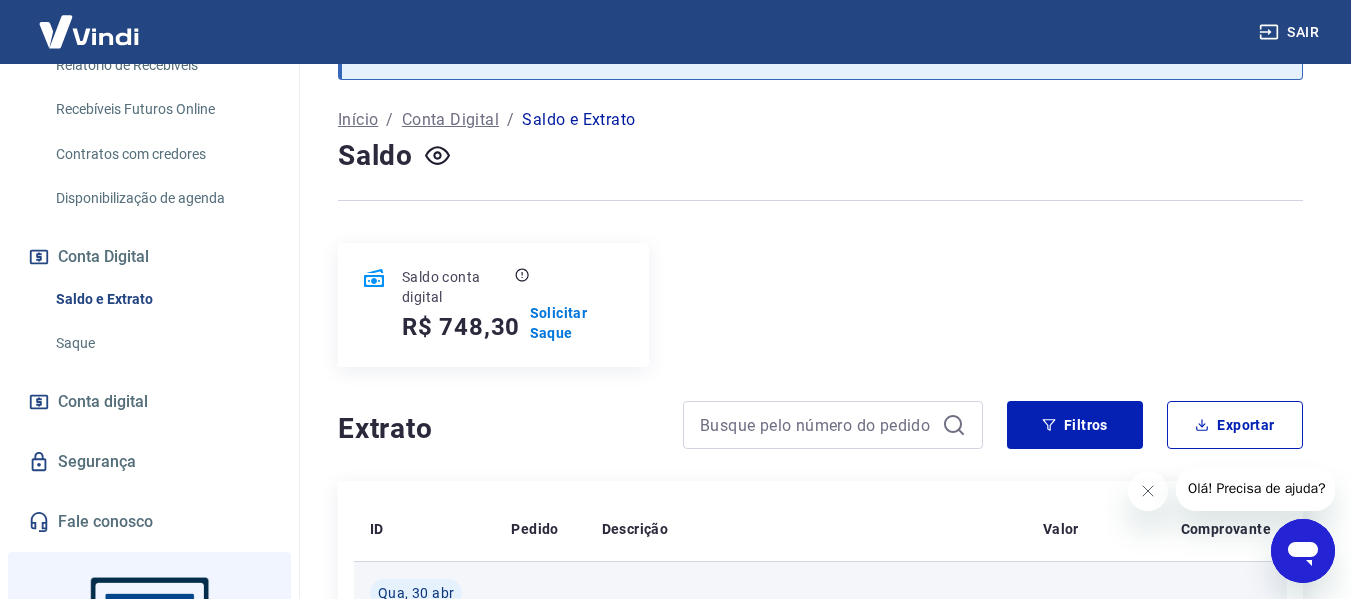 scroll, scrollTop: 300, scrollLeft: 0, axis: vertical 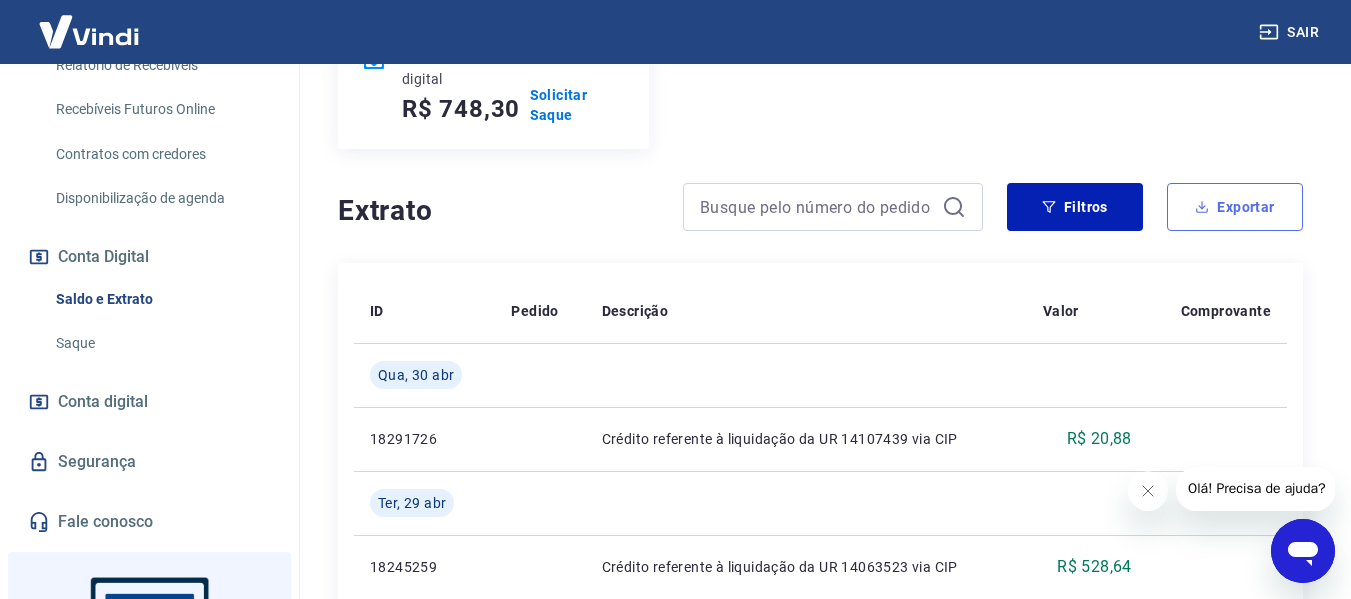 click on "Exportar" at bounding box center (1235, 207) 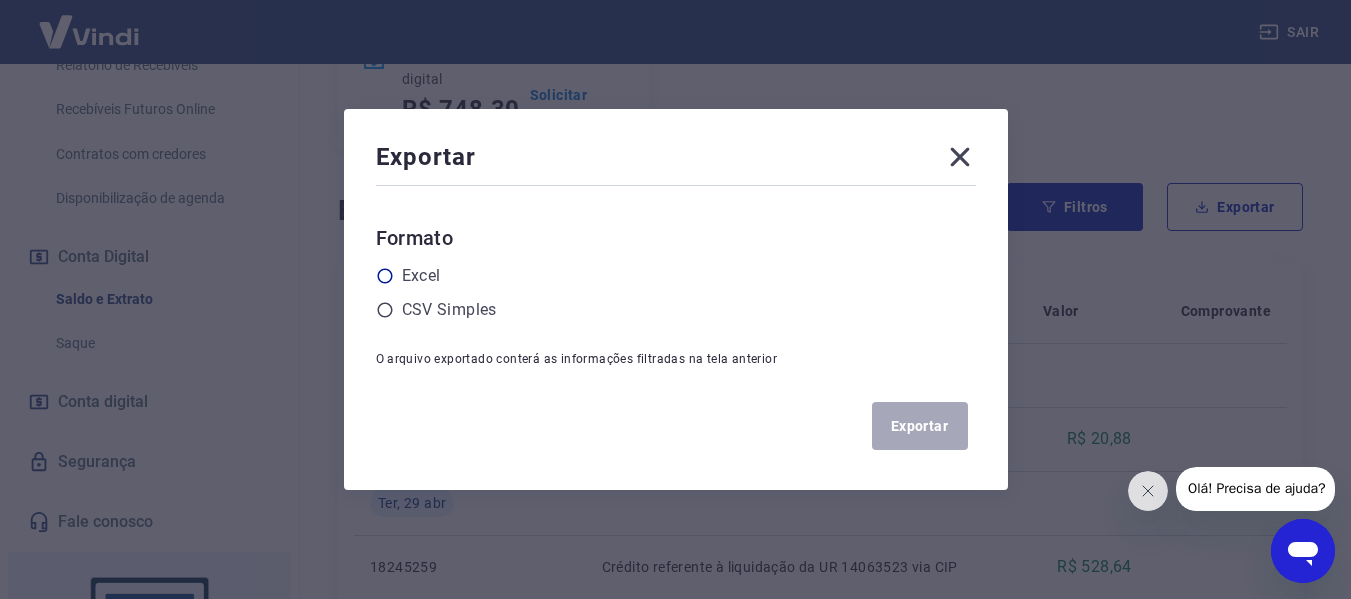 click on "Excel" at bounding box center [421, 276] 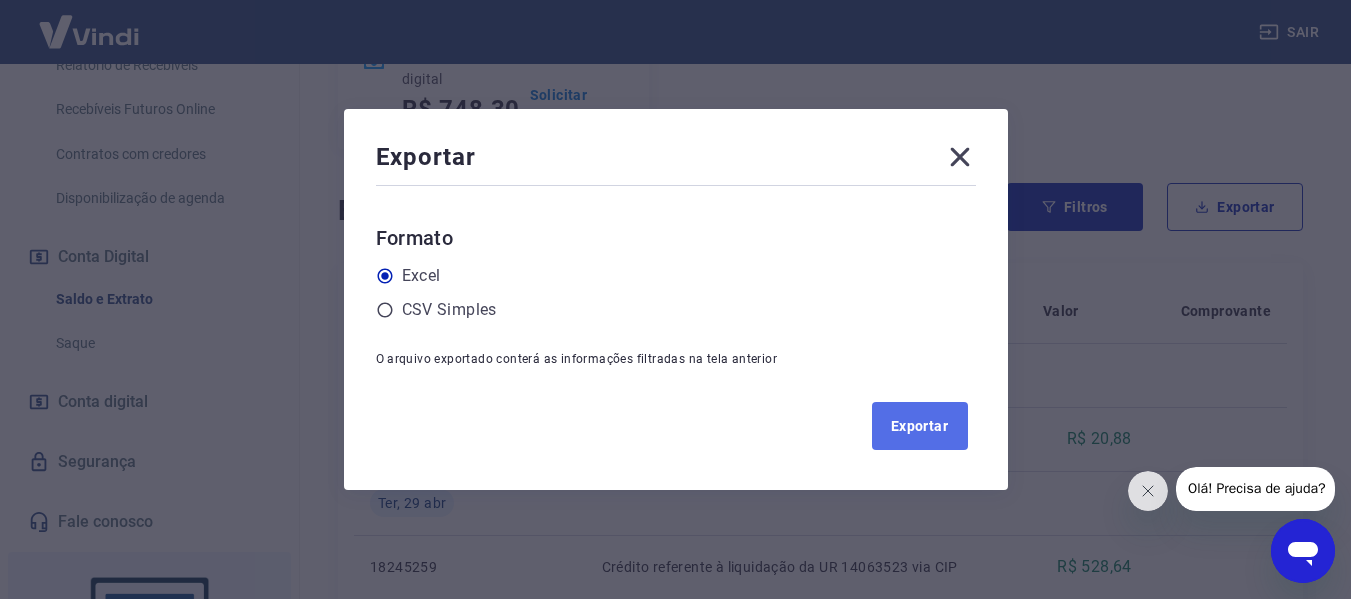 click on "Exportar" at bounding box center (920, 426) 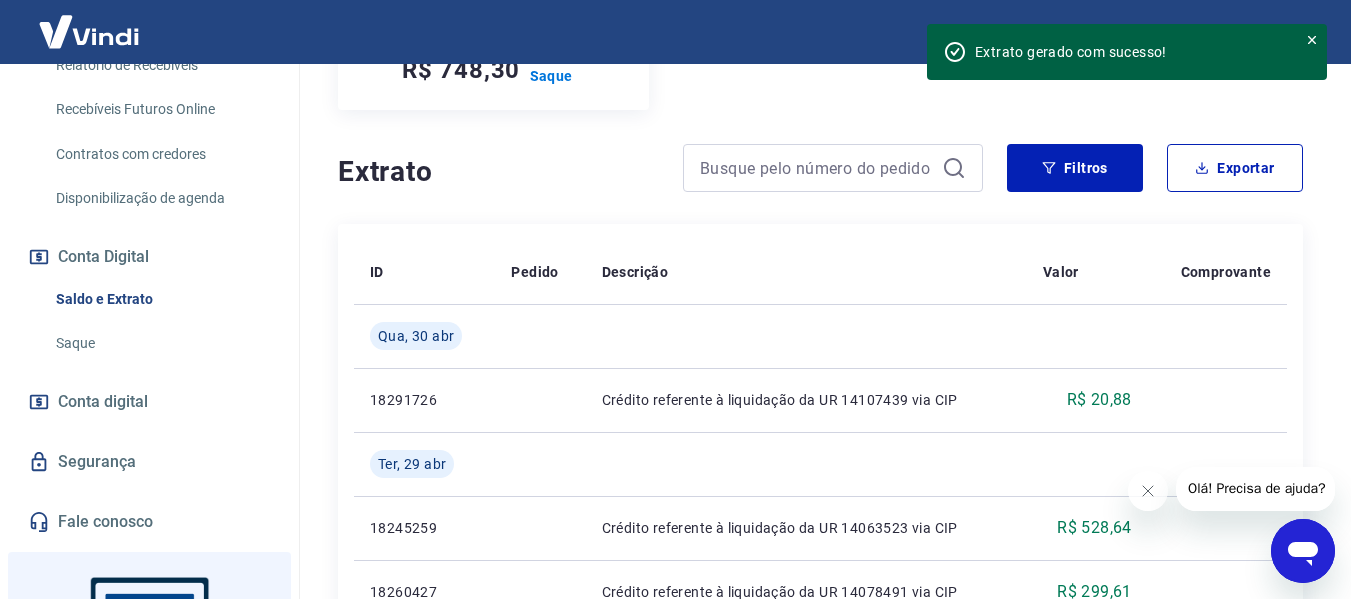 scroll, scrollTop: 400, scrollLeft: 0, axis: vertical 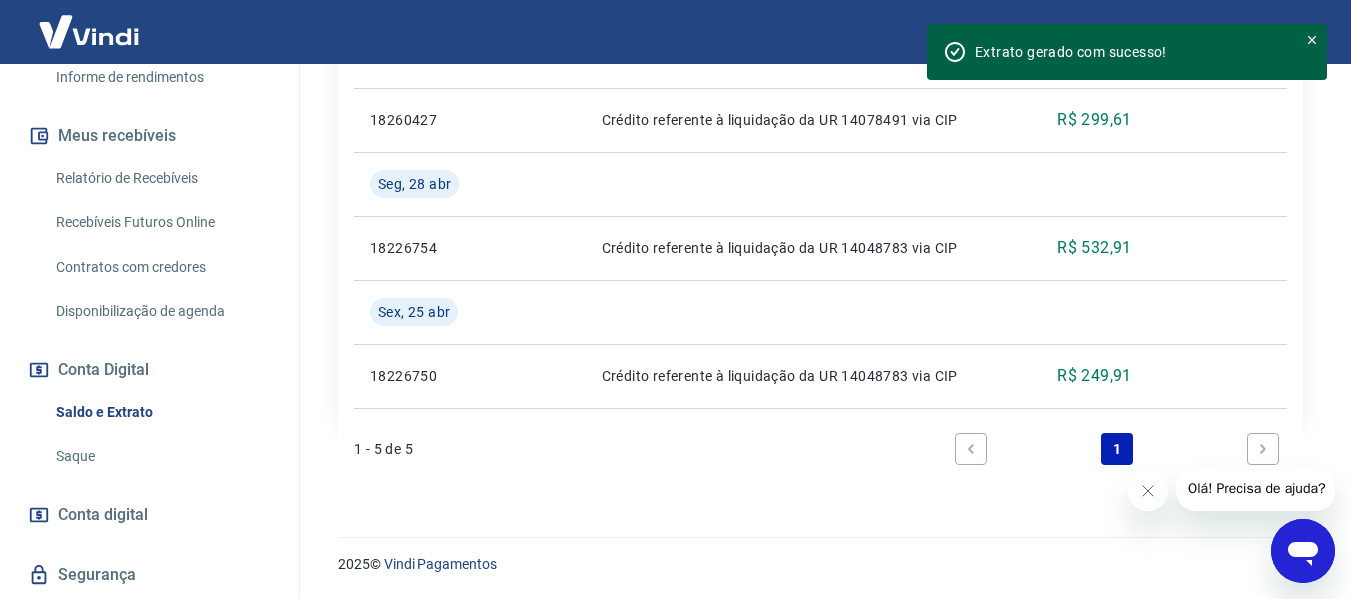 click on "Relatório de Recebíveis" at bounding box center (161, 178) 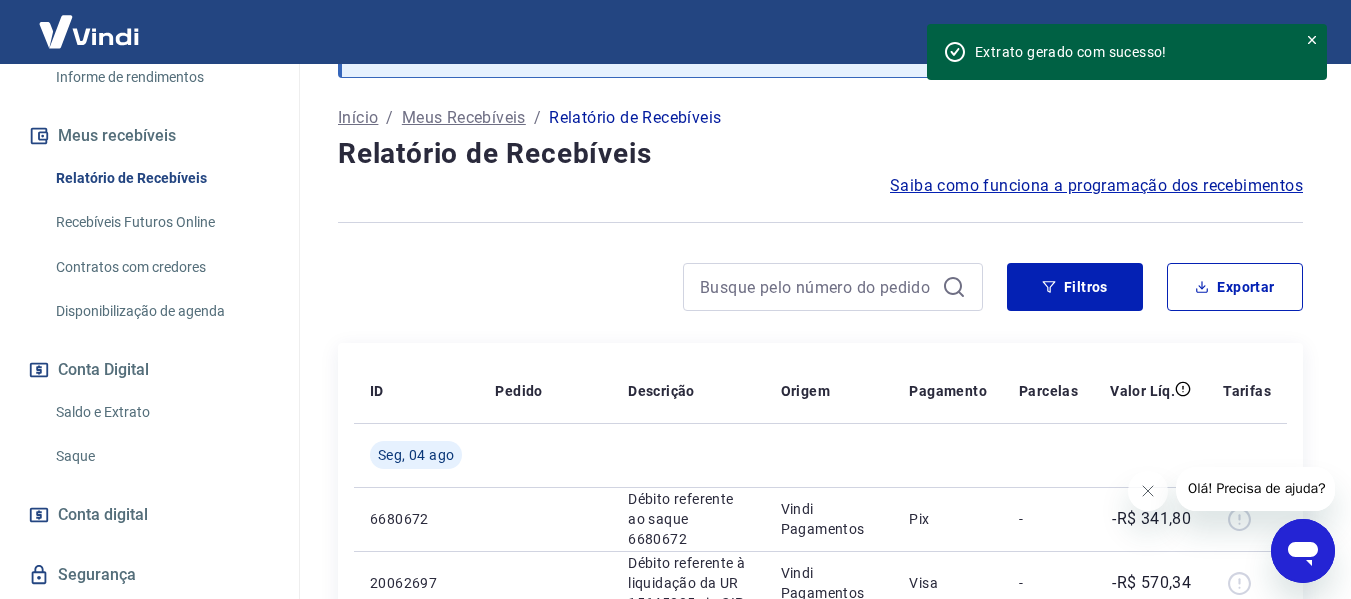 scroll, scrollTop: 2001, scrollLeft: 0, axis: vertical 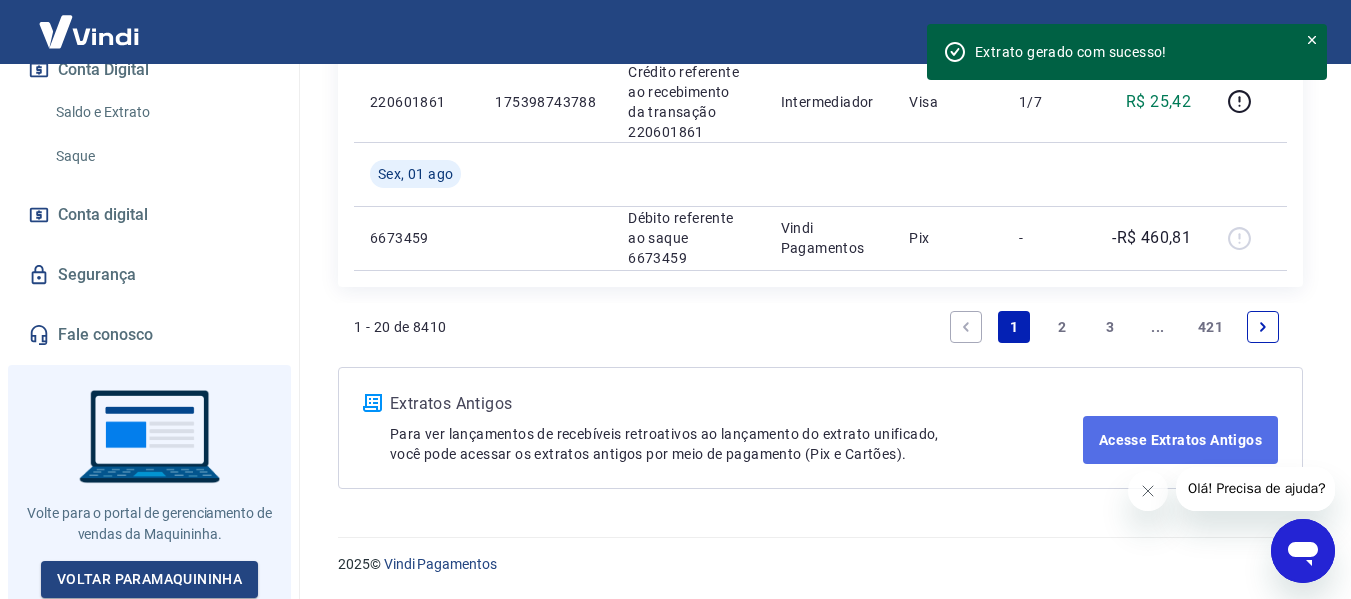click on "Acesse Extratos Antigos" at bounding box center [1180, 440] 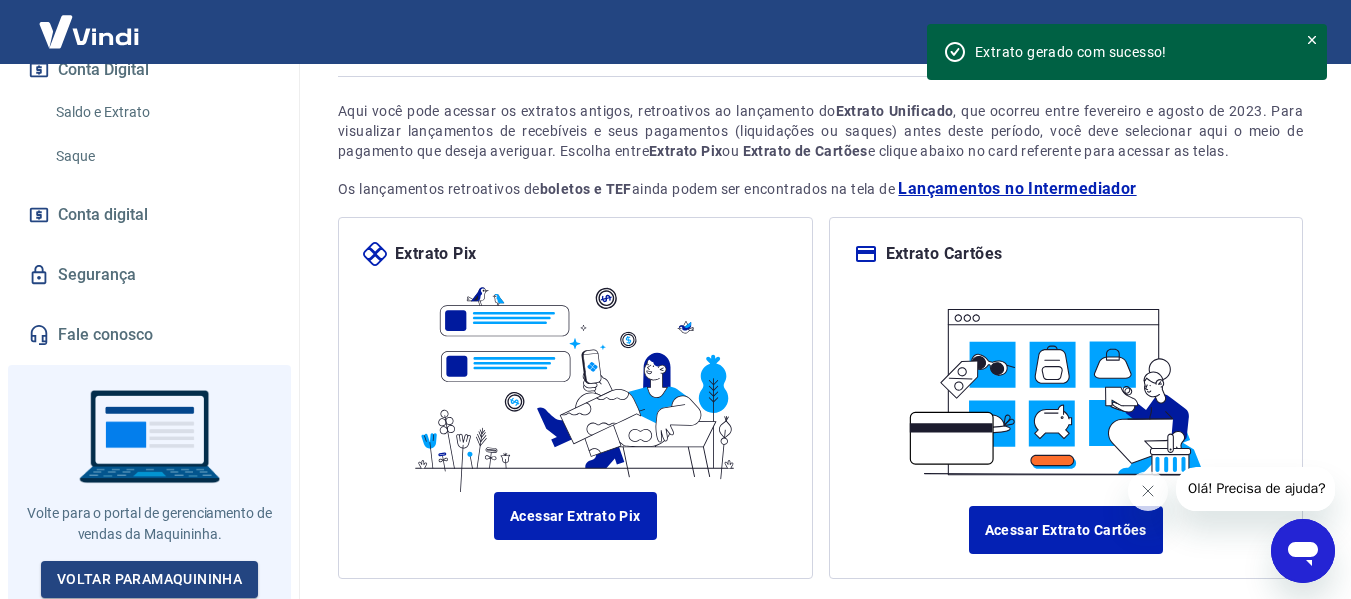 scroll, scrollTop: 231, scrollLeft: 0, axis: vertical 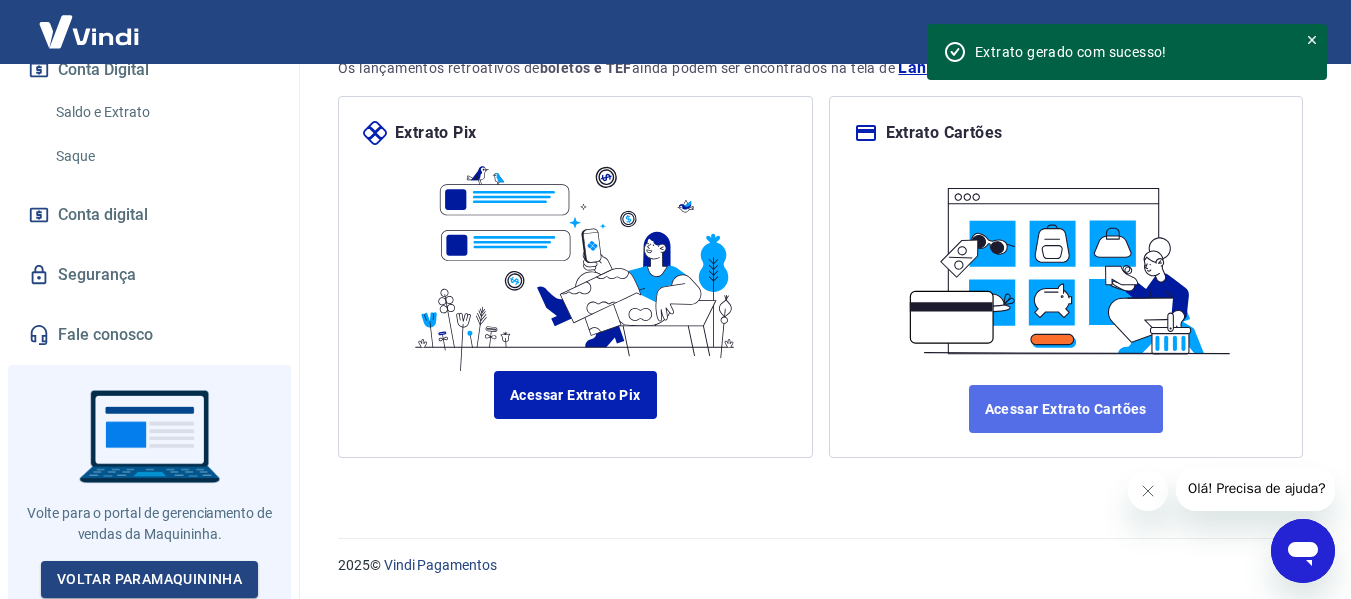 click on "Acessar Extrato Cartões" at bounding box center [1066, 409] 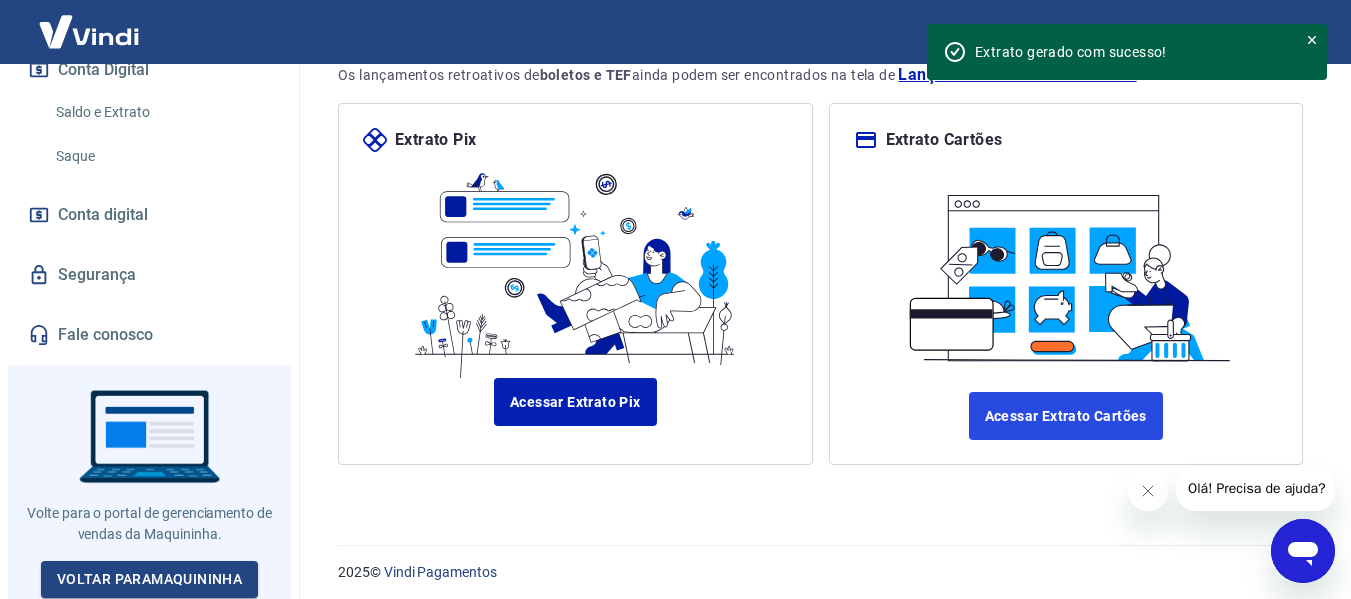 scroll, scrollTop: 231, scrollLeft: 0, axis: vertical 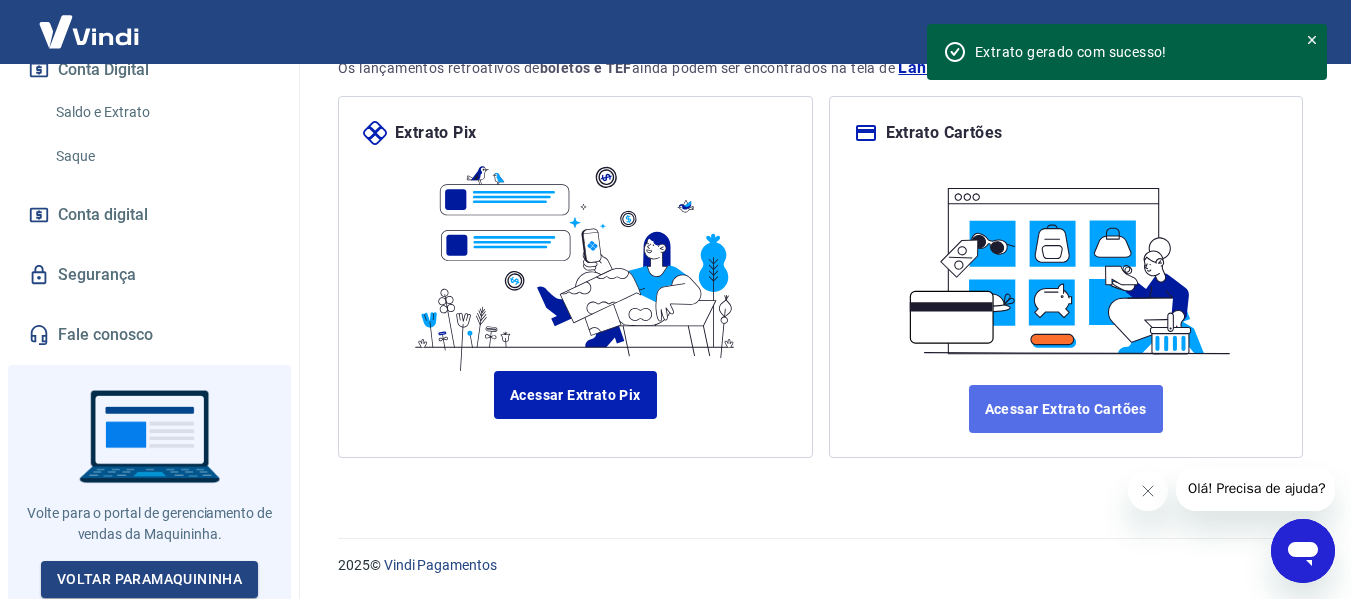 click on "Acessar Extrato Cartões" at bounding box center (1066, 409) 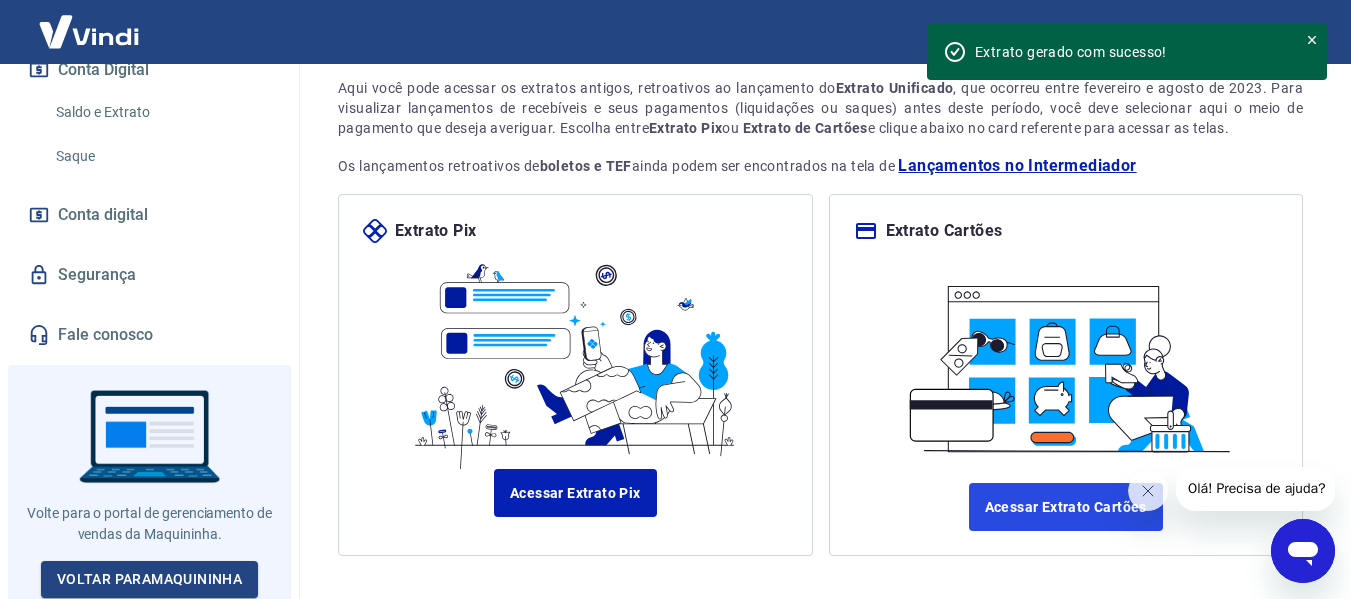 scroll, scrollTop: 0, scrollLeft: 0, axis: both 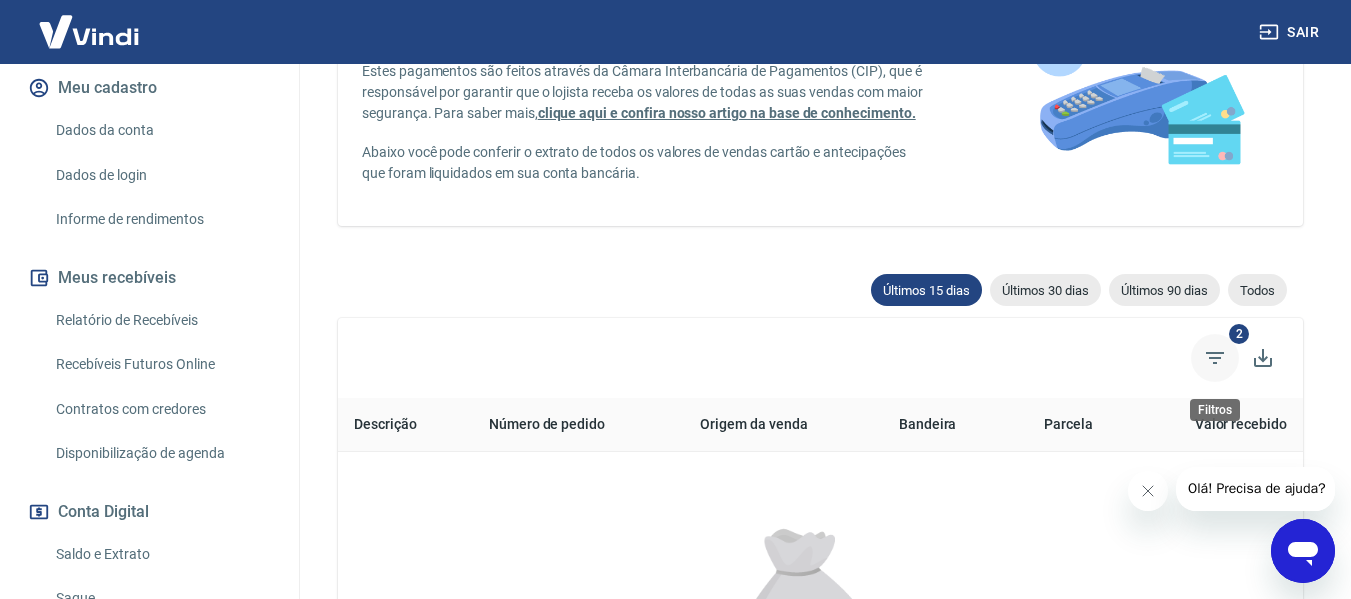 click 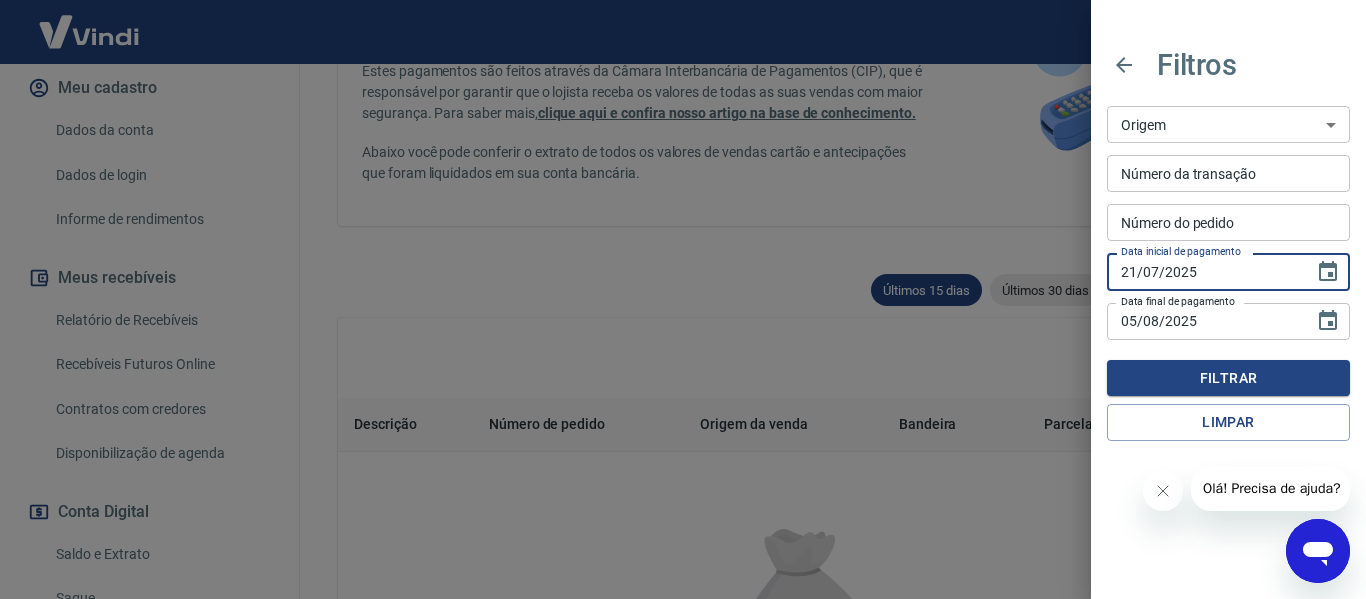 drag, startPoint x: 1165, startPoint y: 278, endPoint x: 1059, endPoint y: 262, distance: 107.200745 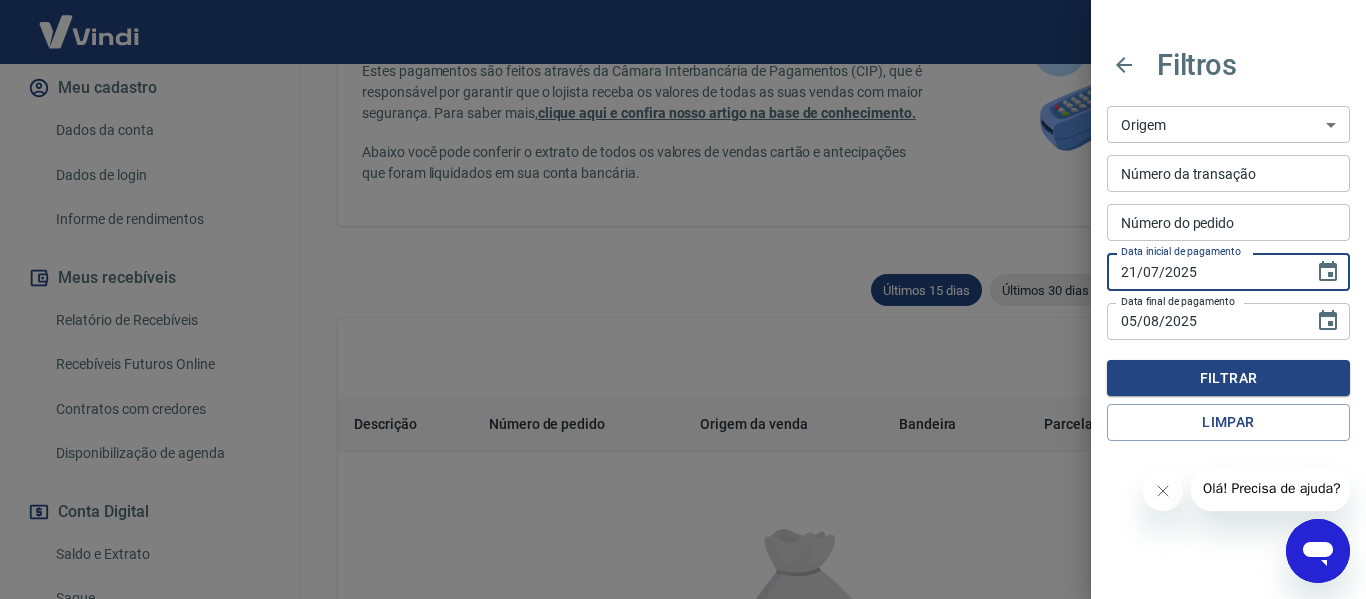drag, startPoint x: 1147, startPoint y: 267, endPoint x: 1157, endPoint y: 272, distance: 11.18034 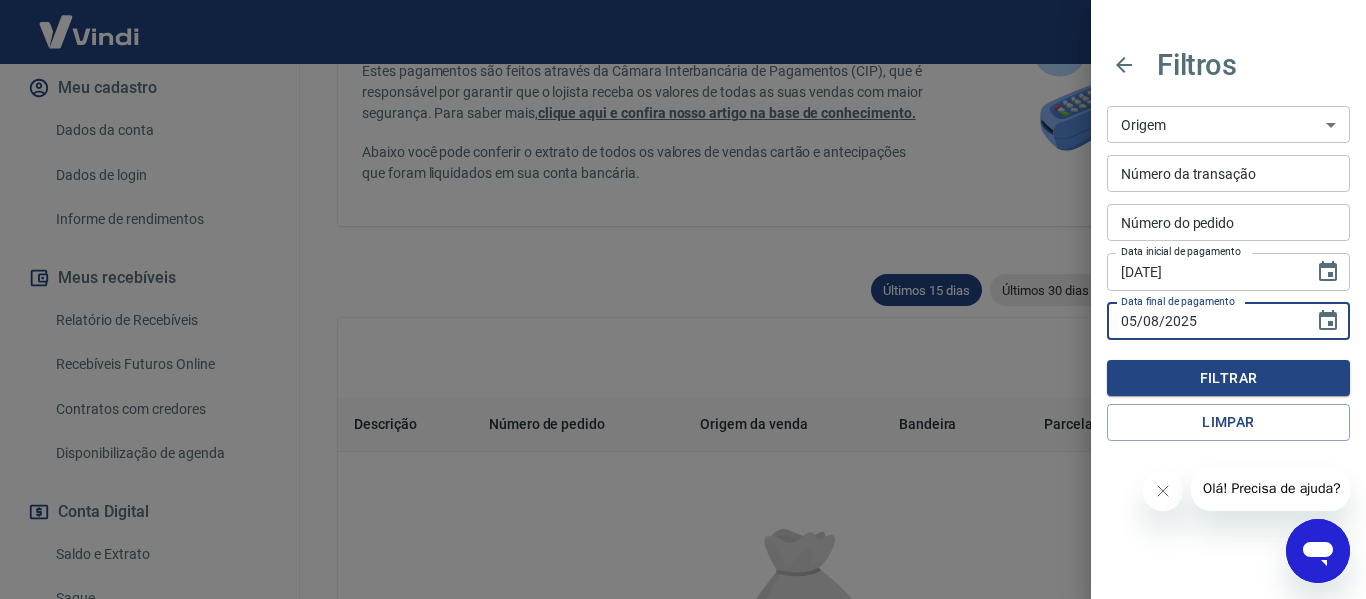 drag, startPoint x: 1179, startPoint y: 326, endPoint x: 929, endPoint y: 281, distance: 254.01772 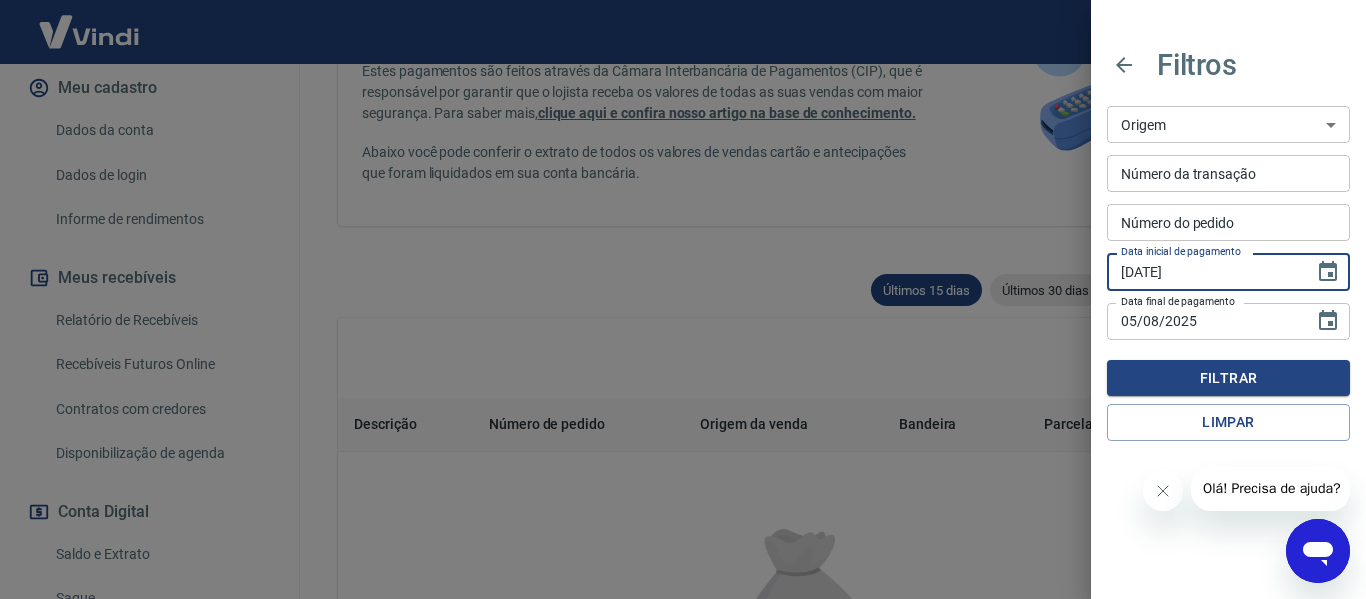 drag, startPoint x: 1134, startPoint y: 275, endPoint x: 1087, endPoint y: 278, distance: 47.095646 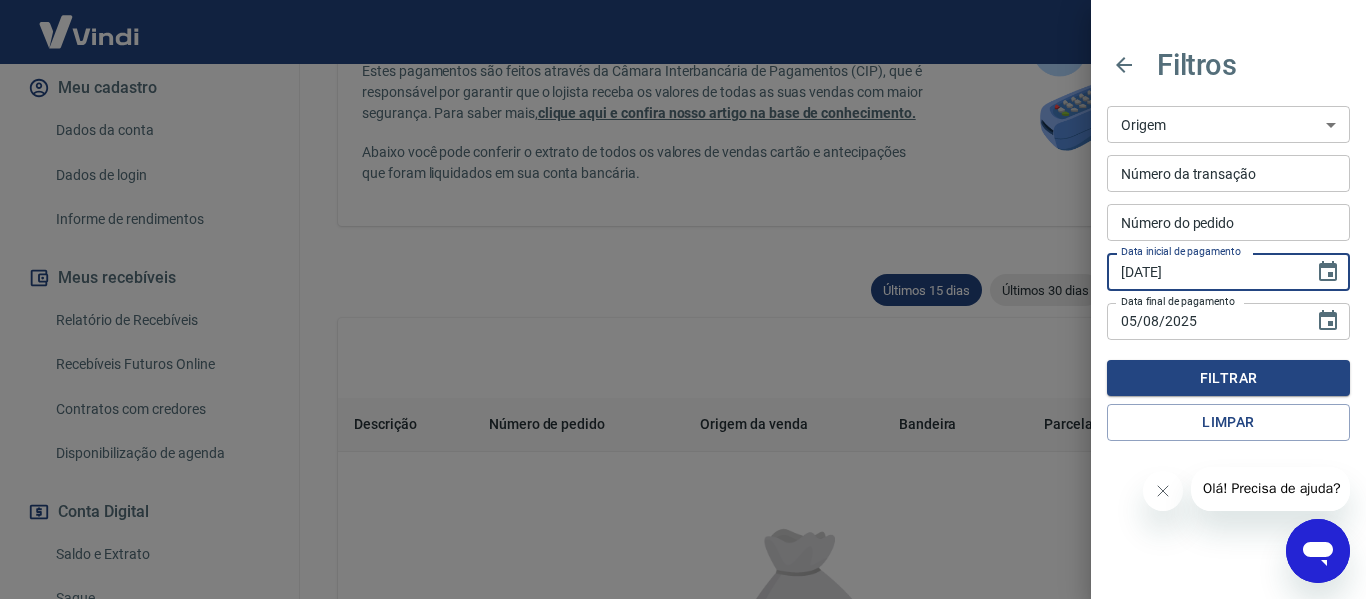 drag, startPoint x: 1108, startPoint y: 273, endPoint x: 1082, endPoint y: 271, distance: 26.076809 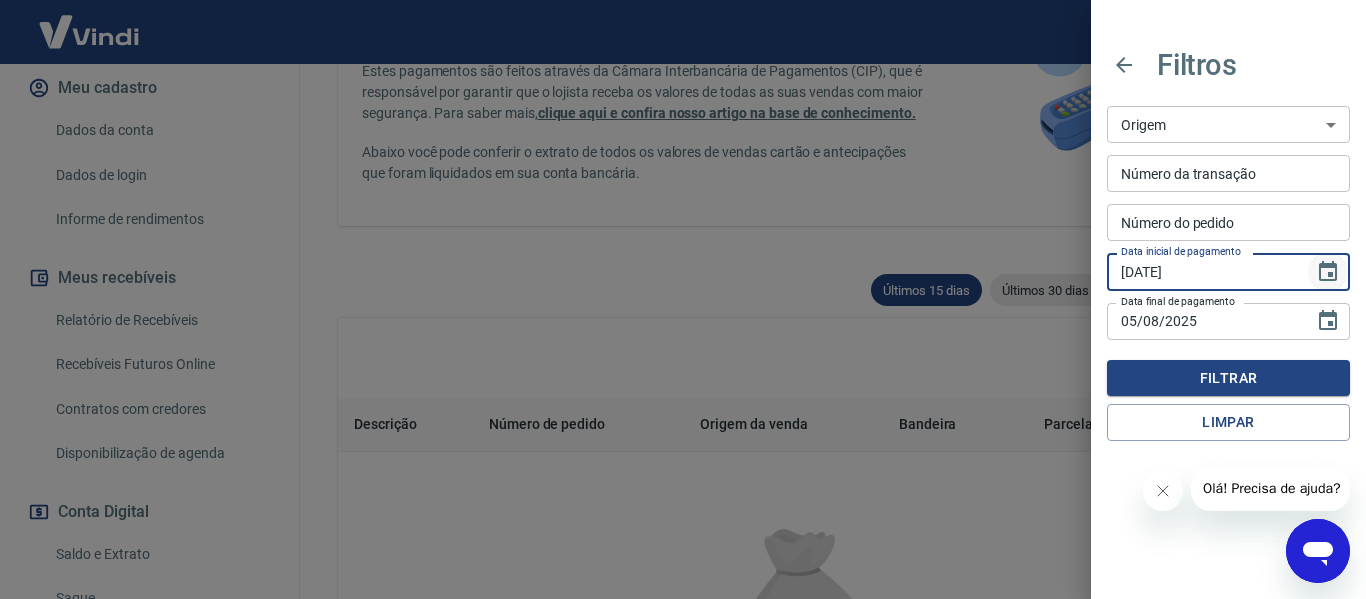 type on "02/01/0004" 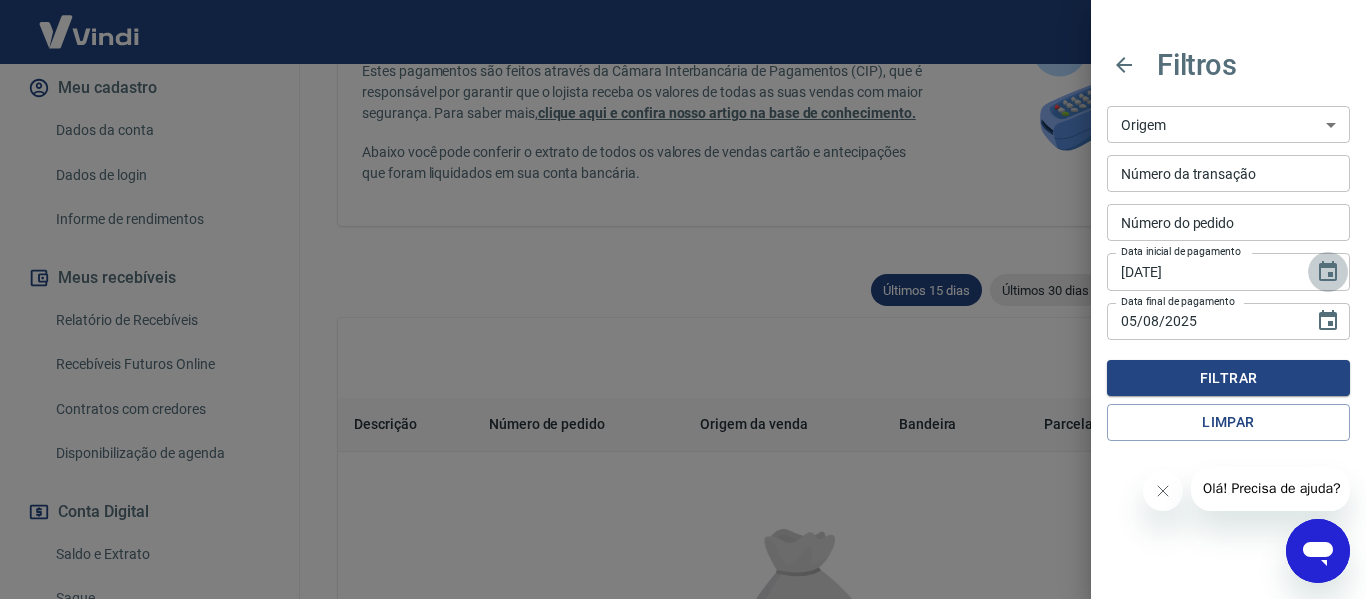 click 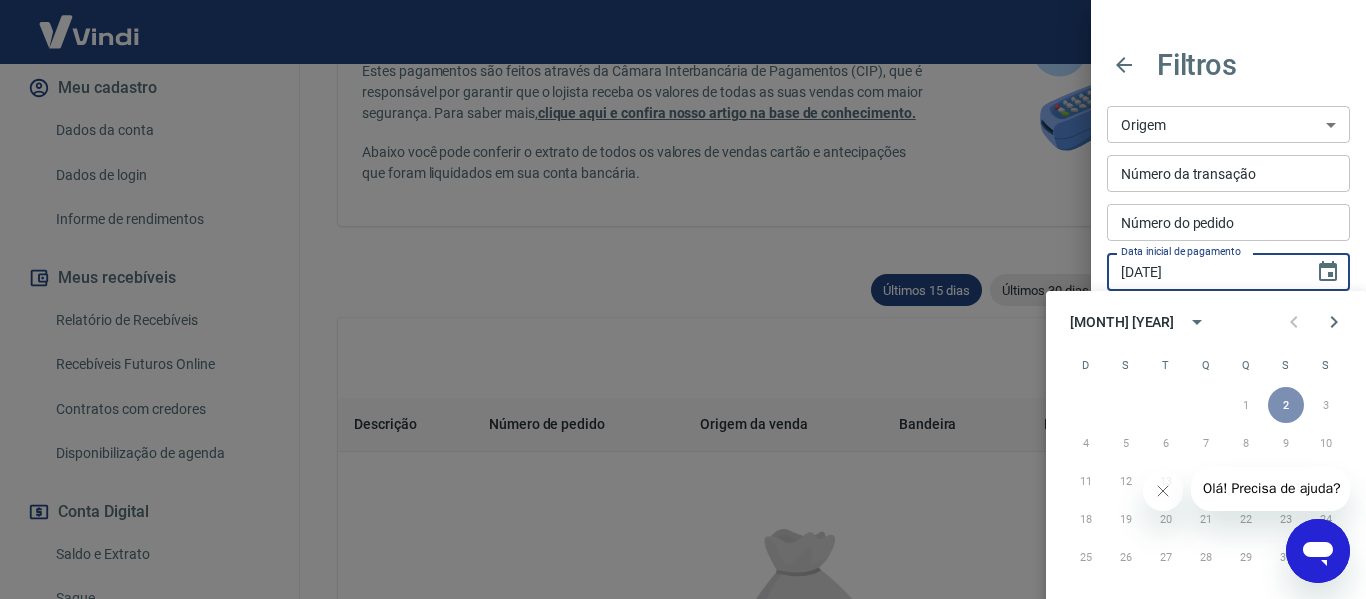 click at bounding box center [683, 299] 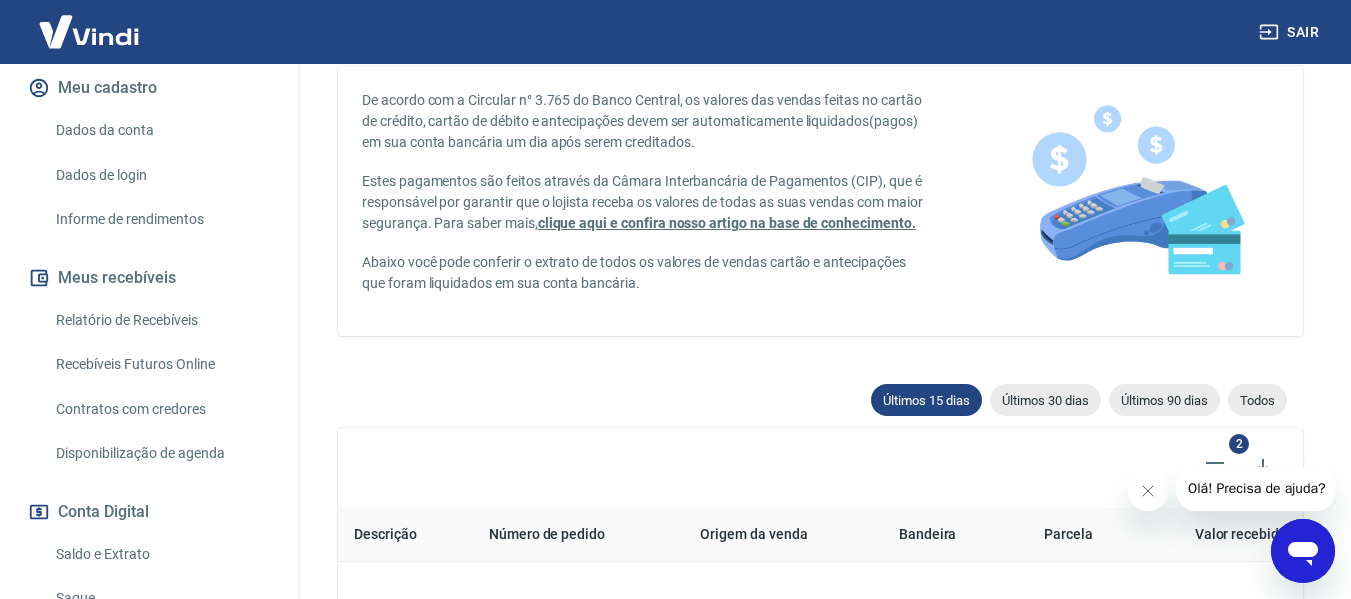 scroll, scrollTop: 0, scrollLeft: 0, axis: both 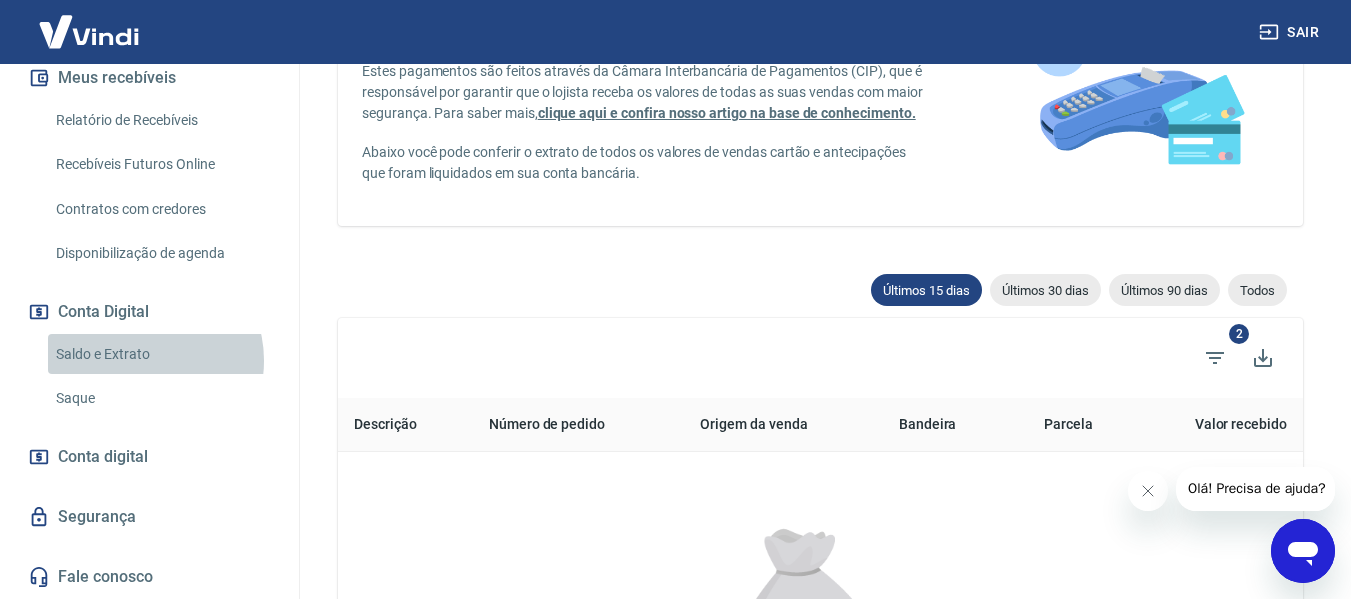click on "Saldo e Extrato" at bounding box center [161, 354] 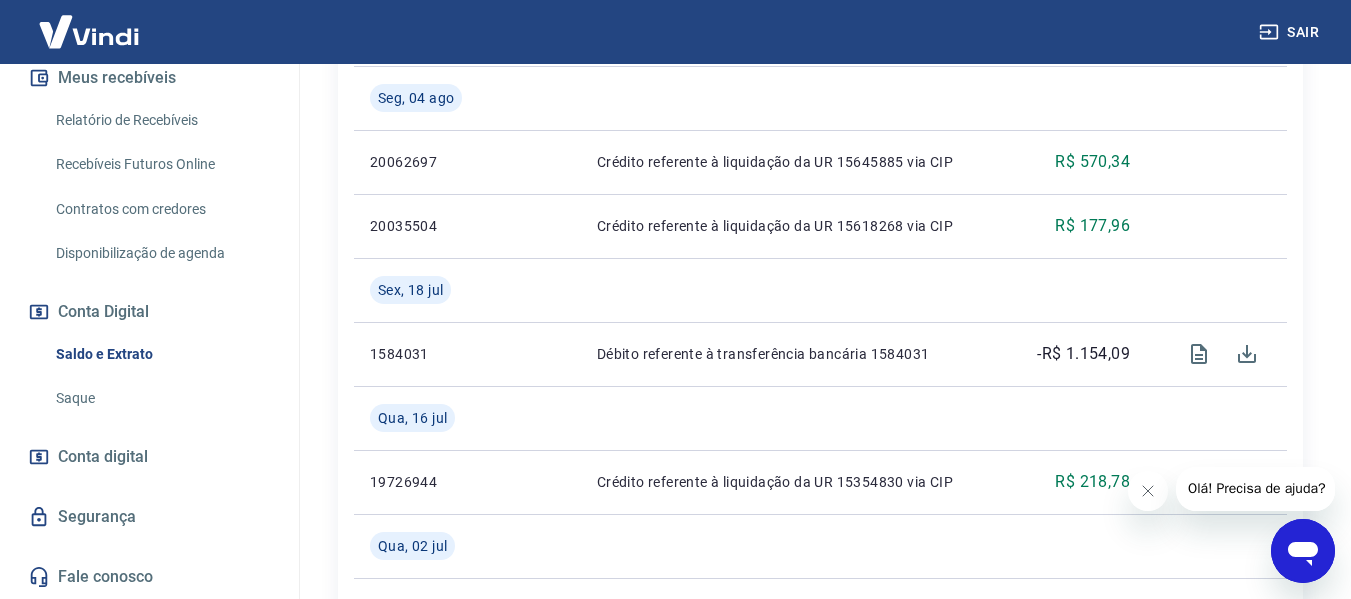 scroll, scrollTop: 800, scrollLeft: 0, axis: vertical 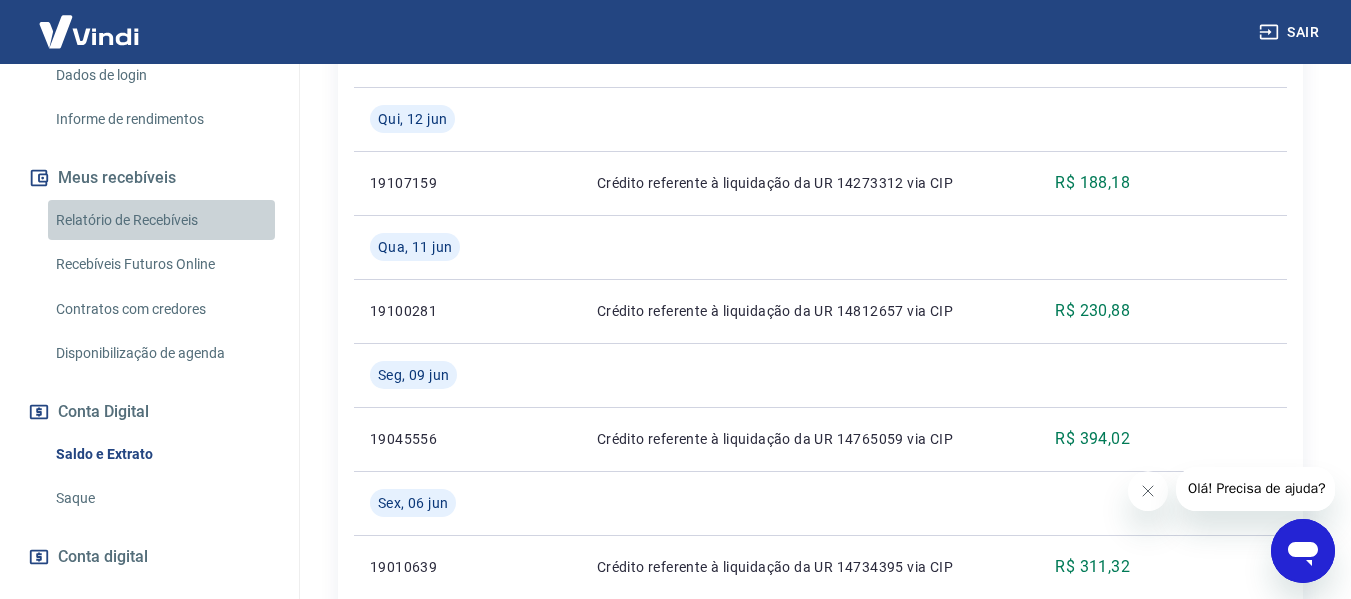 click on "Relatório de Recebíveis" at bounding box center [161, 220] 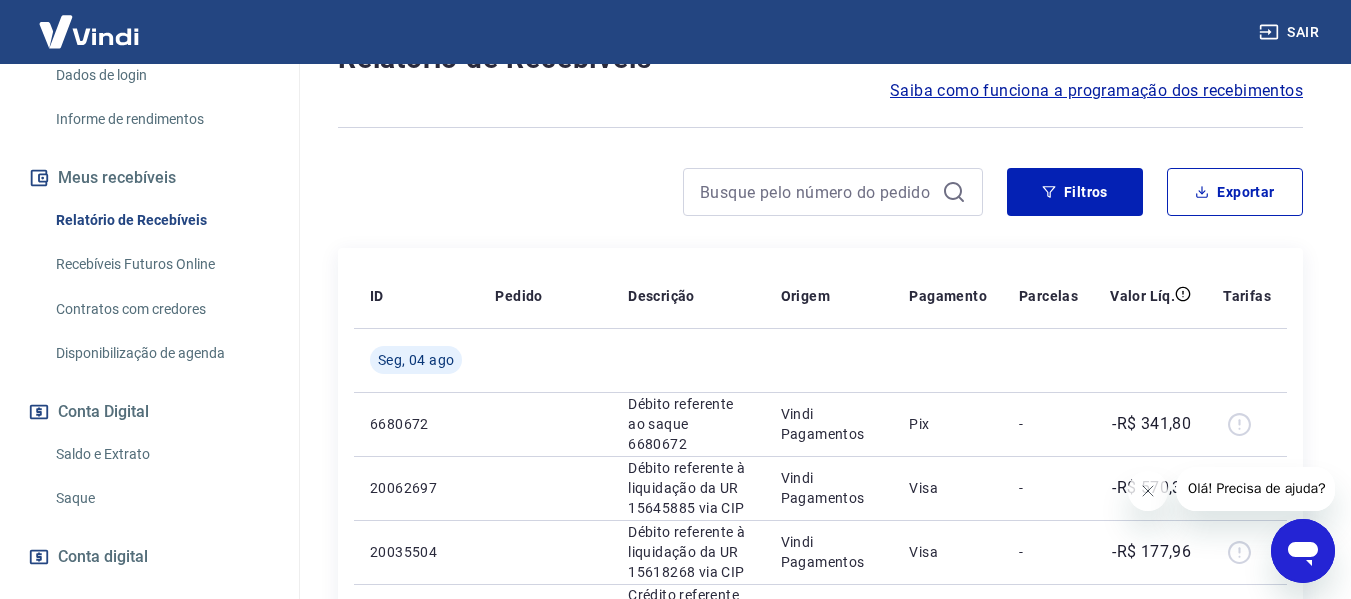 scroll, scrollTop: 200, scrollLeft: 0, axis: vertical 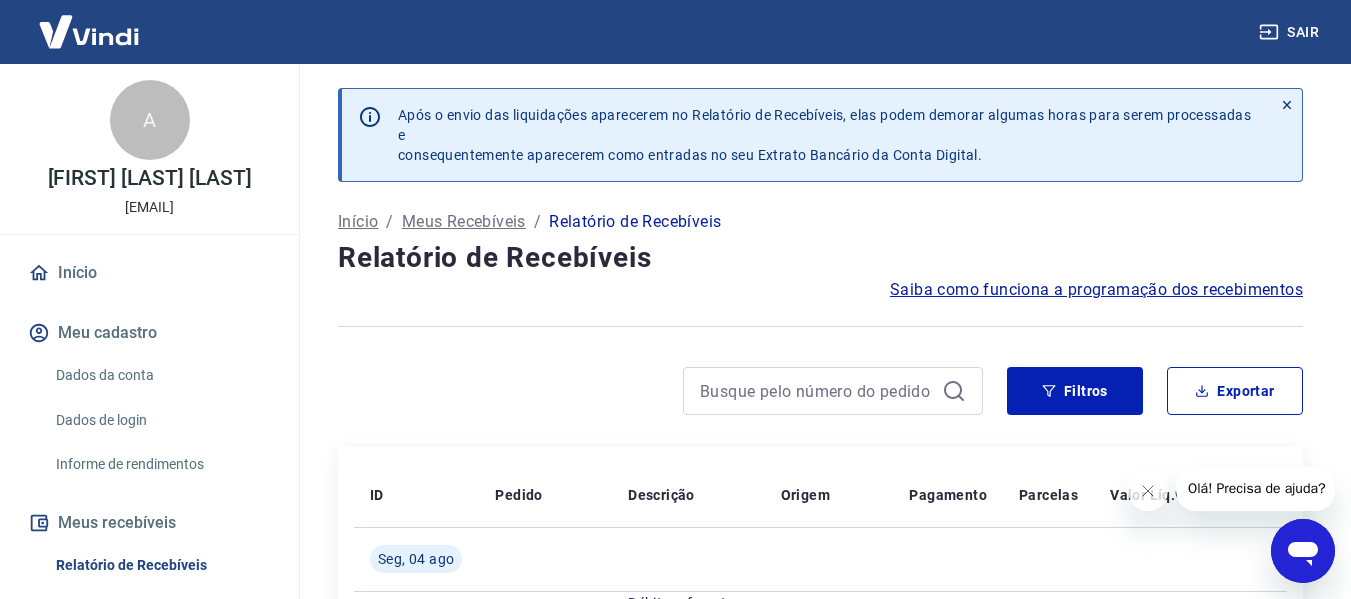 click on "Início" at bounding box center [358, 222] 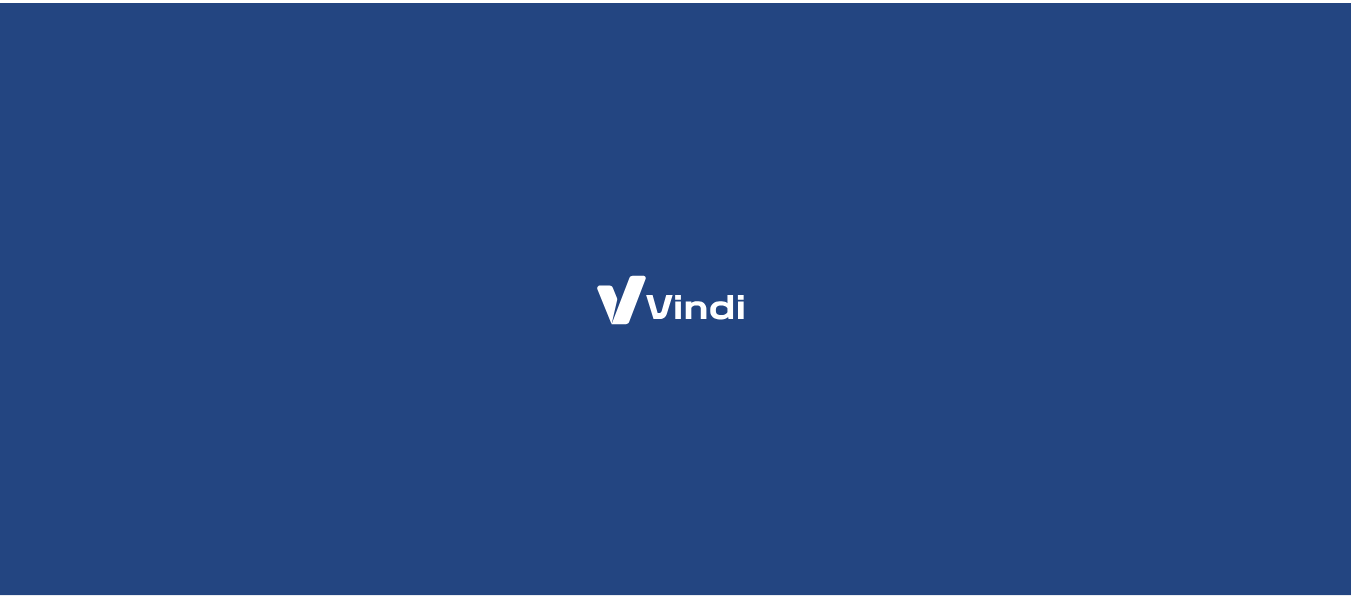 scroll, scrollTop: 0, scrollLeft: 0, axis: both 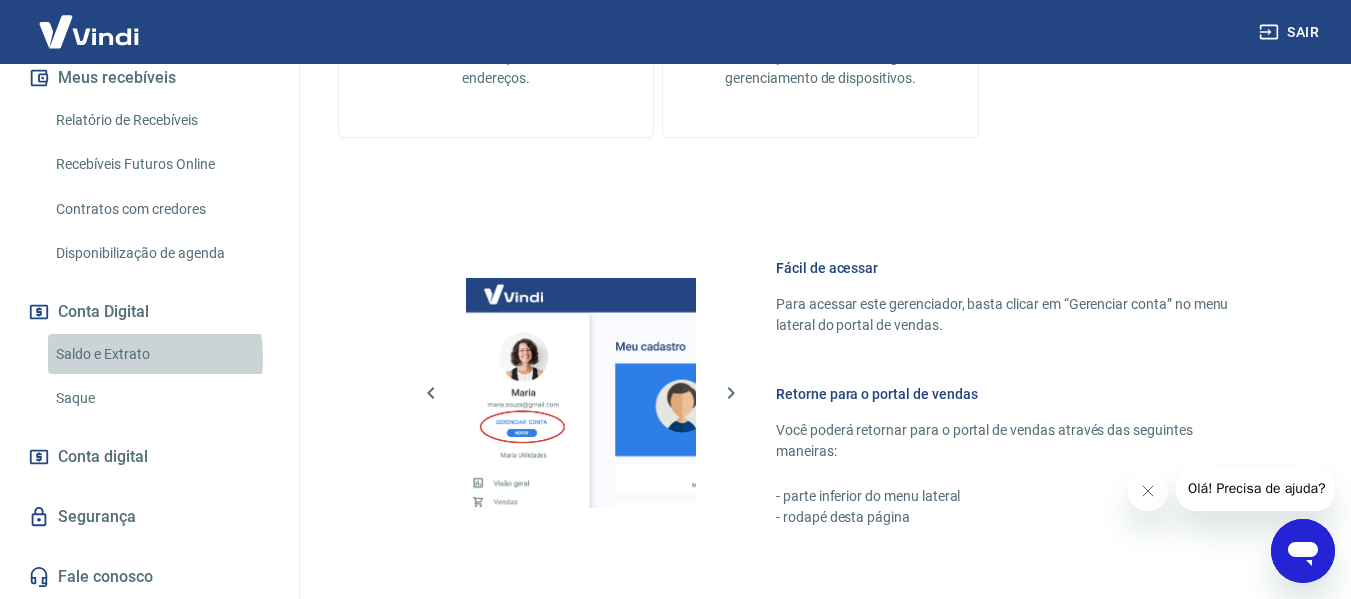 click on "Saldo e Extrato" at bounding box center [161, 354] 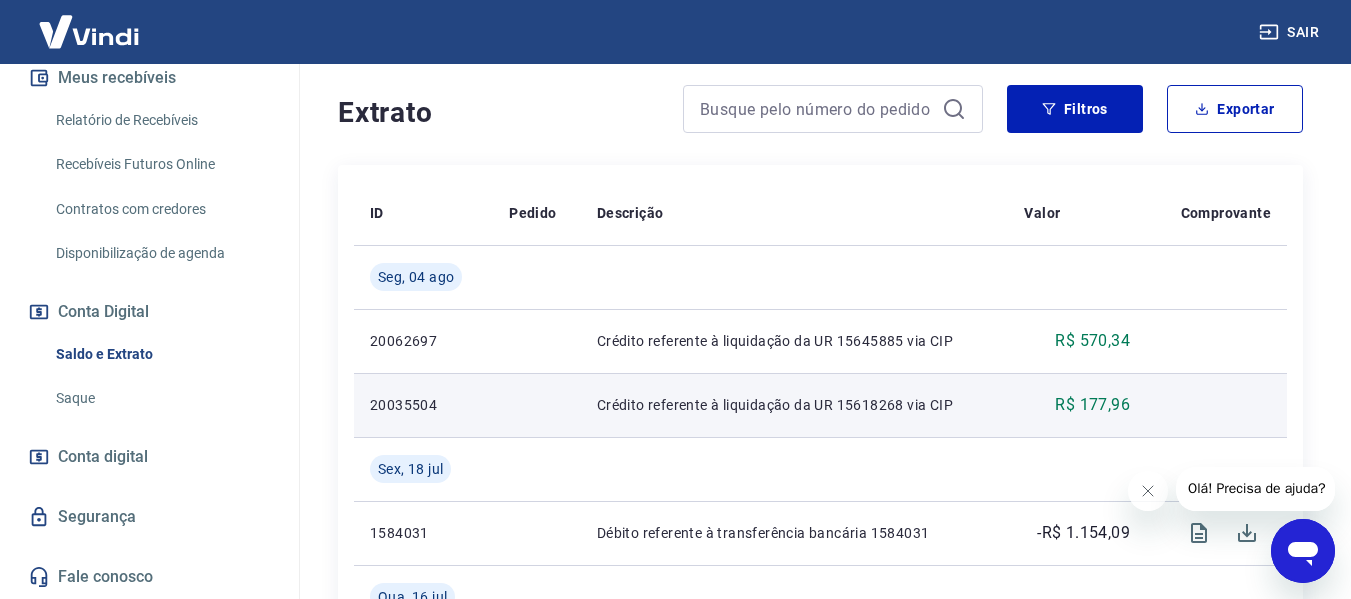 scroll, scrollTop: 300, scrollLeft: 0, axis: vertical 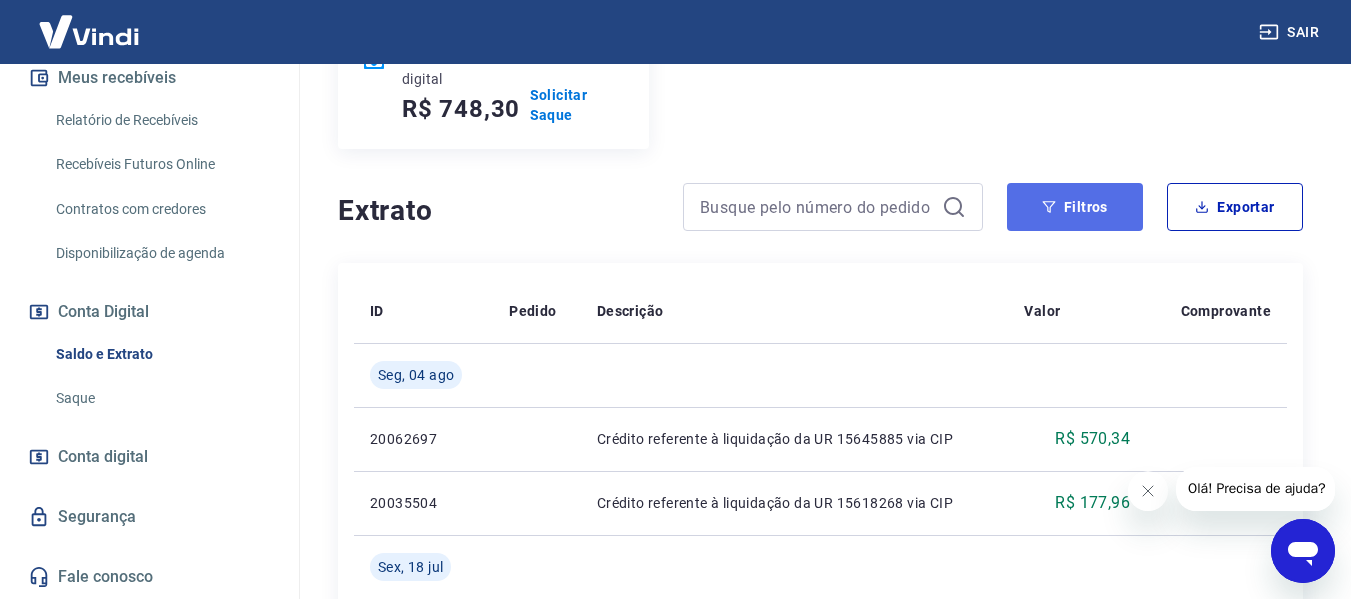 click on "Filtros" at bounding box center (1075, 207) 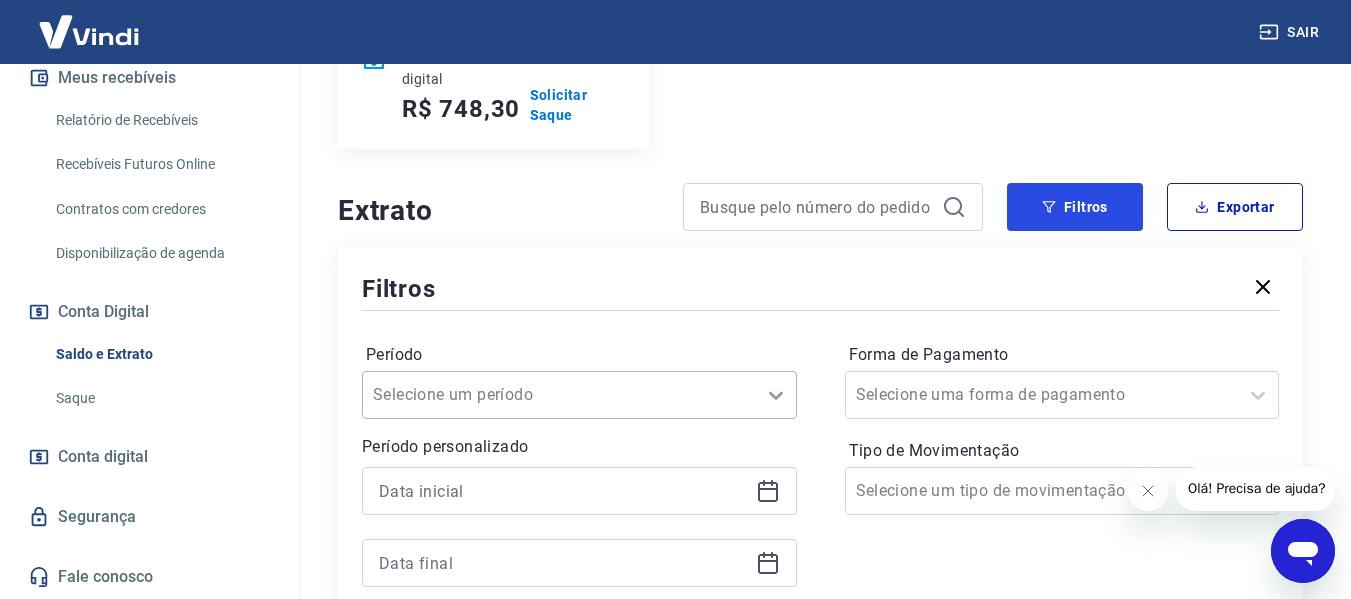 scroll, scrollTop: 500, scrollLeft: 0, axis: vertical 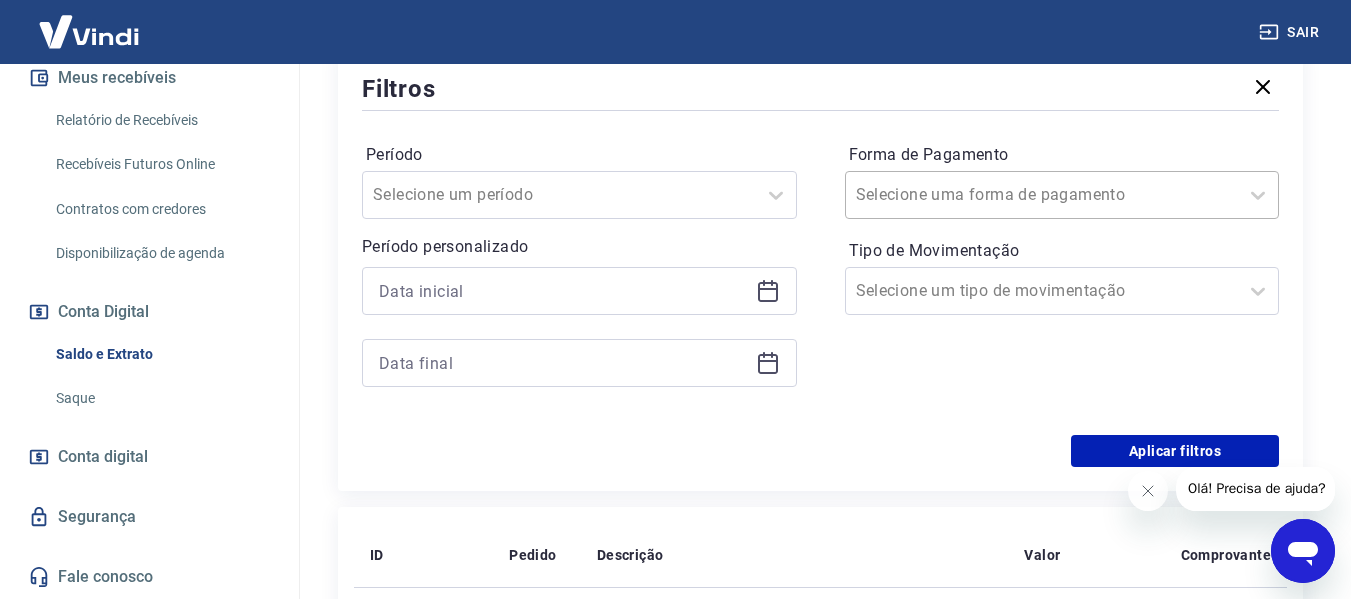 click on "Forma de Pagamento" at bounding box center (957, 195) 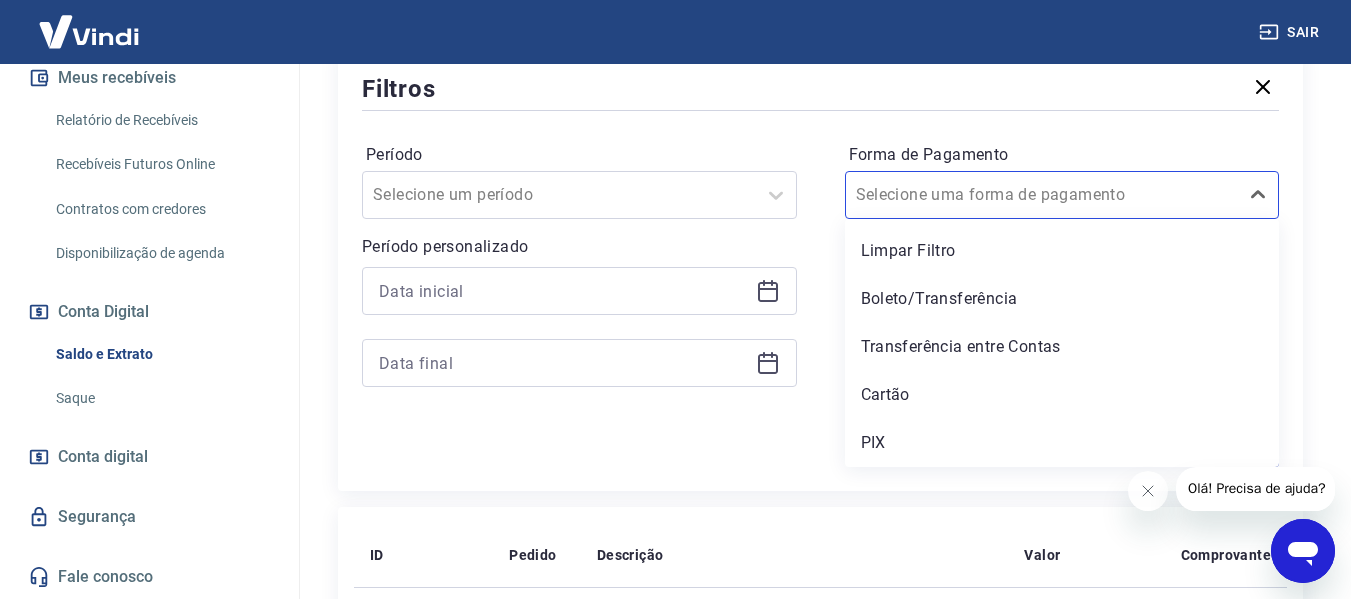 click on "Período Selecione um período Período personalizado Forma de Pagamento option Boleto/Transferência focused, 2 of 5. 5 results available. Use Up and Down to choose options, press Enter to select the currently focused option, press Escape to exit the menu, press Tab to select the option and exit the menu. Selecione uma forma de pagamento Limpar Filtro Boleto/Transferência Transferência entre Contas Cartão PIX Tipo de Movimentação Selecione um tipo de movimentação" at bounding box center [820, 275] 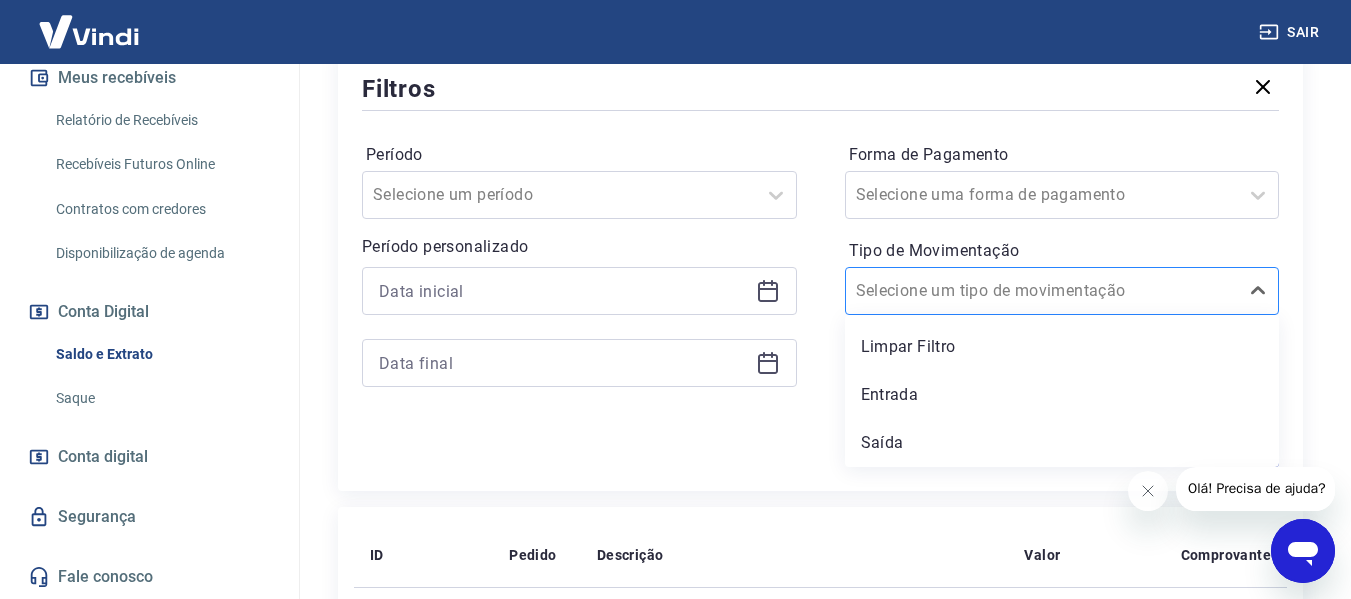 click on "Tipo de Movimentação" at bounding box center [957, 291] 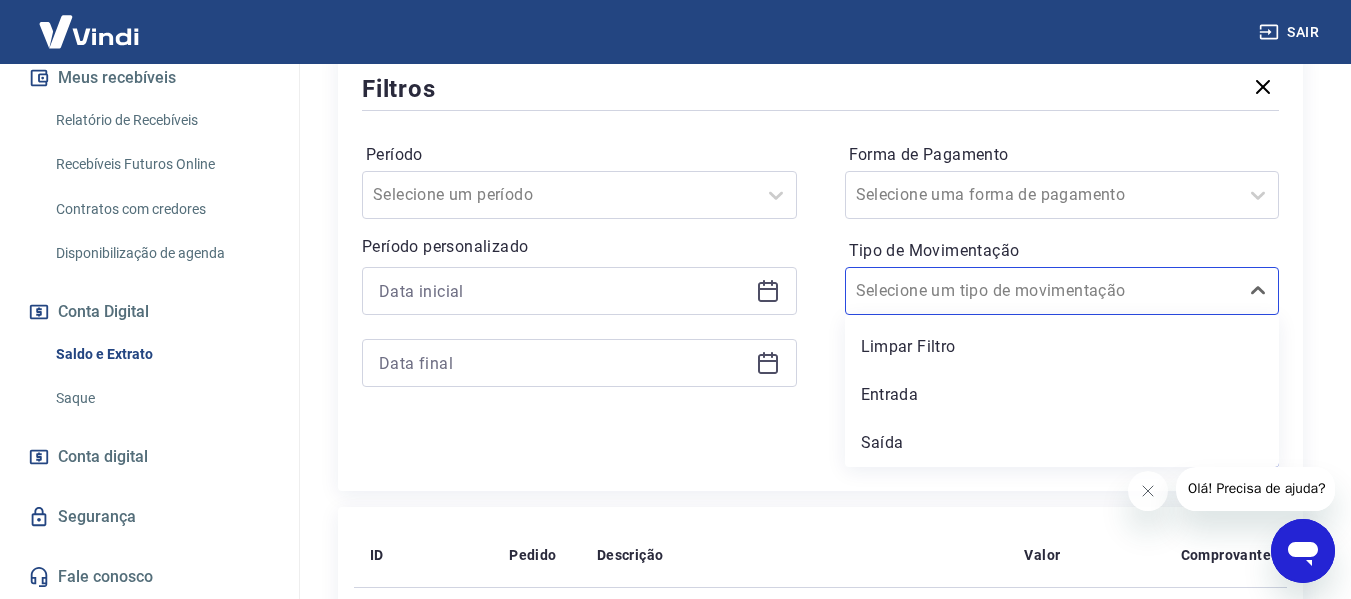 click on "Aplicar filtros" at bounding box center (820, 451) 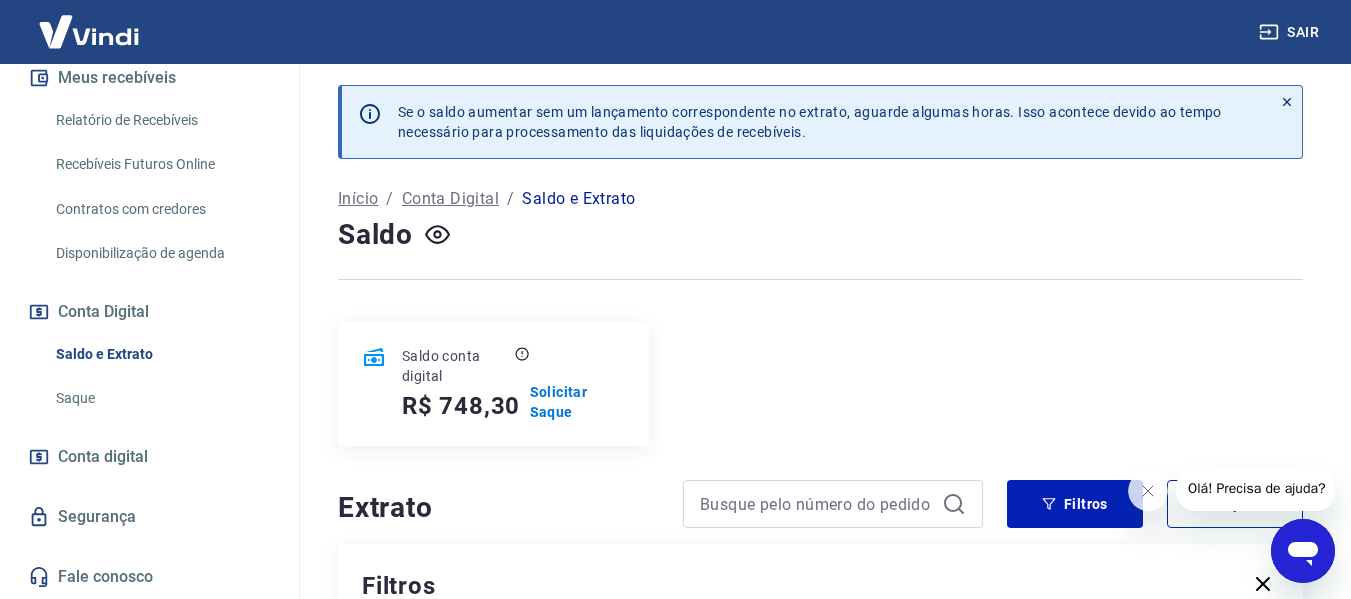 scroll, scrollTop: 0, scrollLeft: 0, axis: both 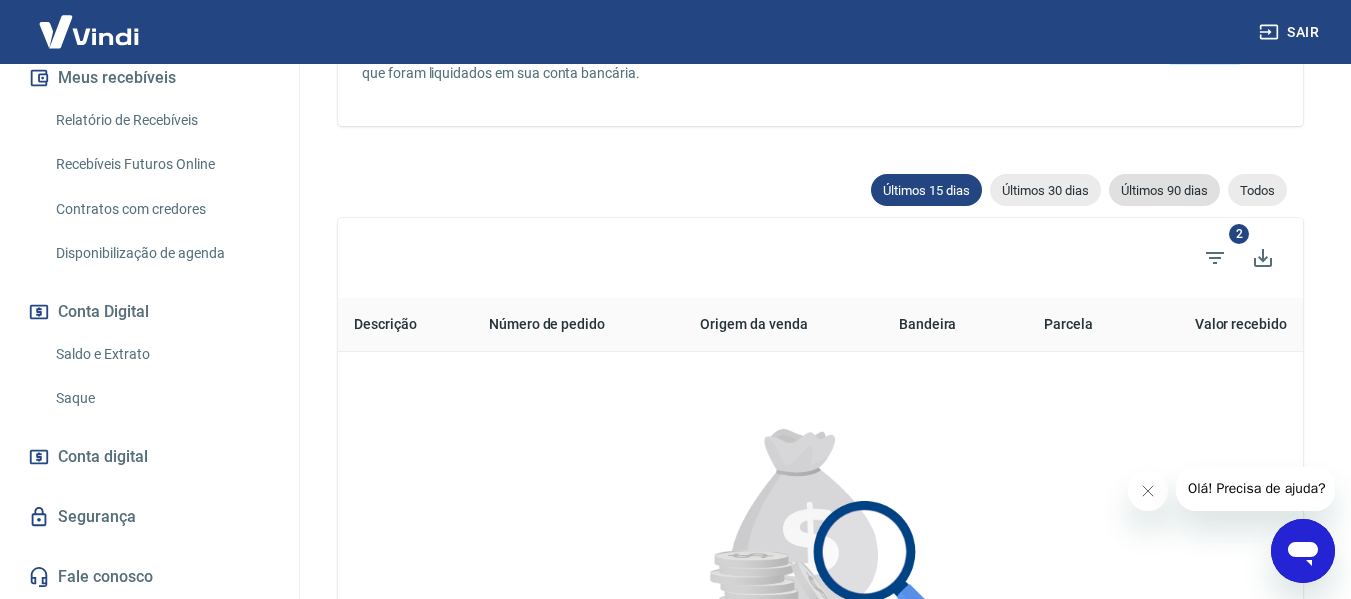 click on "Últimos 90 dias" at bounding box center [1164, 190] 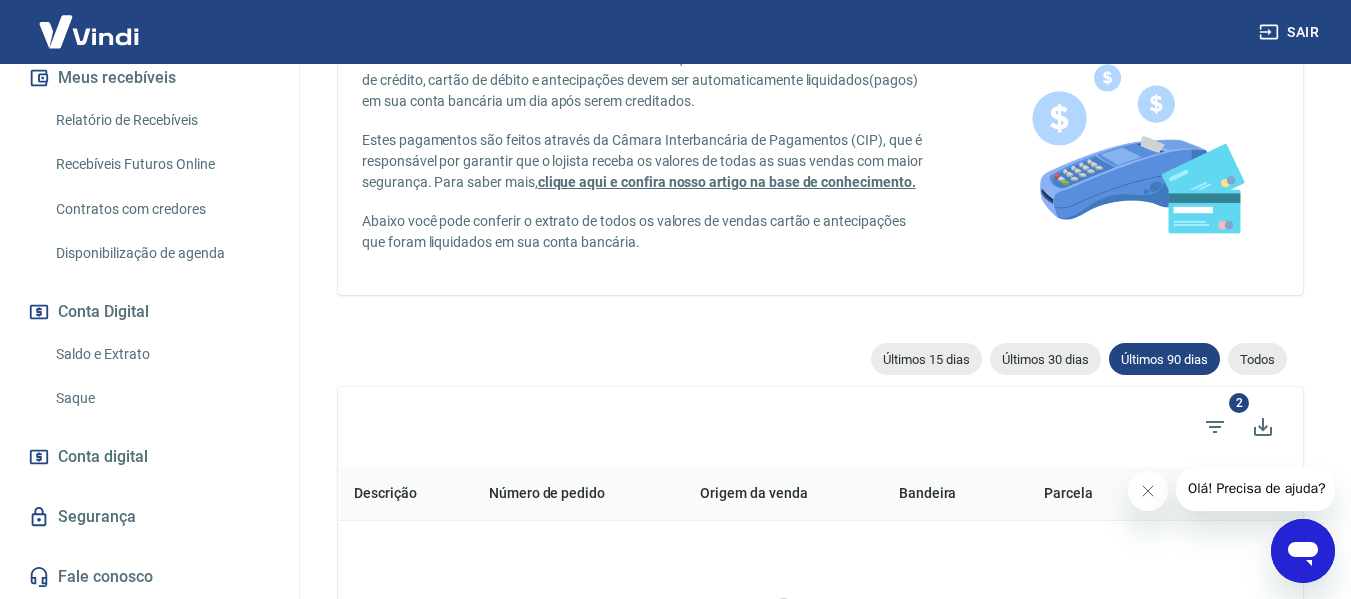 scroll, scrollTop: 100, scrollLeft: 0, axis: vertical 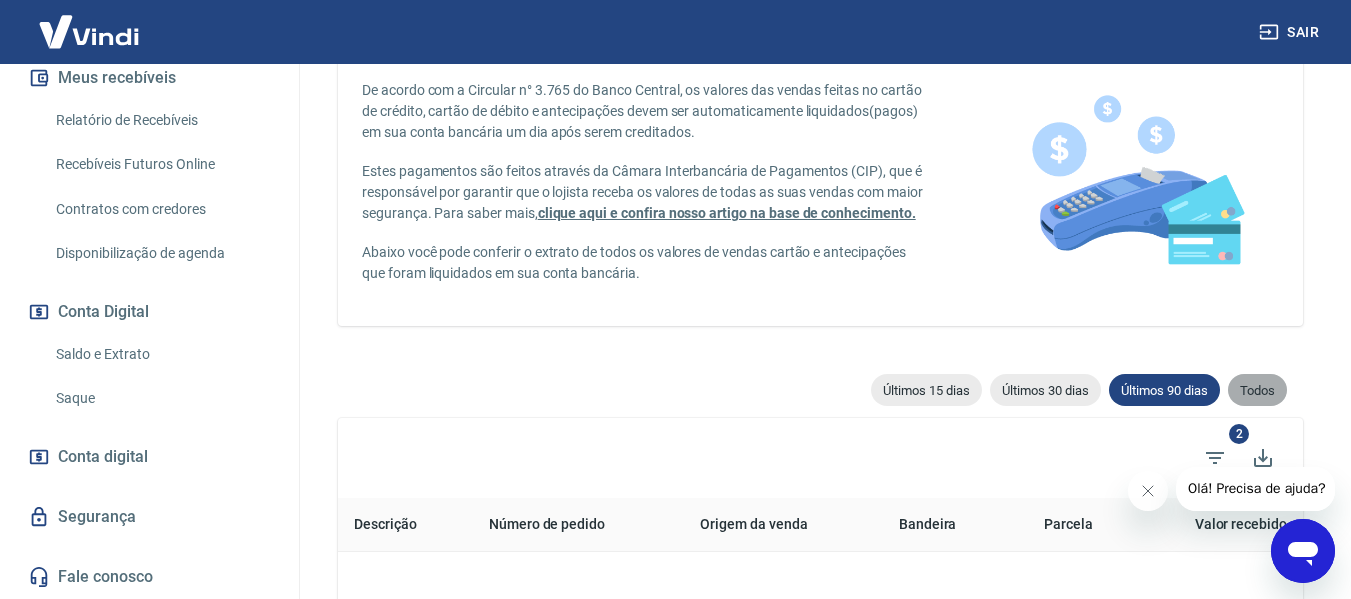 click on "Todos" at bounding box center [1257, 390] 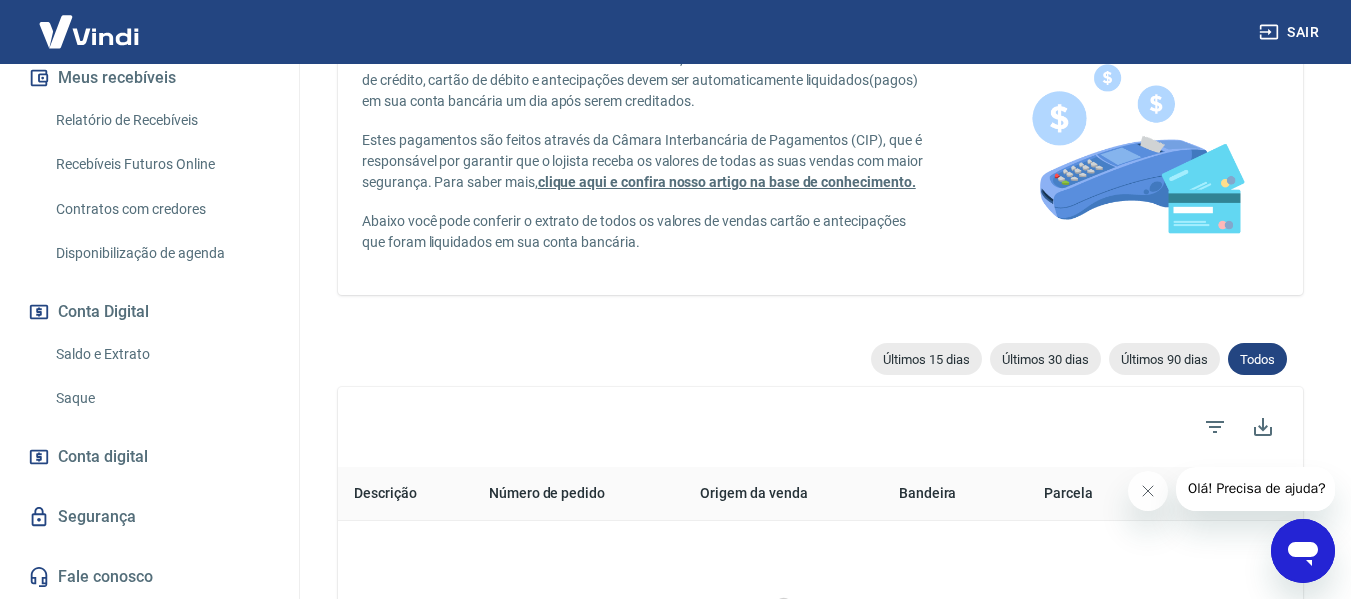 scroll, scrollTop: 0, scrollLeft: 0, axis: both 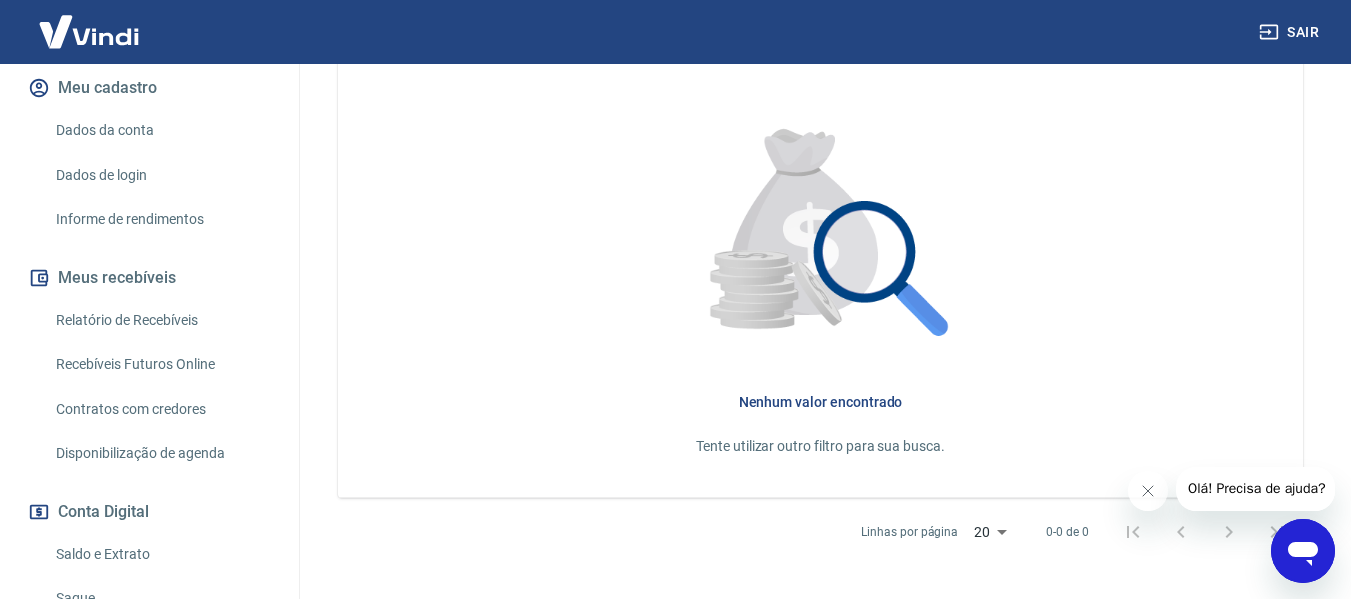 click on "Relatório de Recebíveis" at bounding box center [161, 320] 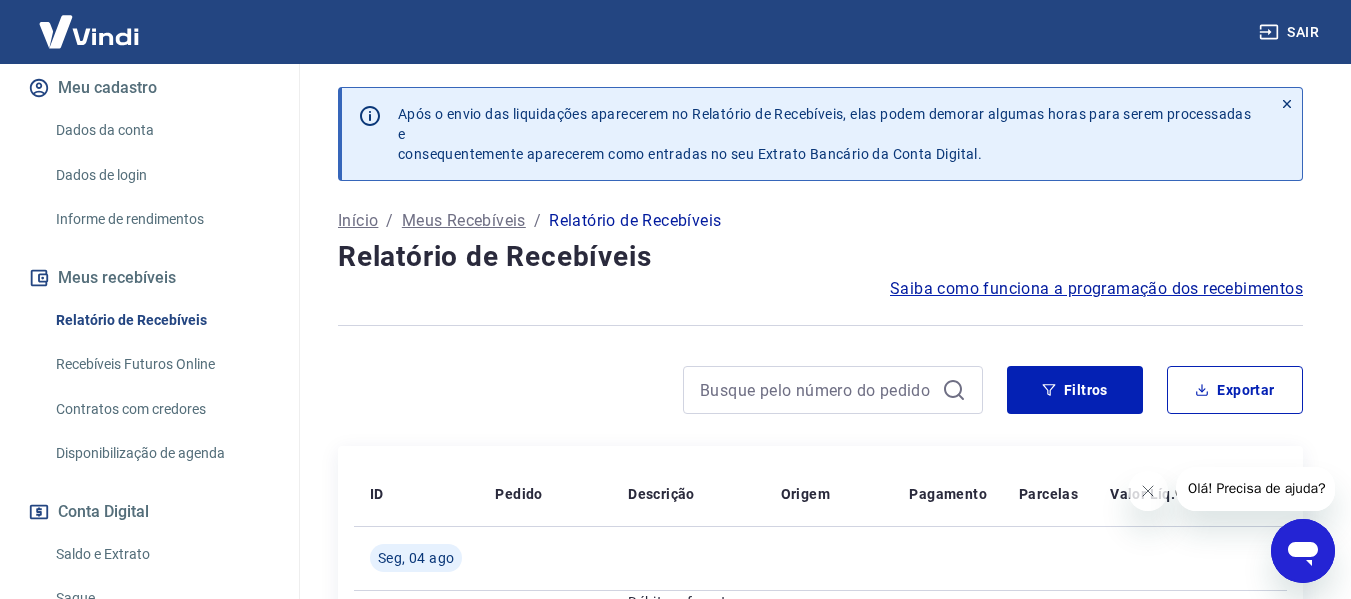 scroll, scrollTop: 0, scrollLeft: 0, axis: both 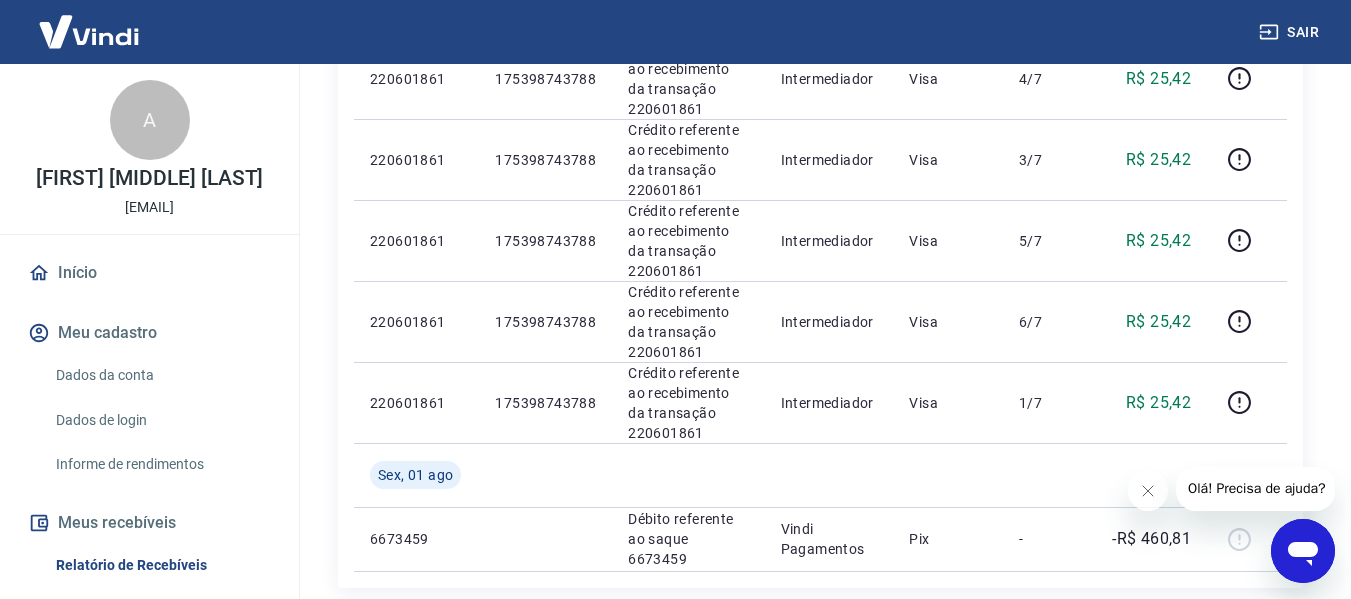 click on "Início" at bounding box center [149, 273] 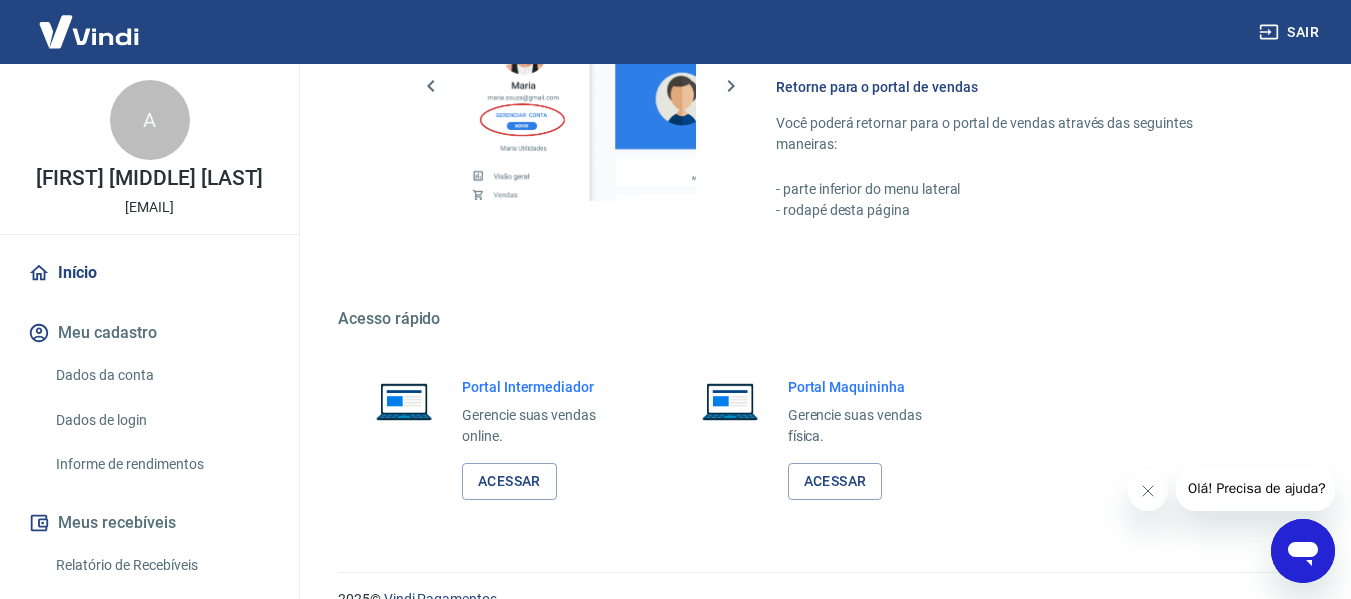 scroll, scrollTop: 1042, scrollLeft: 0, axis: vertical 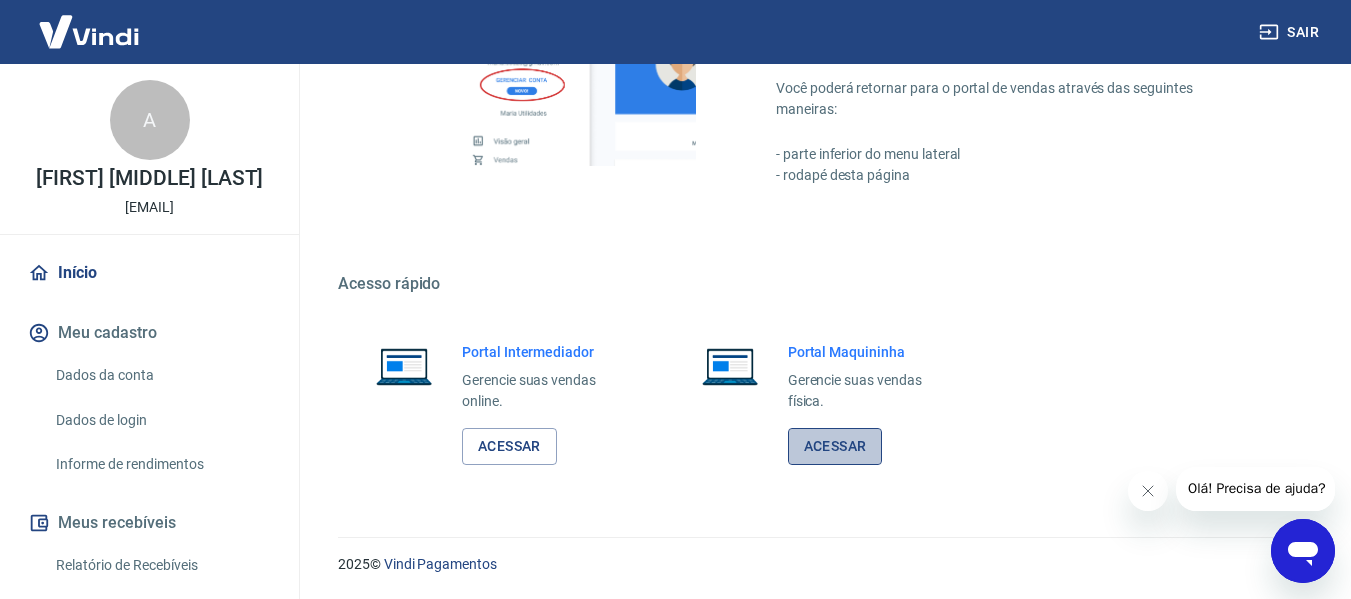 click on "Acessar" at bounding box center [835, 446] 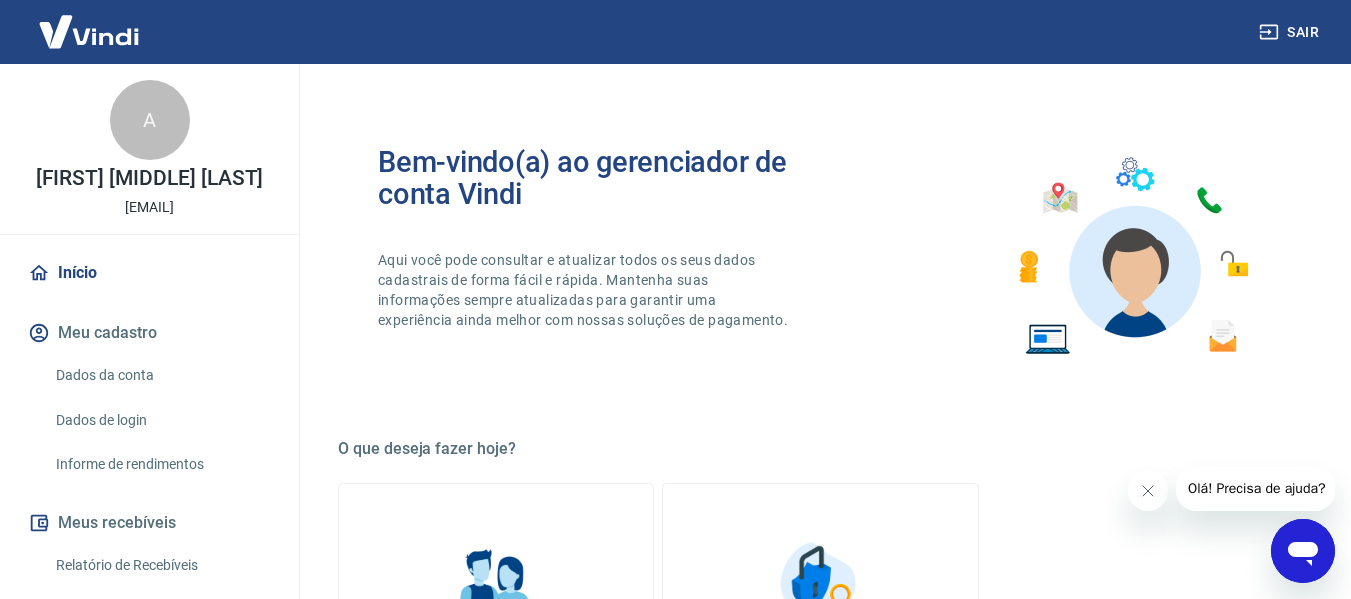 scroll, scrollTop: 0, scrollLeft: 0, axis: both 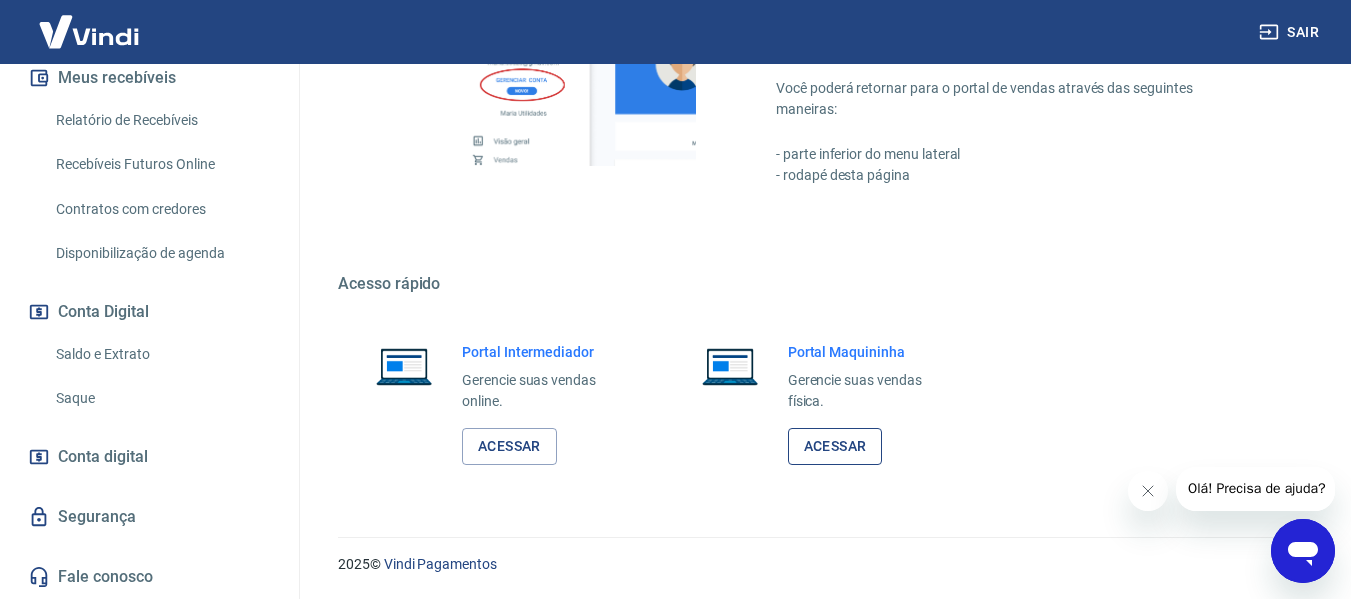 click on "Acessar" at bounding box center [835, 446] 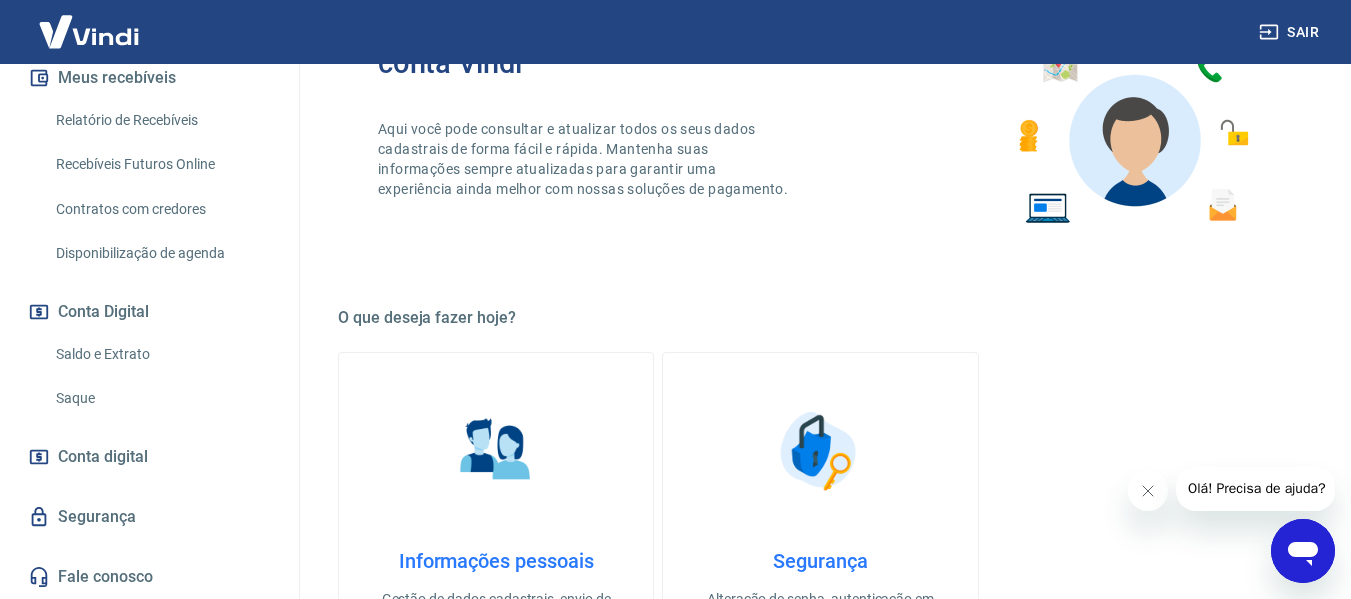 scroll, scrollTop: 0, scrollLeft: 0, axis: both 